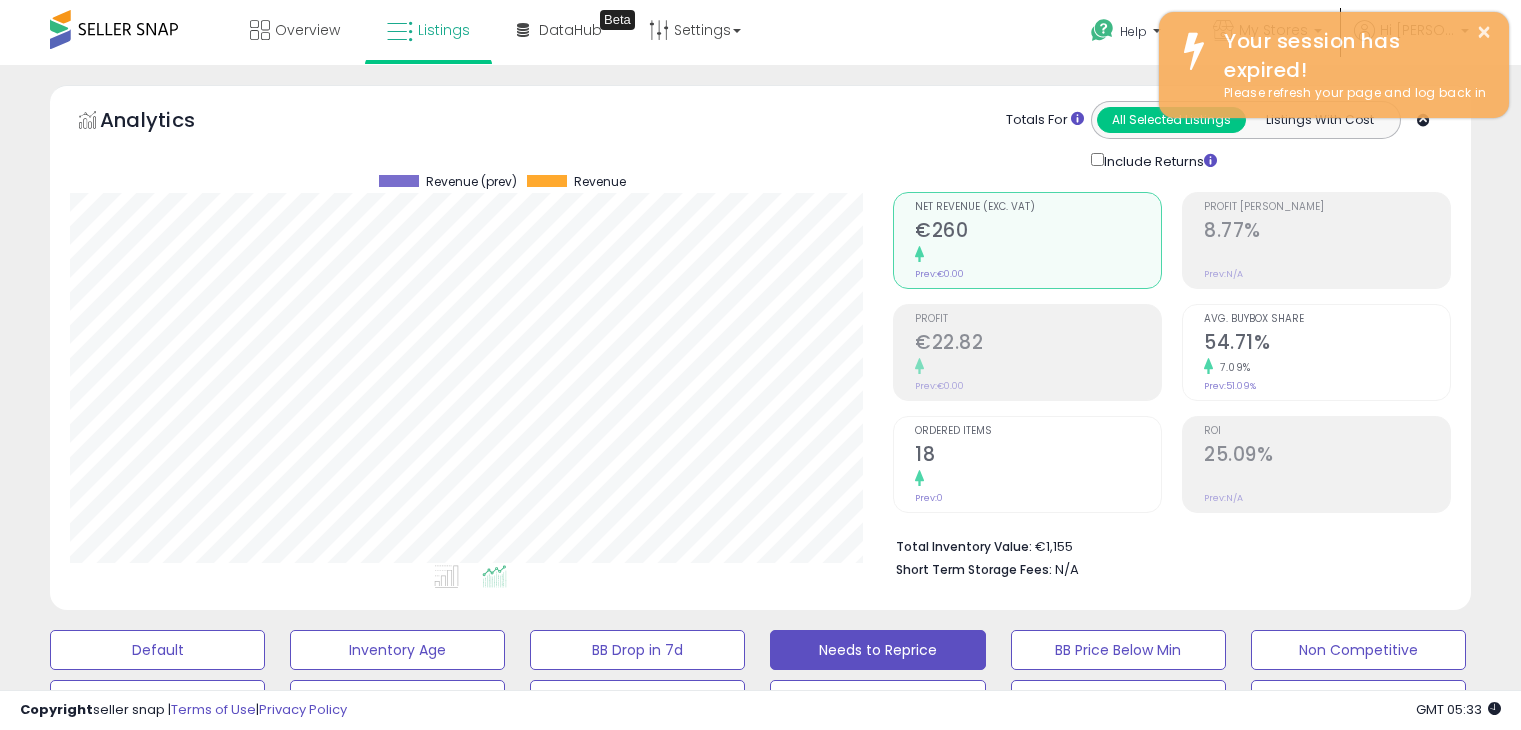 select on "**" 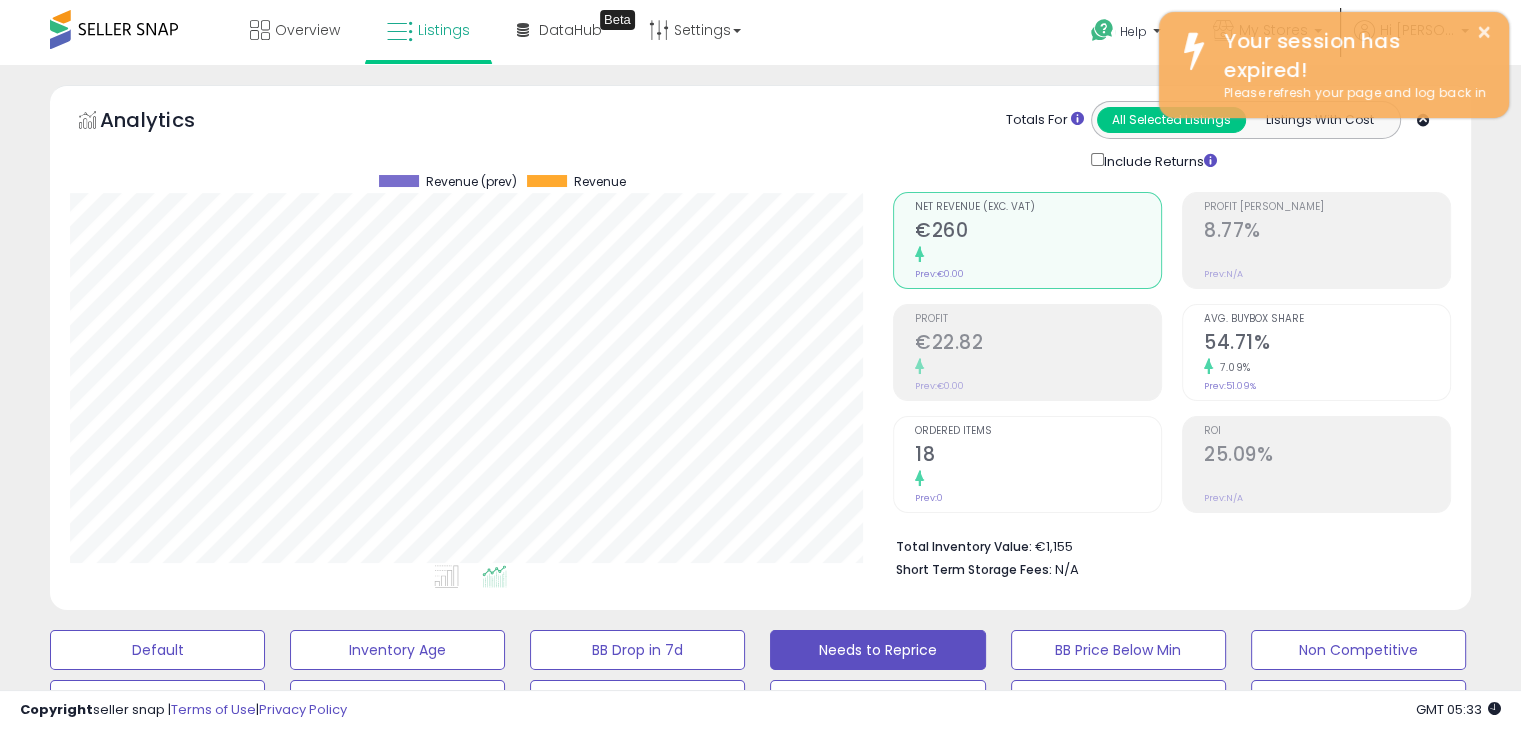 scroll, scrollTop: 999589, scrollLeft: 999176, axis: both 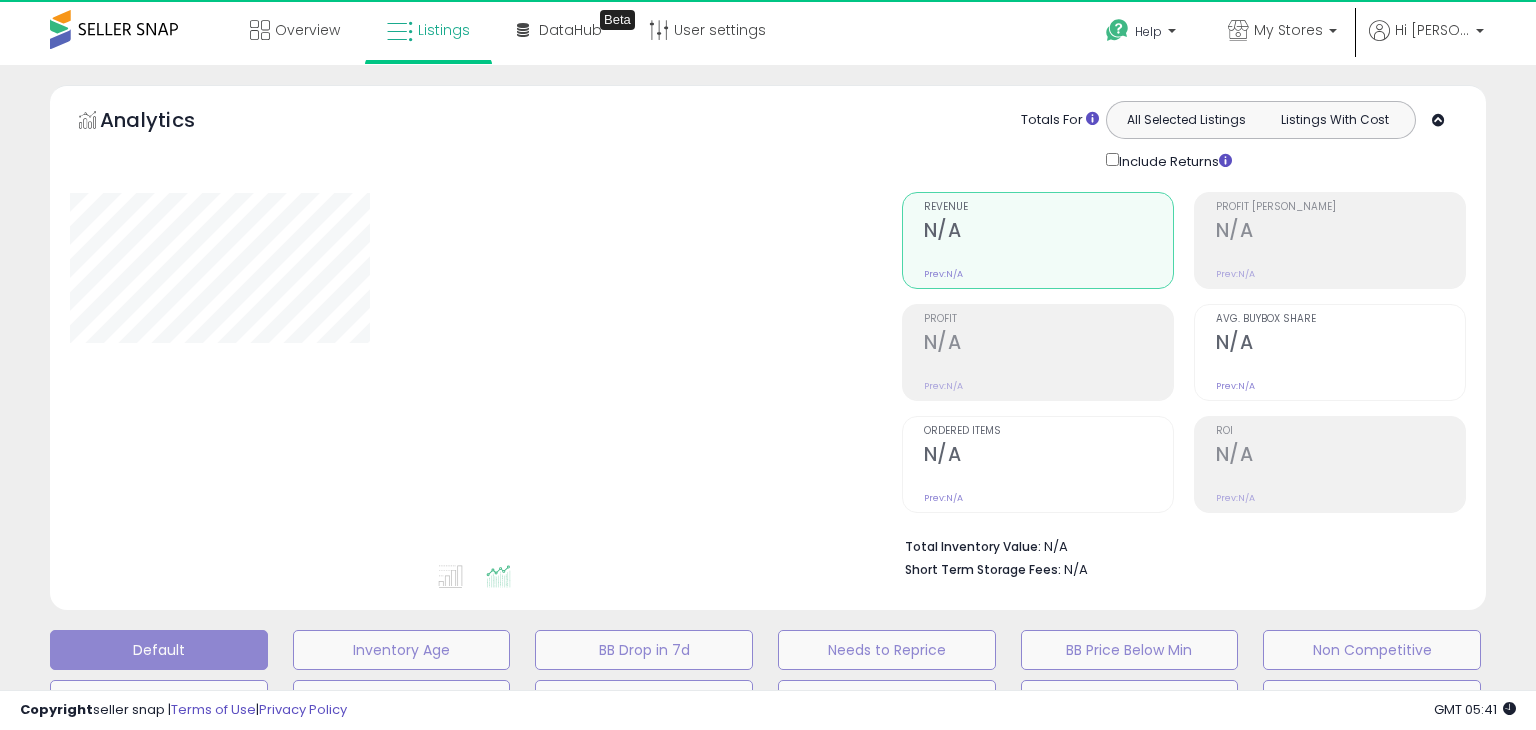 select on "**" 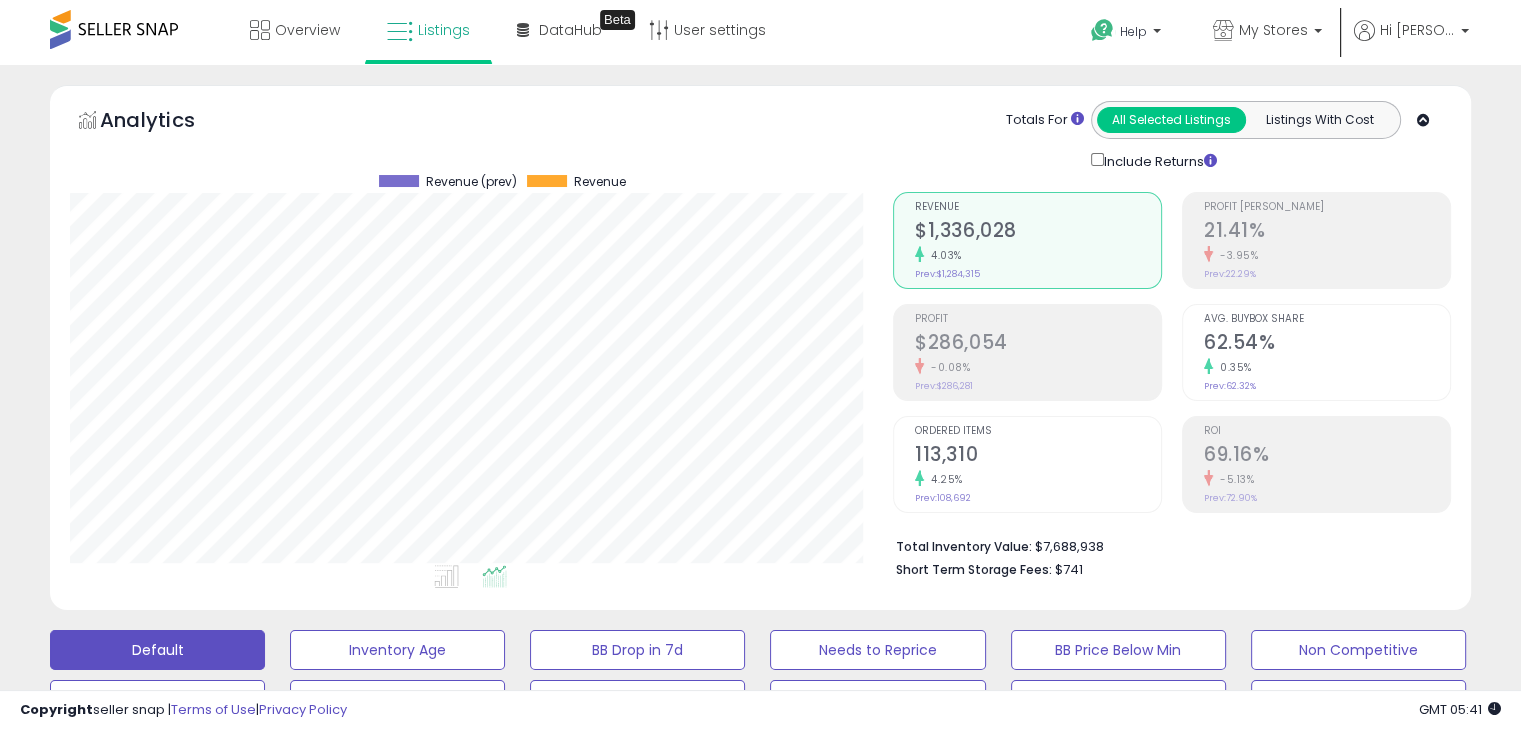 scroll, scrollTop: 999589, scrollLeft: 999176, axis: both 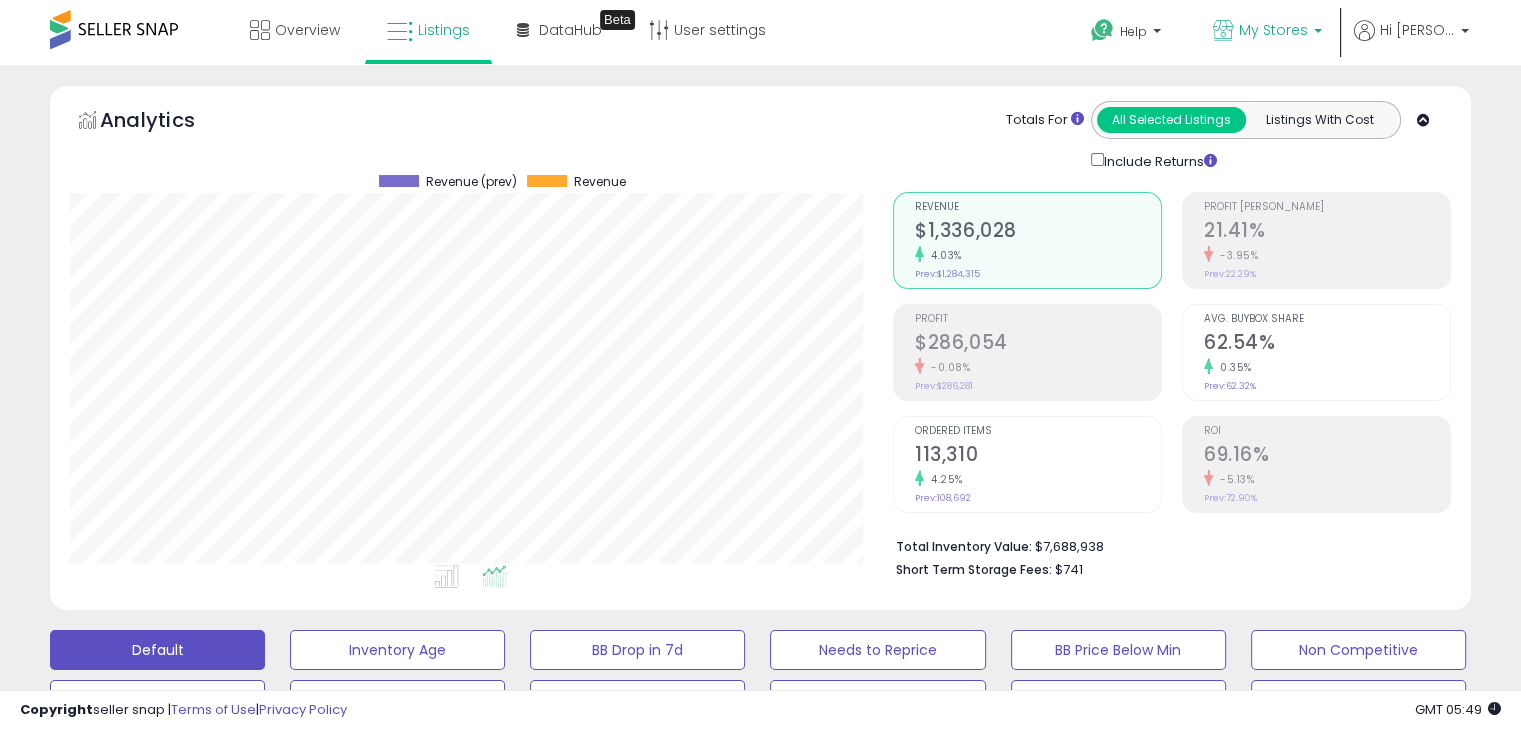 click on "My Stores" at bounding box center (1273, 30) 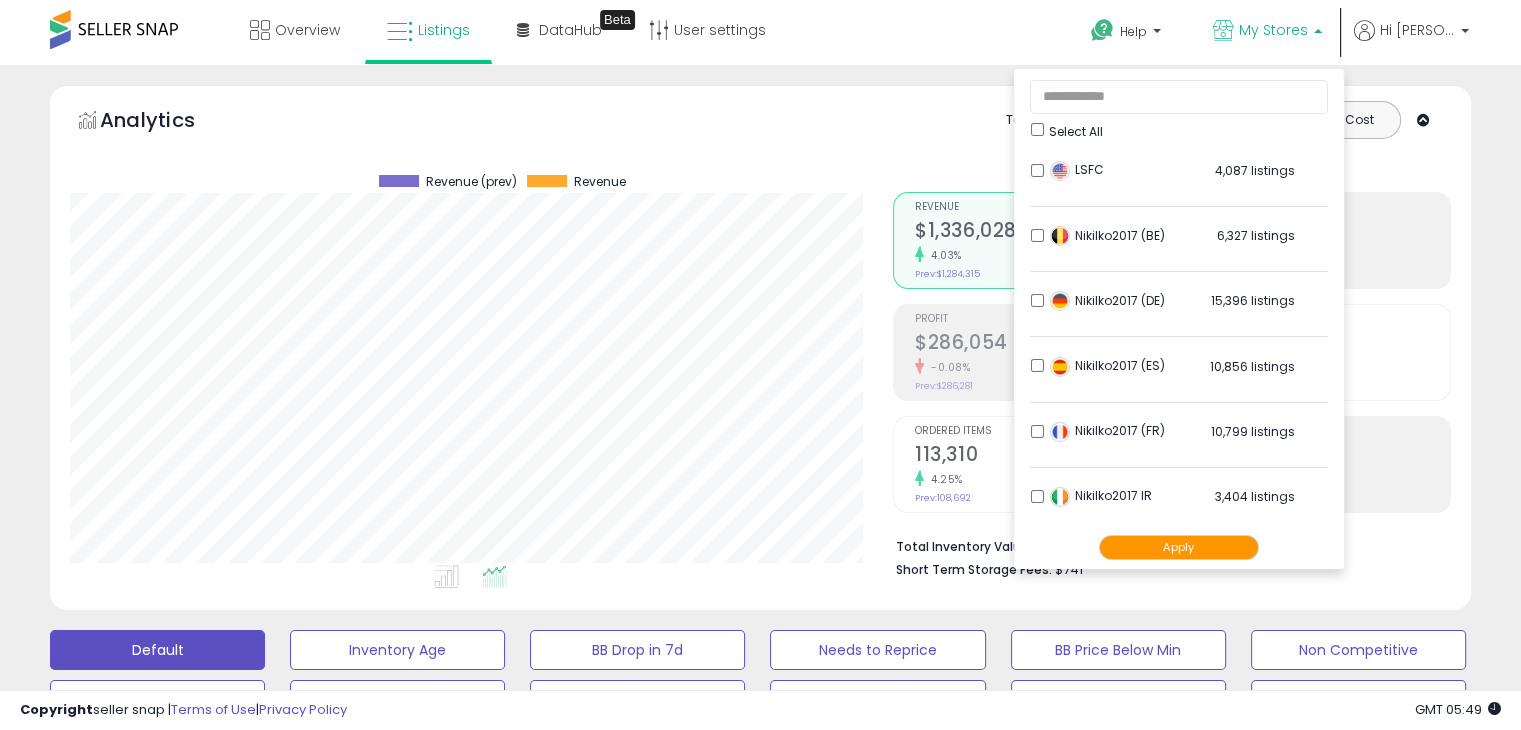 click on "Select All" at bounding box center (1179, 105) 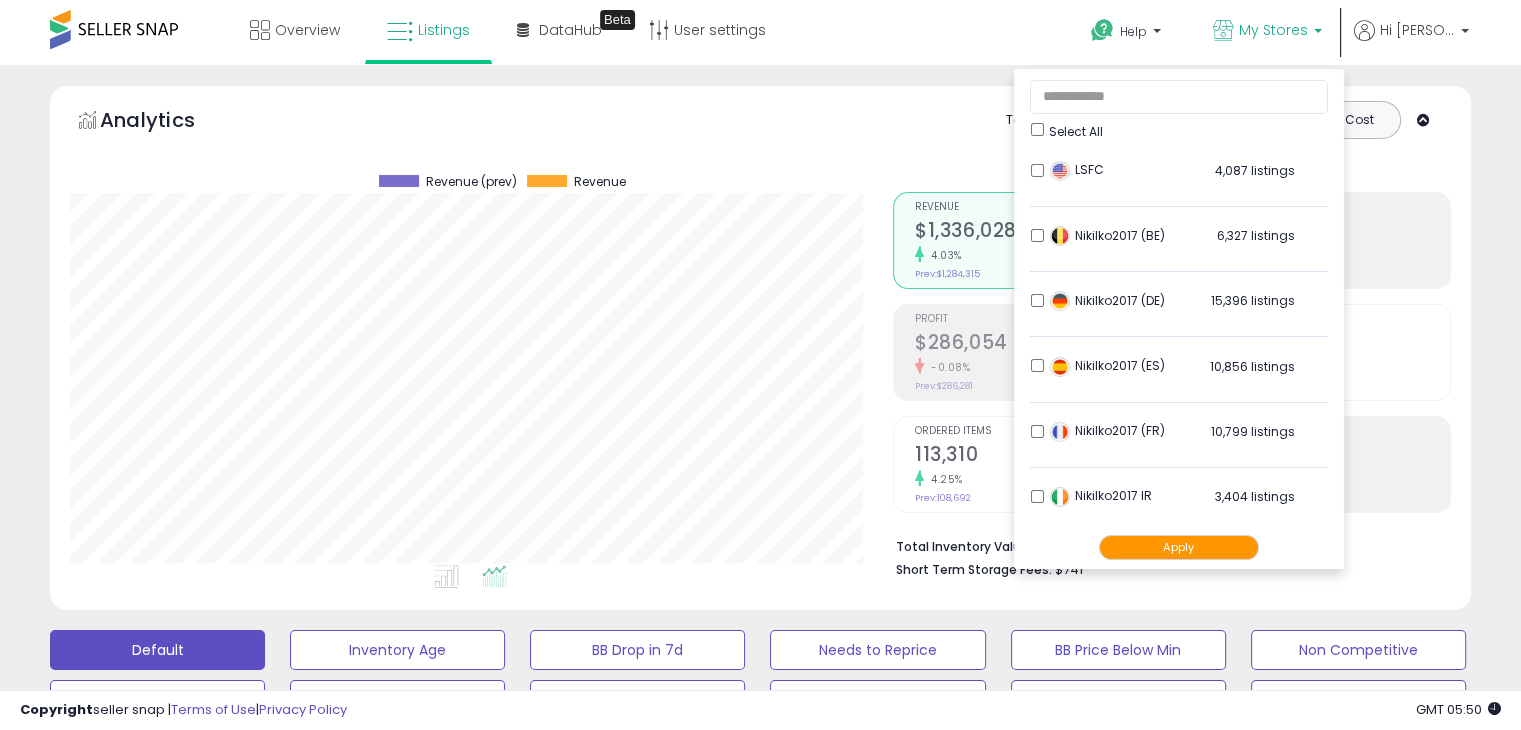click on "Apply" at bounding box center [1179, 547] 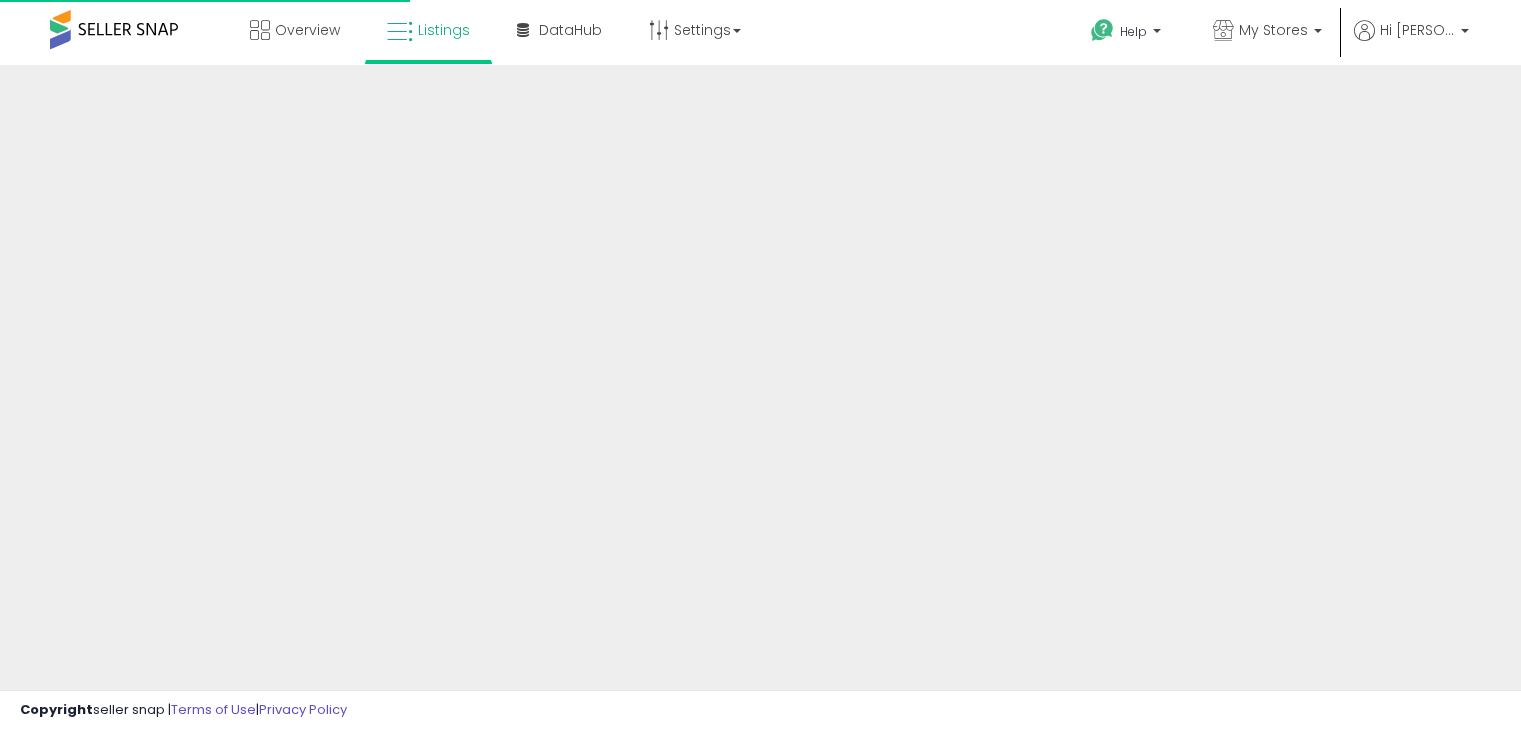 scroll, scrollTop: 0, scrollLeft: 0, axis: both 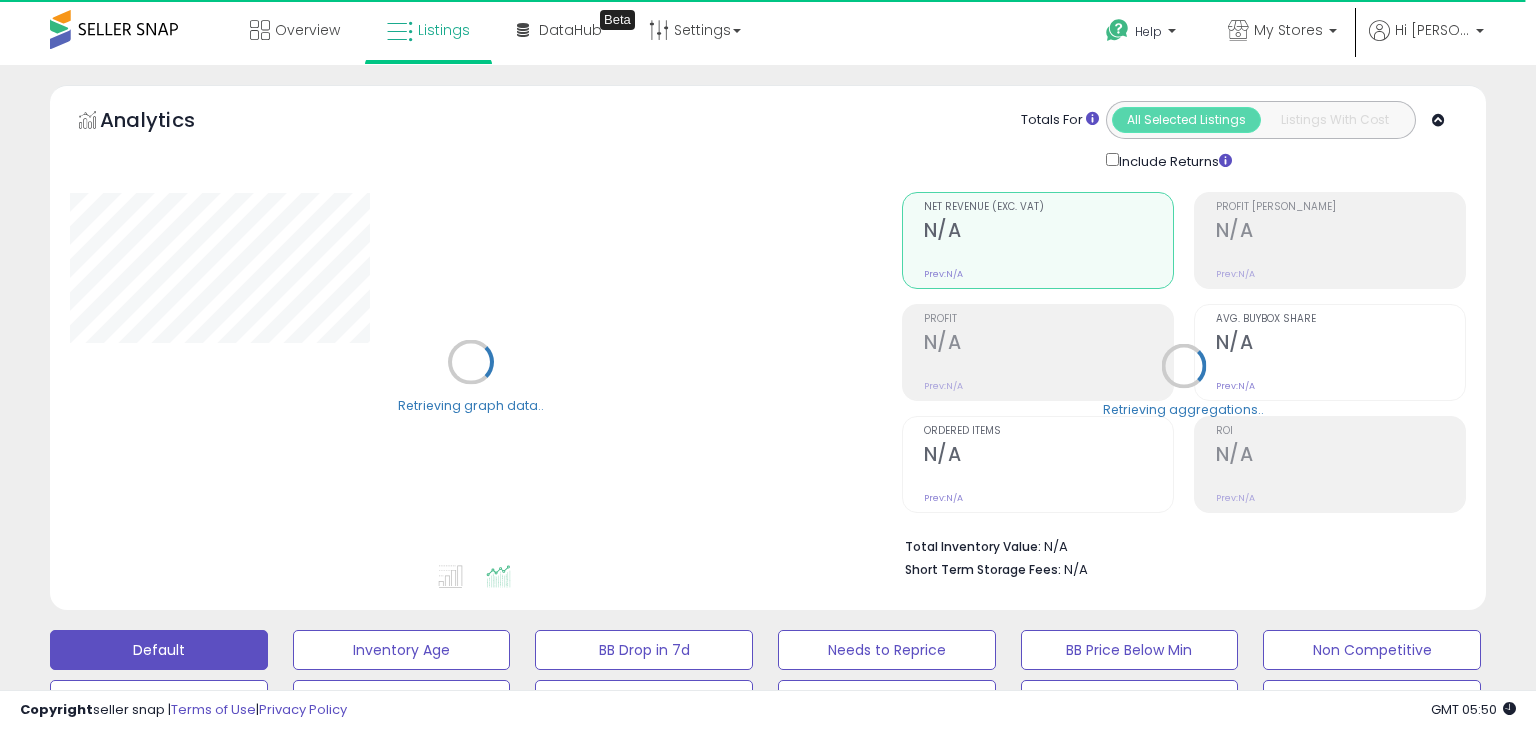select on "**" 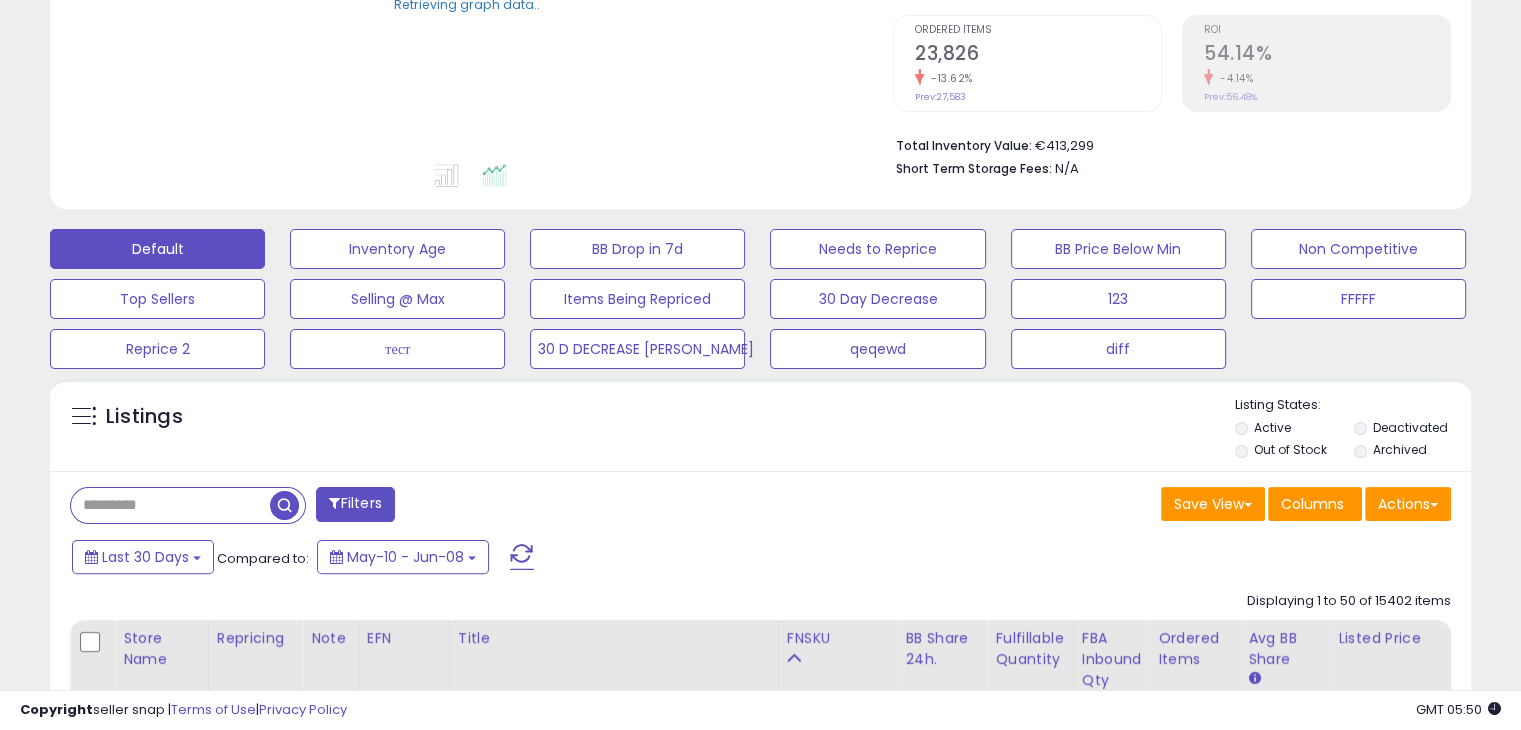 scroll, scrollTop: 300, scrollLeft: 0, axis: vertical 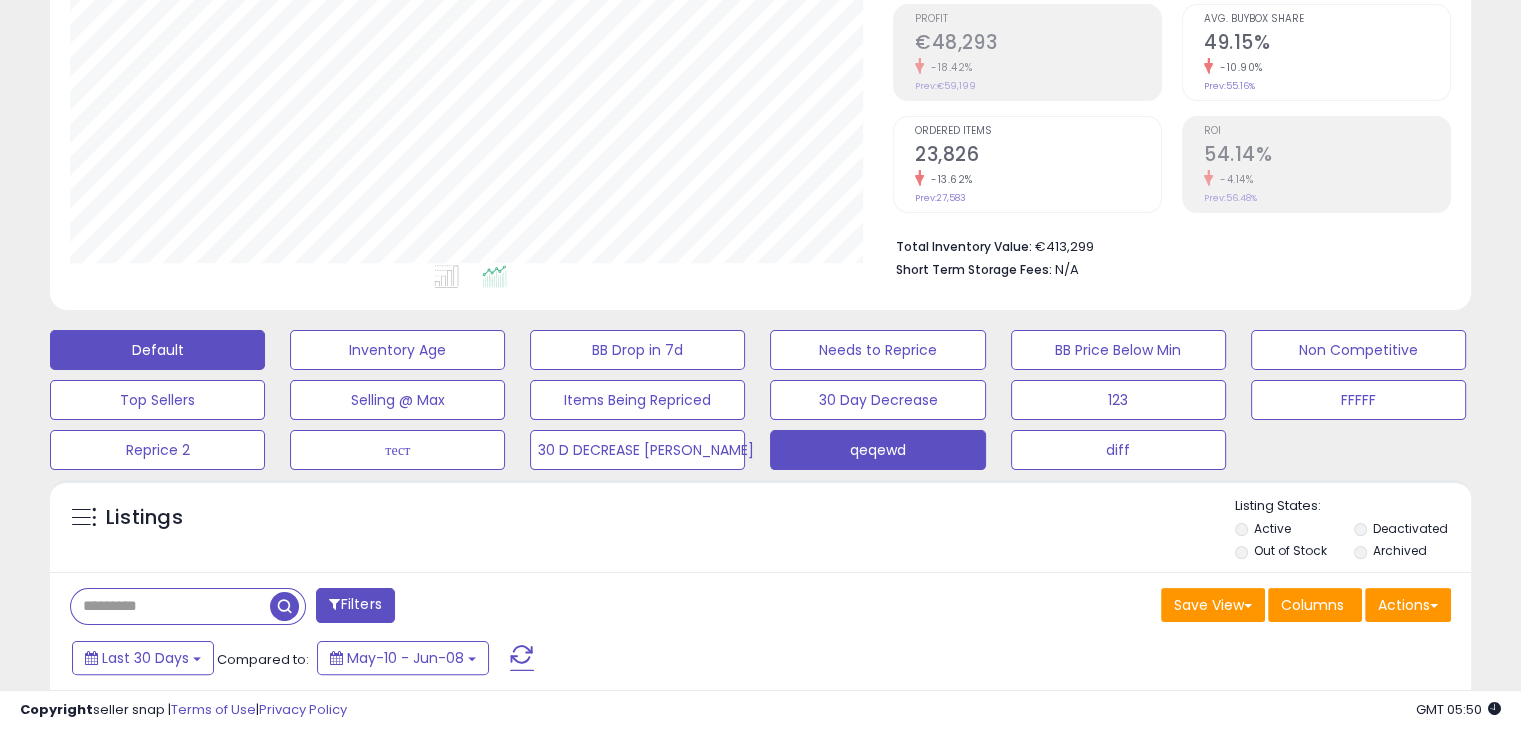 click on "qeqewd" at bounding box center (397, 350) 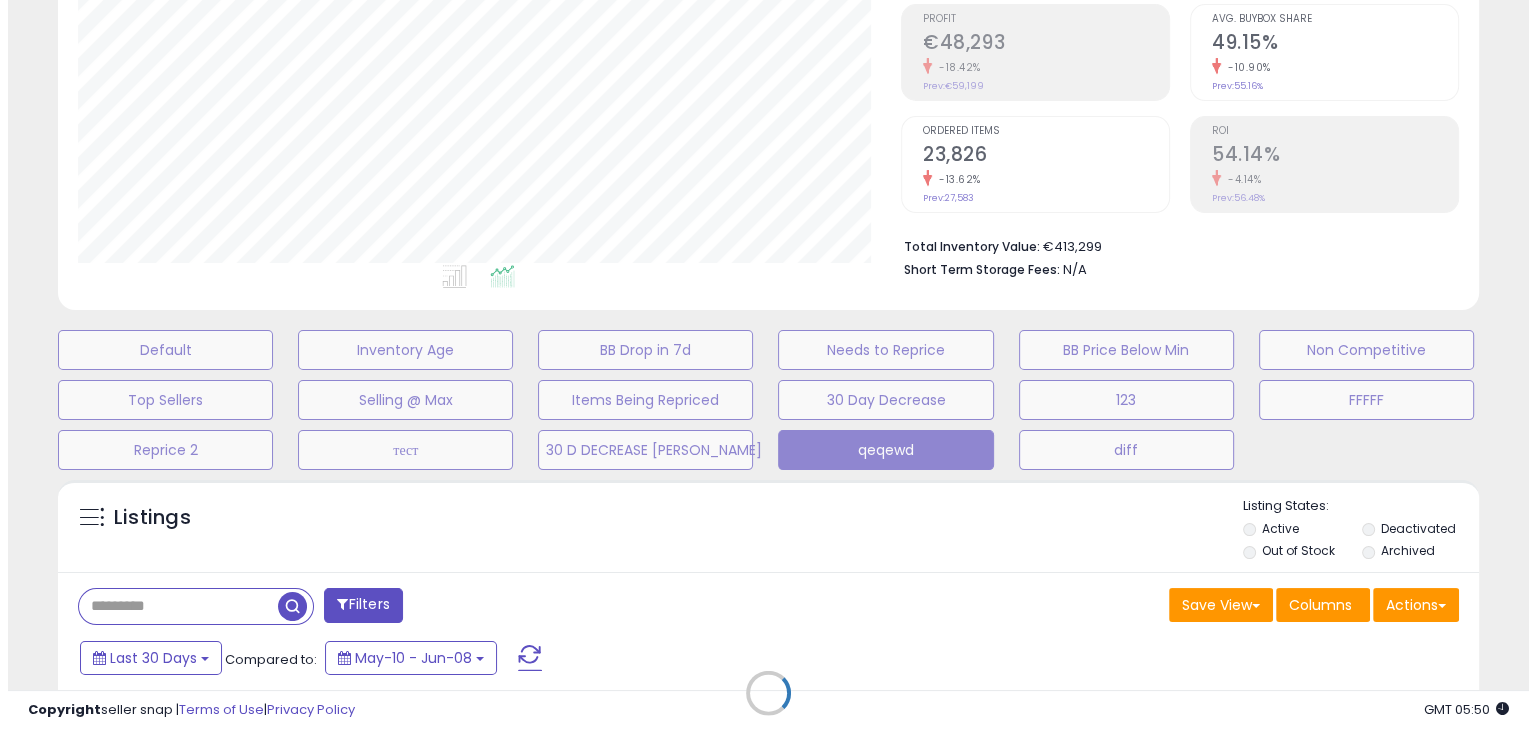 scroll, scrollTop: 999589, scrollLeft: 999168, axis: both 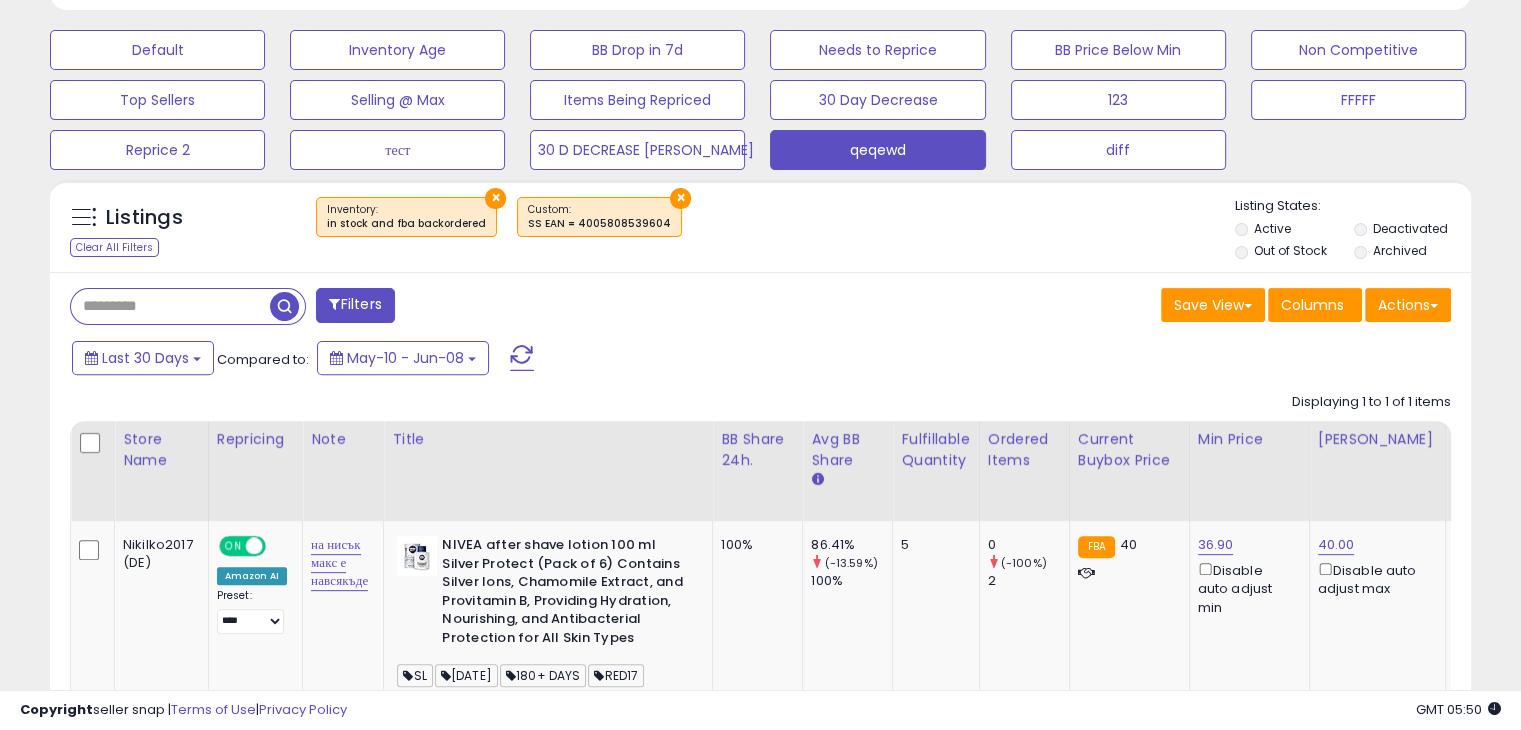 click on "Filters" at bounding box center [355, 305] 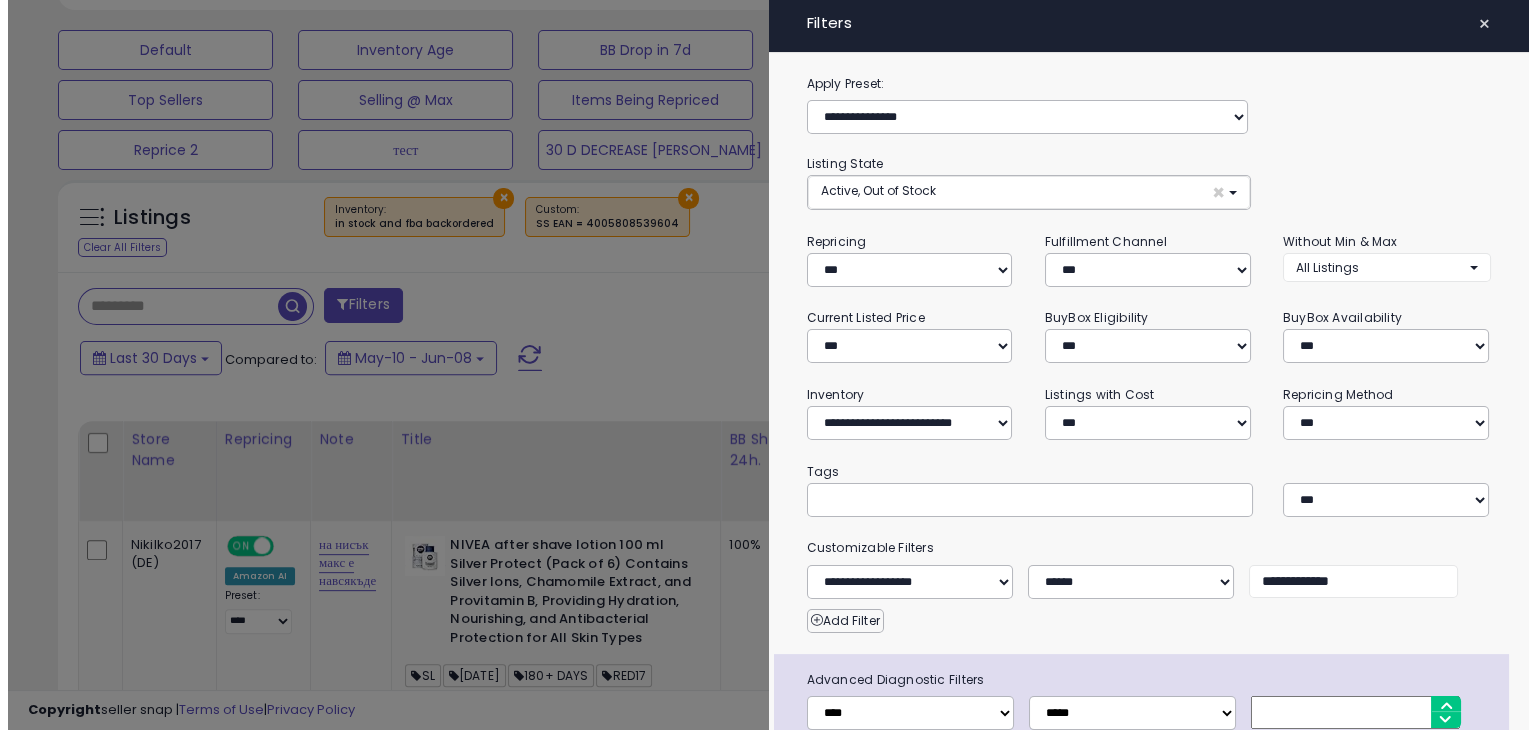 scroll, scrollTop: 999589, scrollLeft: 999168, axis: both 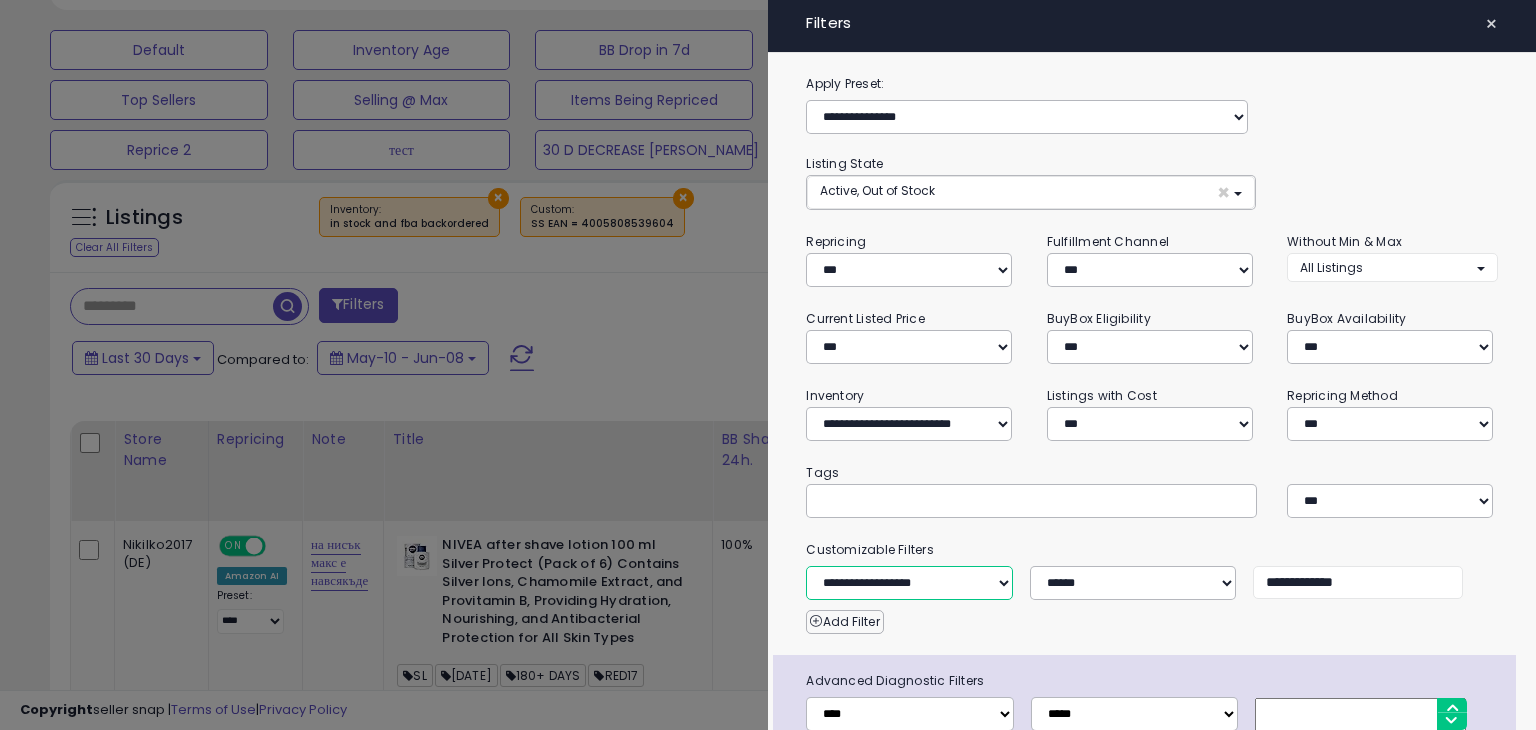 click on "**********" at bounding box center (909, 583) 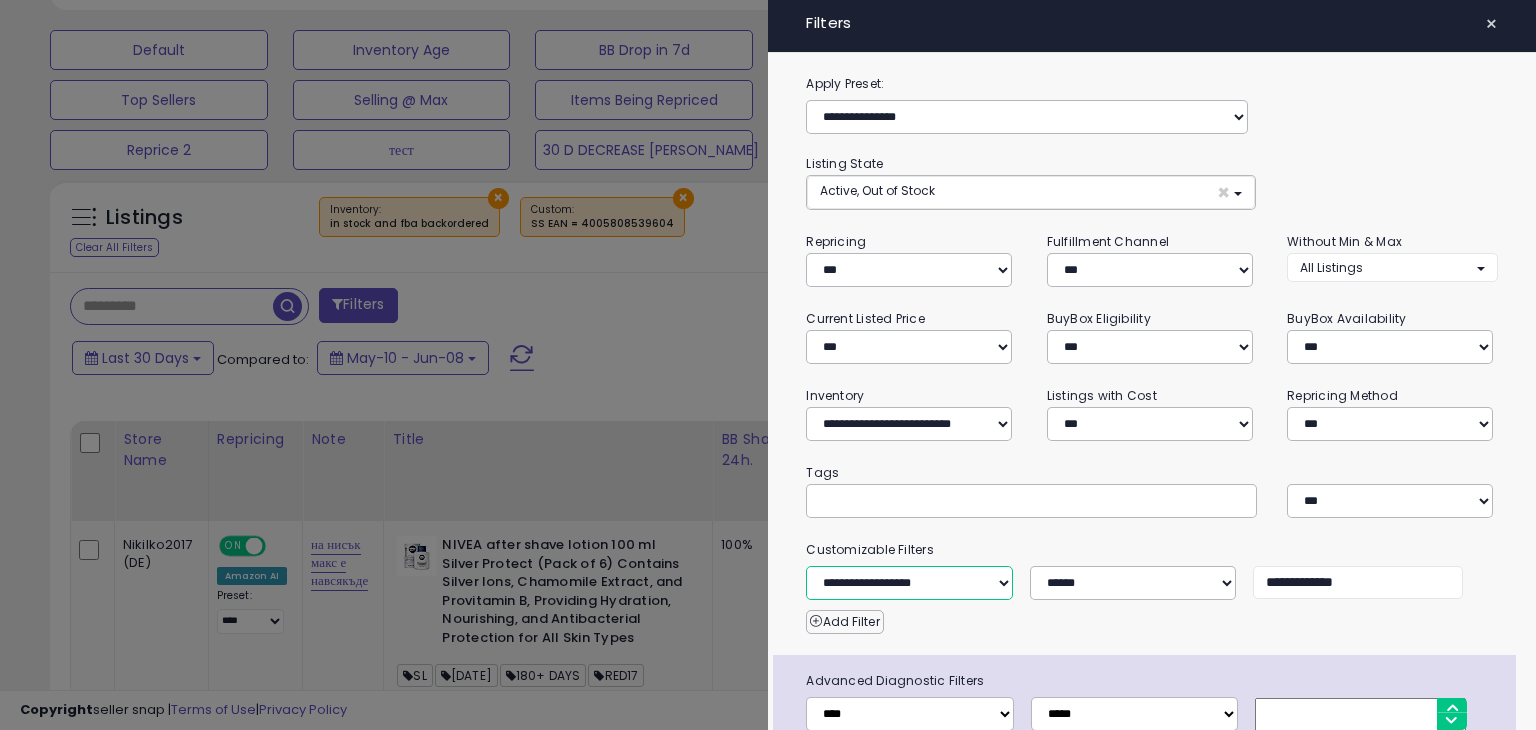 select on "****" 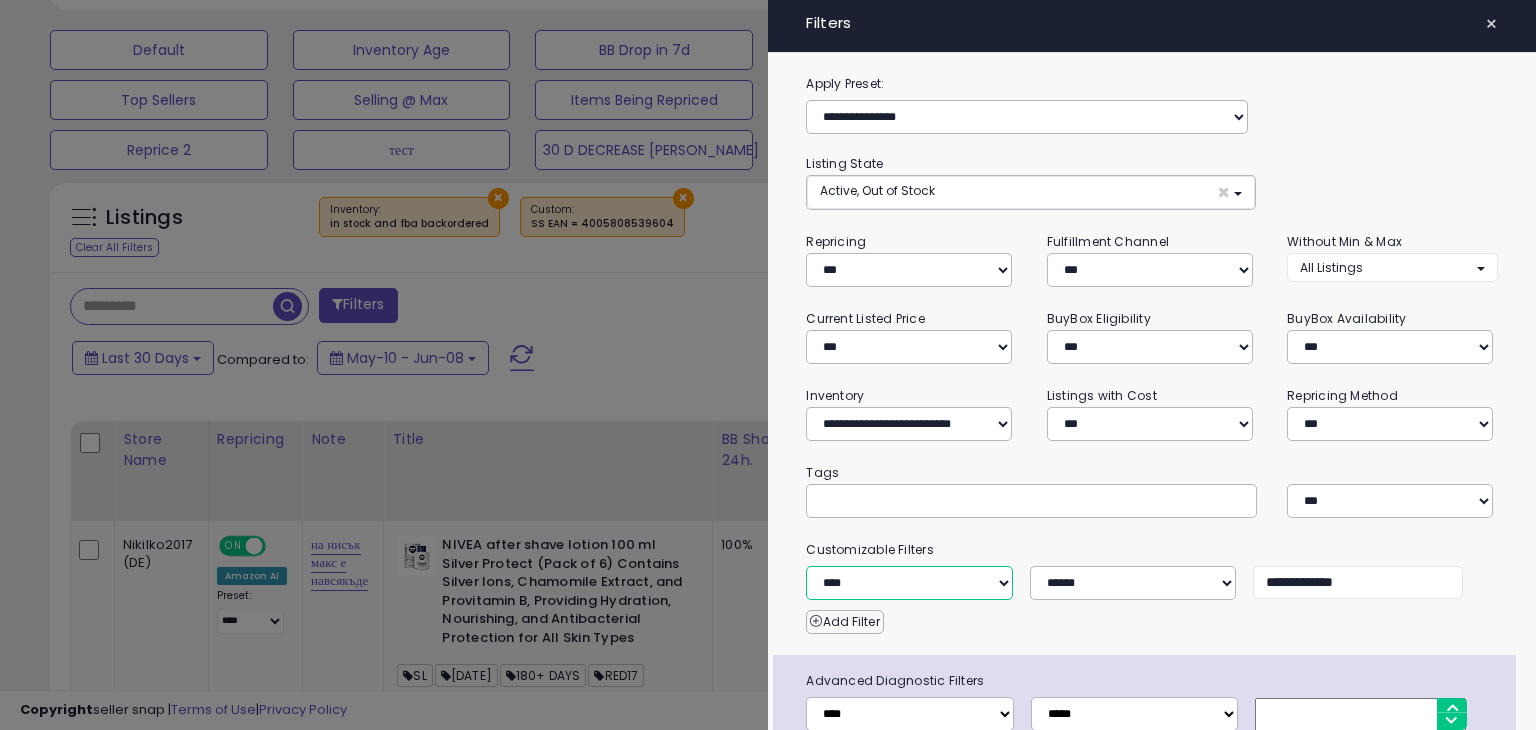 click on "**********" at bounding box center [909, 583] 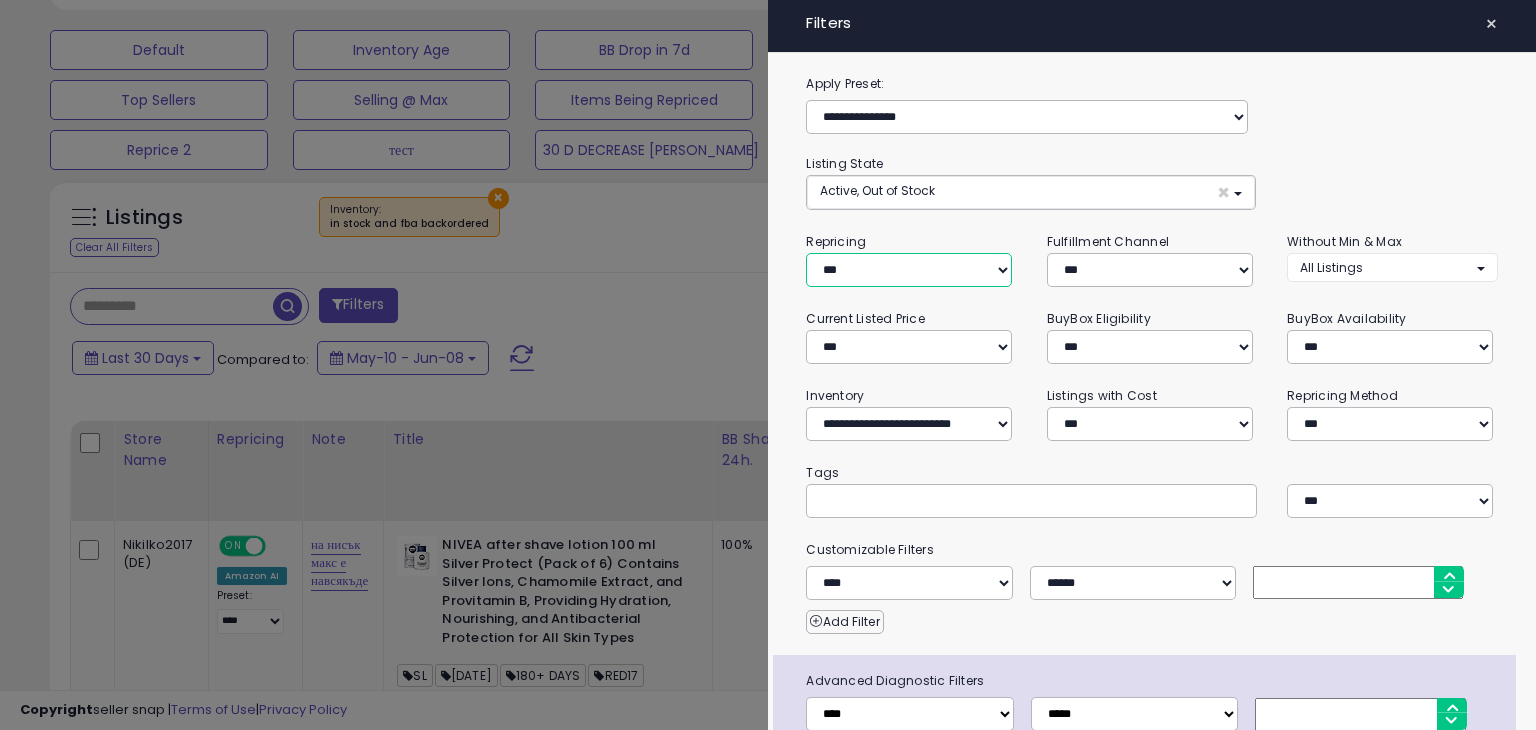 click on "**********" at bounding box center (909, 270) 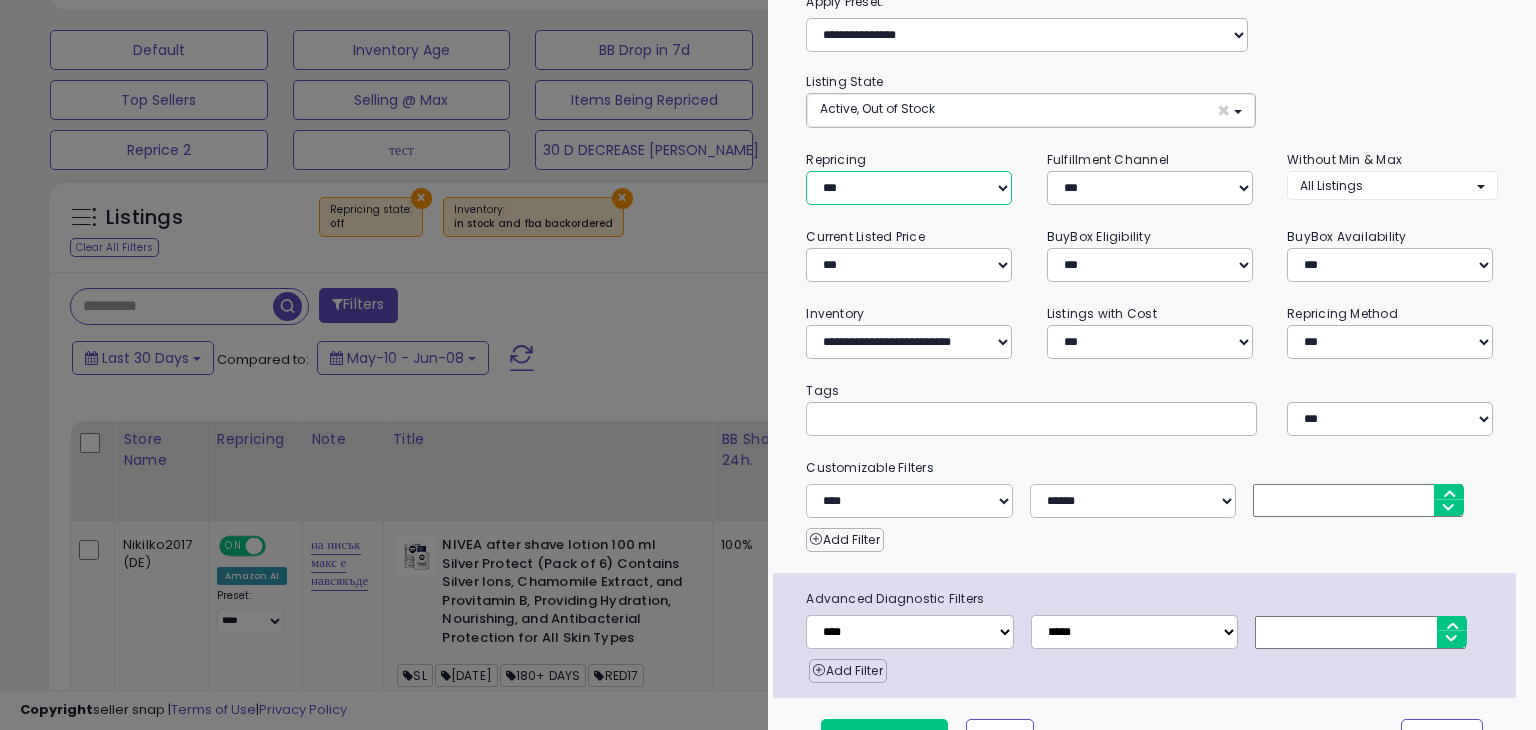 scroll, scrollTop: 120, scrollLeft: 0, axis: vertical 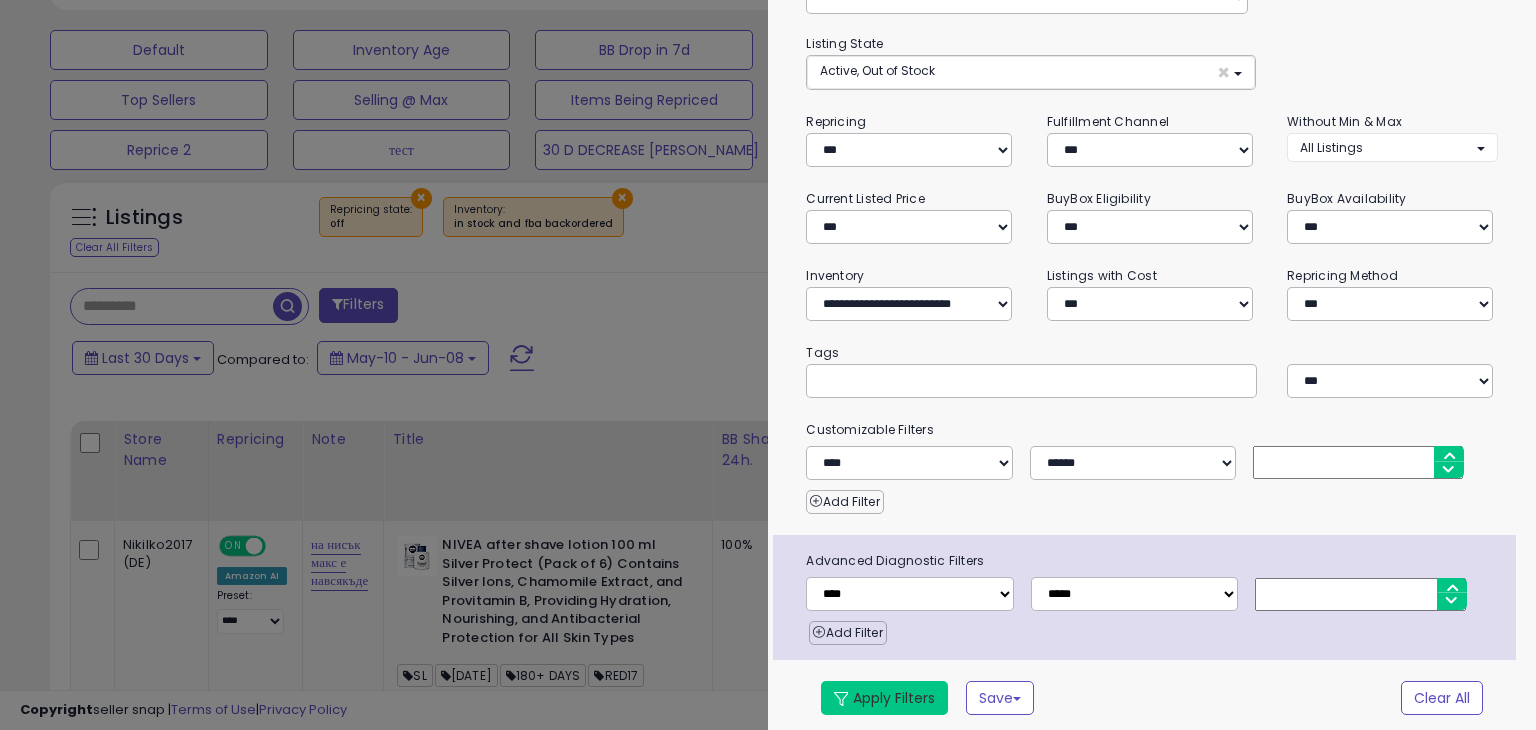 click on "Apply Filters" at bounding box center [884, 698] 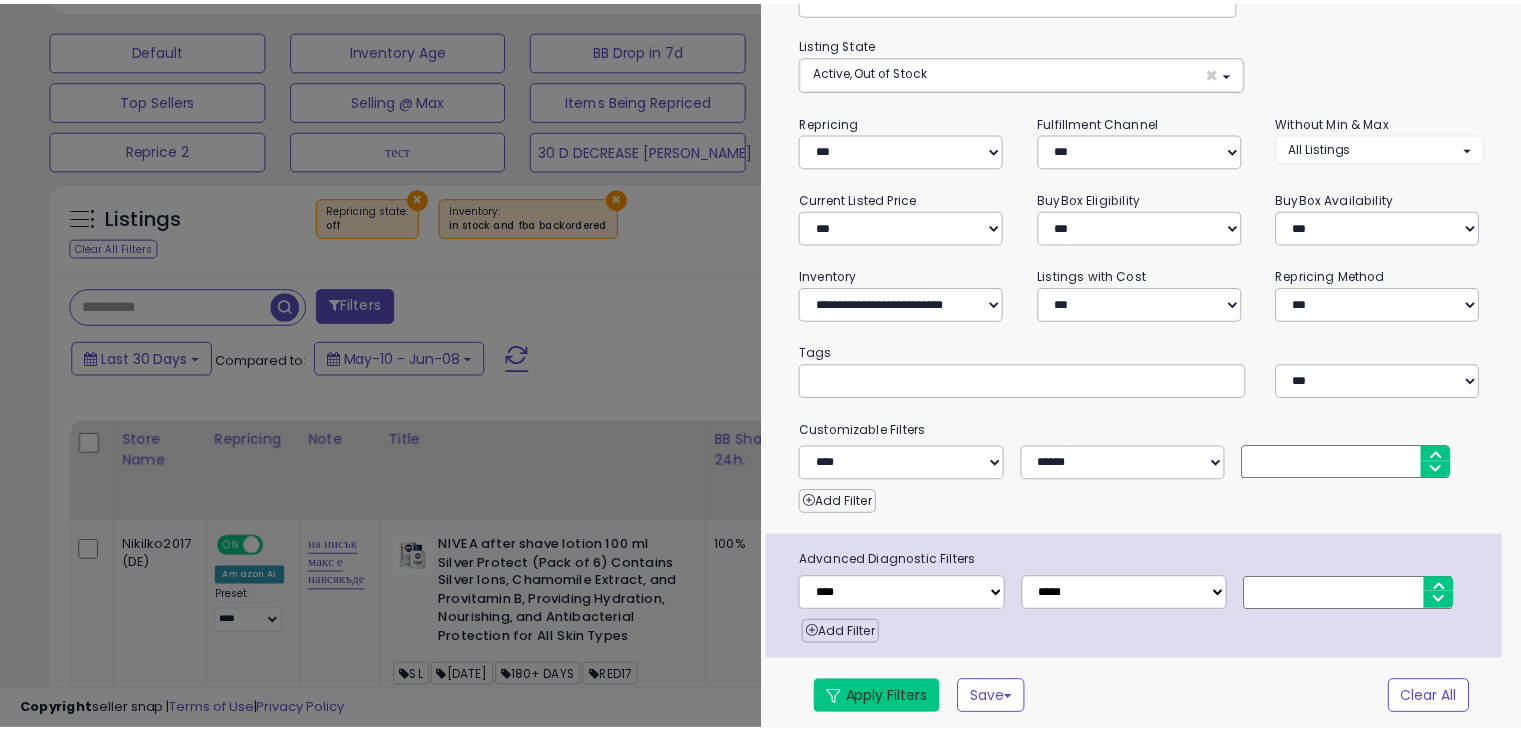 scroll, scrollTop: 560, scrollLeft: 0, axis: vertical 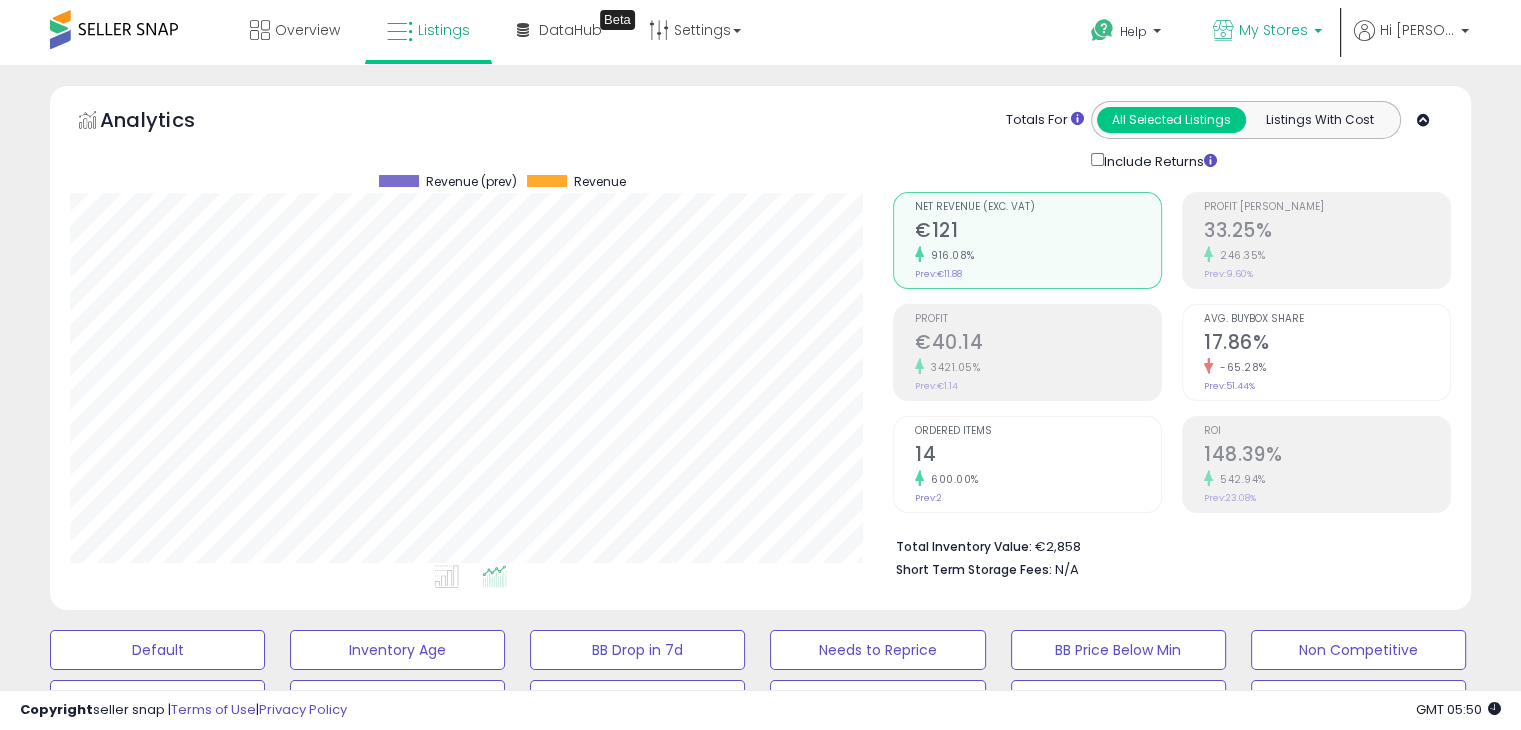 click on "My Stores" at bounding box center [1273, 30] 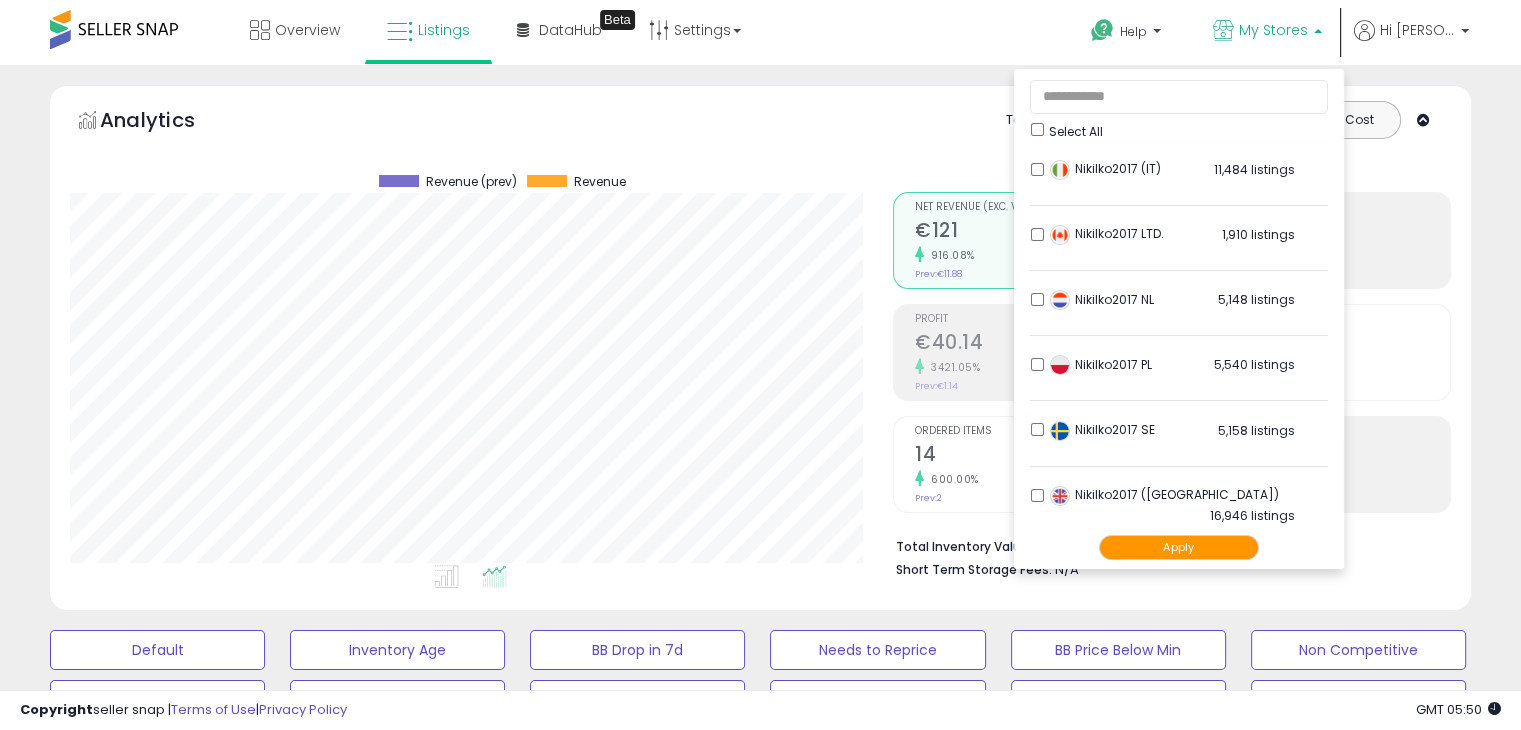 scroll, scrollTop: 395, scrollLeft: 0, axis: vertical 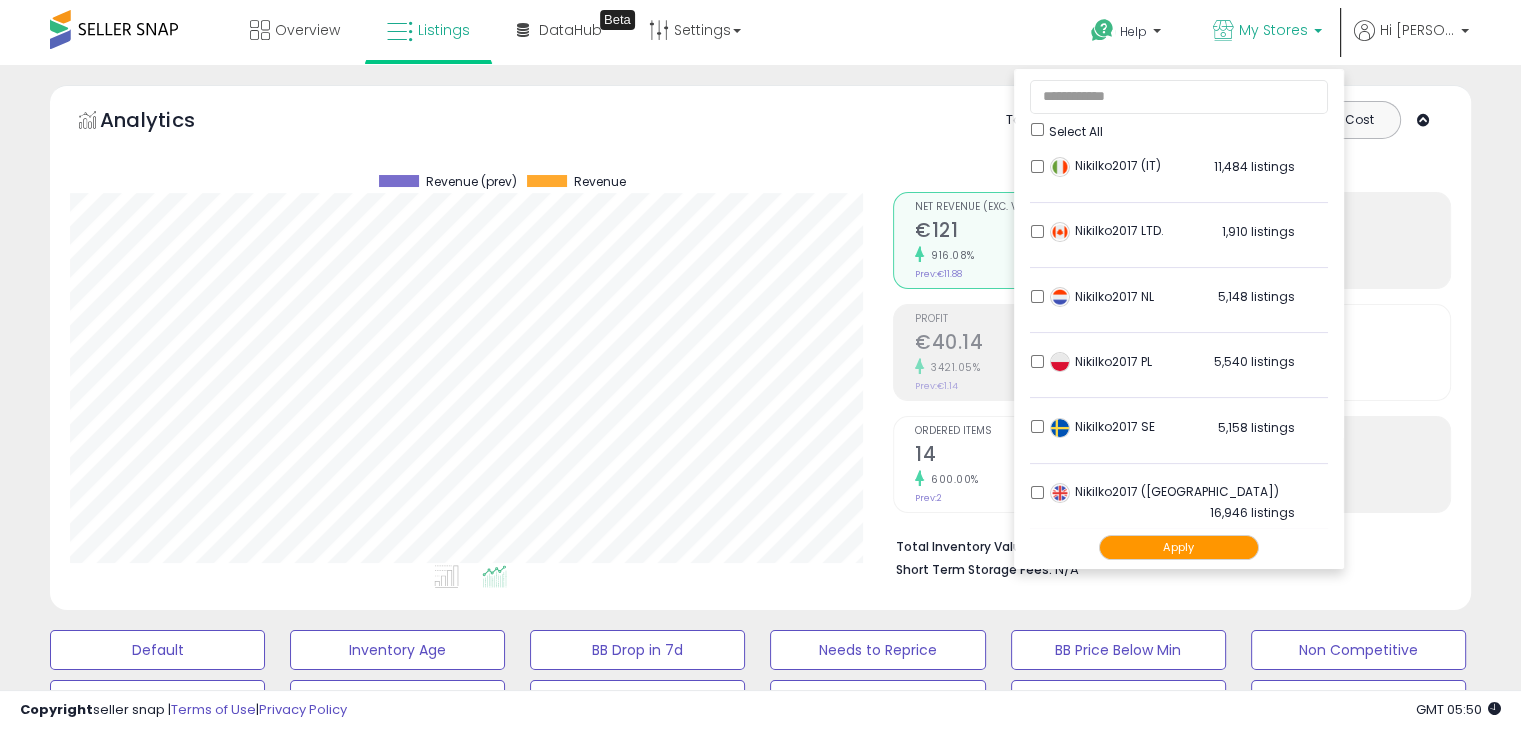 click at bounding box center [450, 580] 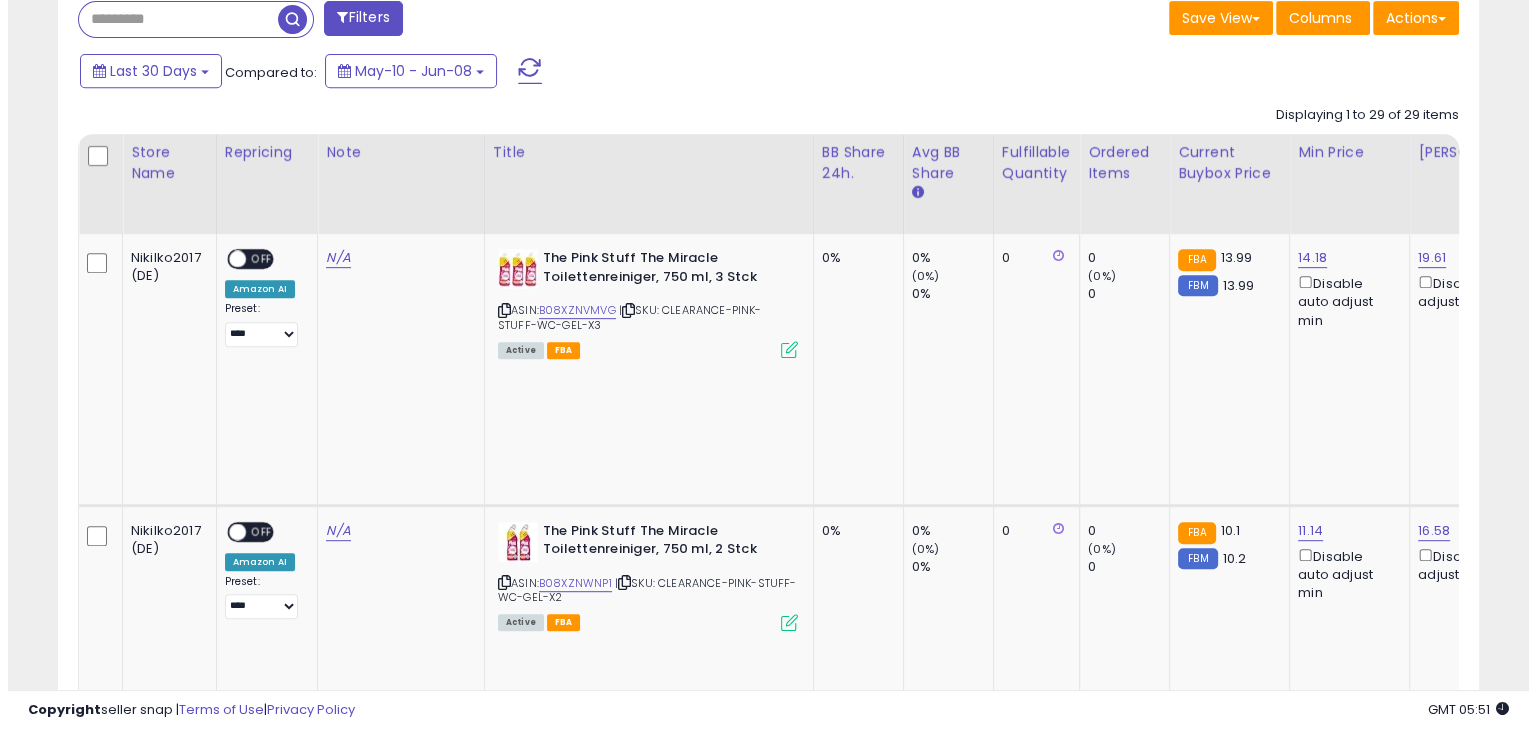 scroll, scrollTop: 900, scrollLeft: 0, axis: vertical 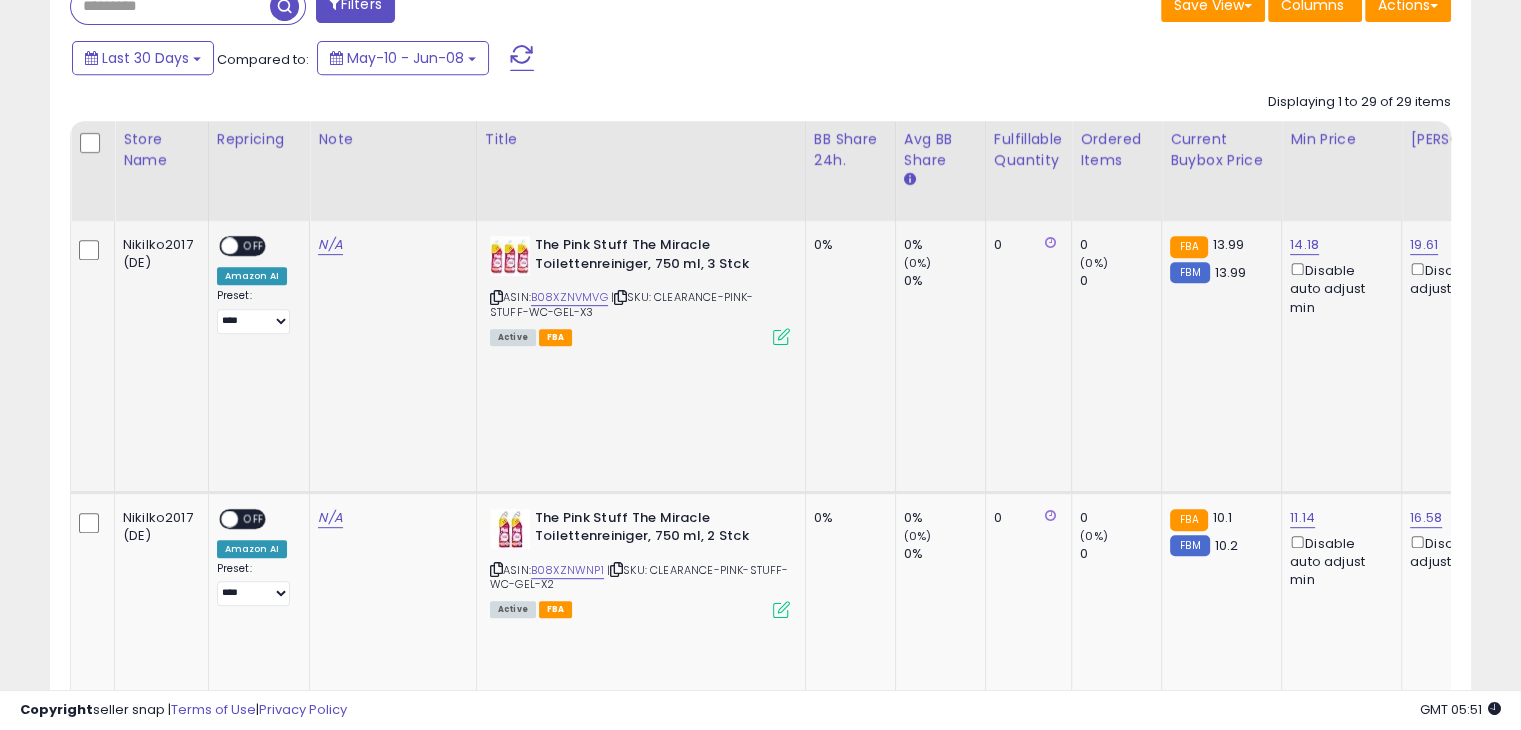 click on "The Pink Stuff The Miracle Toilettenreiniger, 750 ml, 3 Stck  ASIN:  B08XZNVMVG    |   SKU: CLEARANCE-PINK-STUFF-WC-GEL-X3 Active FBA" 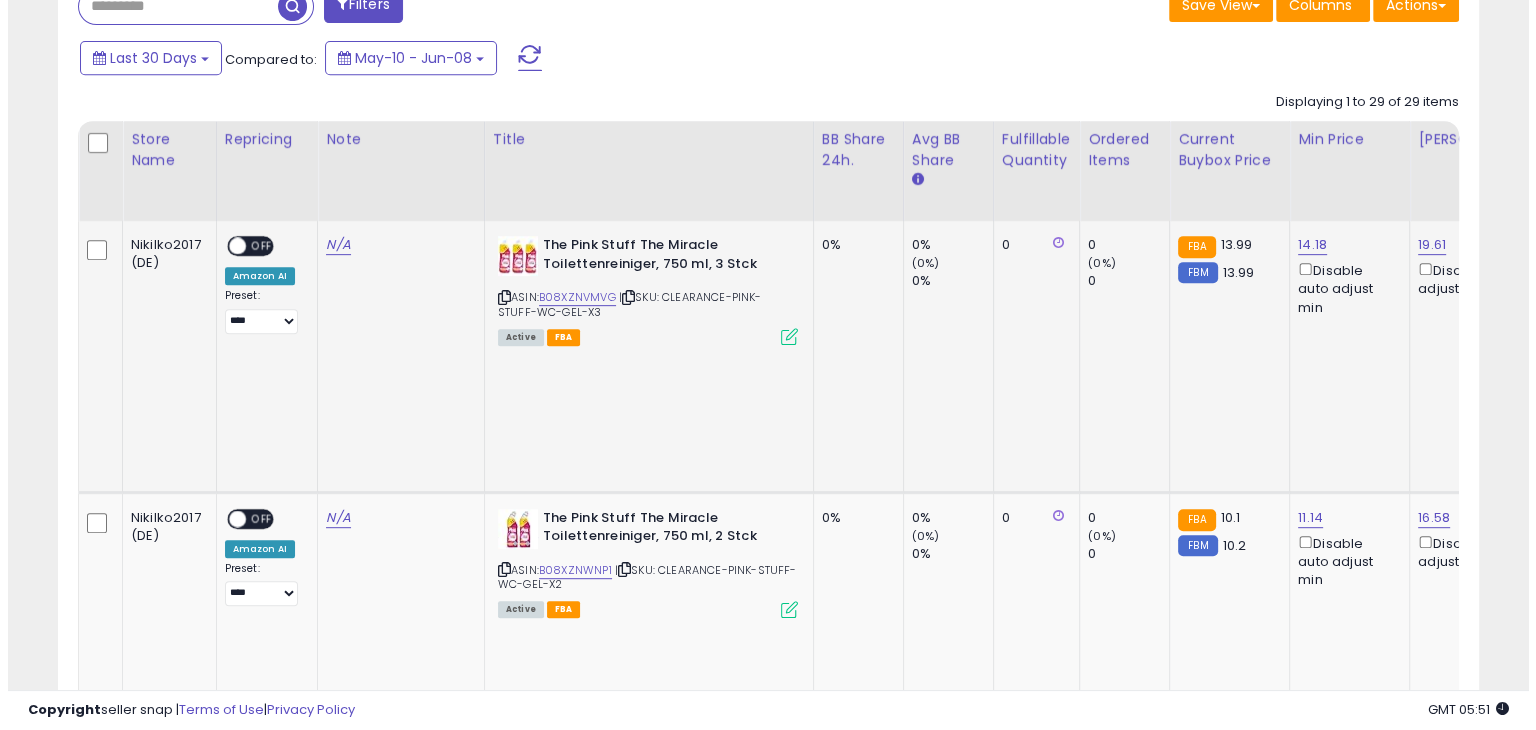 scroll, scrollTop: 999589, scrollLeft: 999168, axis: both 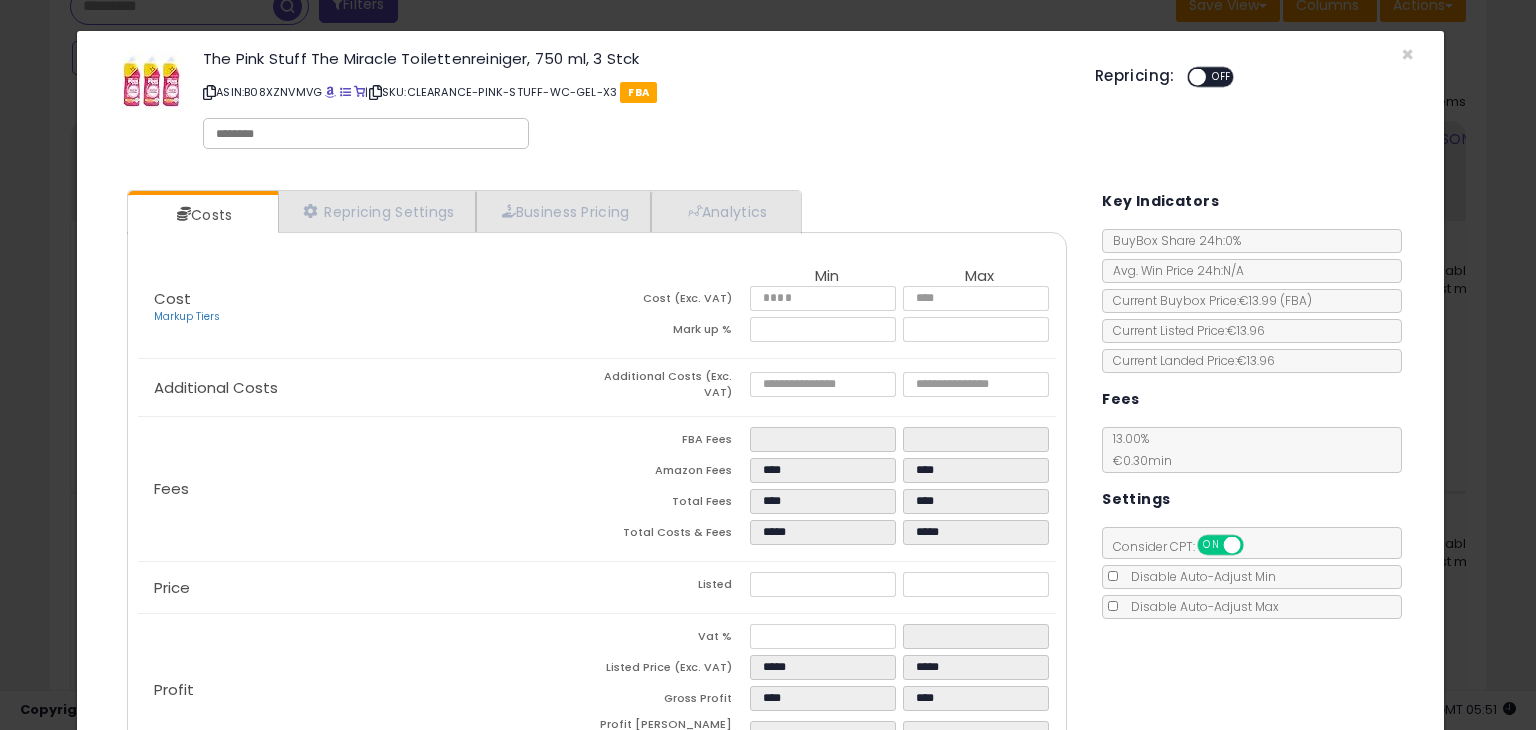 click on "× Close
The Pink Stuff The Miracle Toilettenreiniger, 750 ml, 3 Stck
ASIN:  B08XZNVMVG
|
SKU:  CLEARANCE-PINK-STUFF-WC-GEL-X3
FBA
Repricing:
ON   OFF" 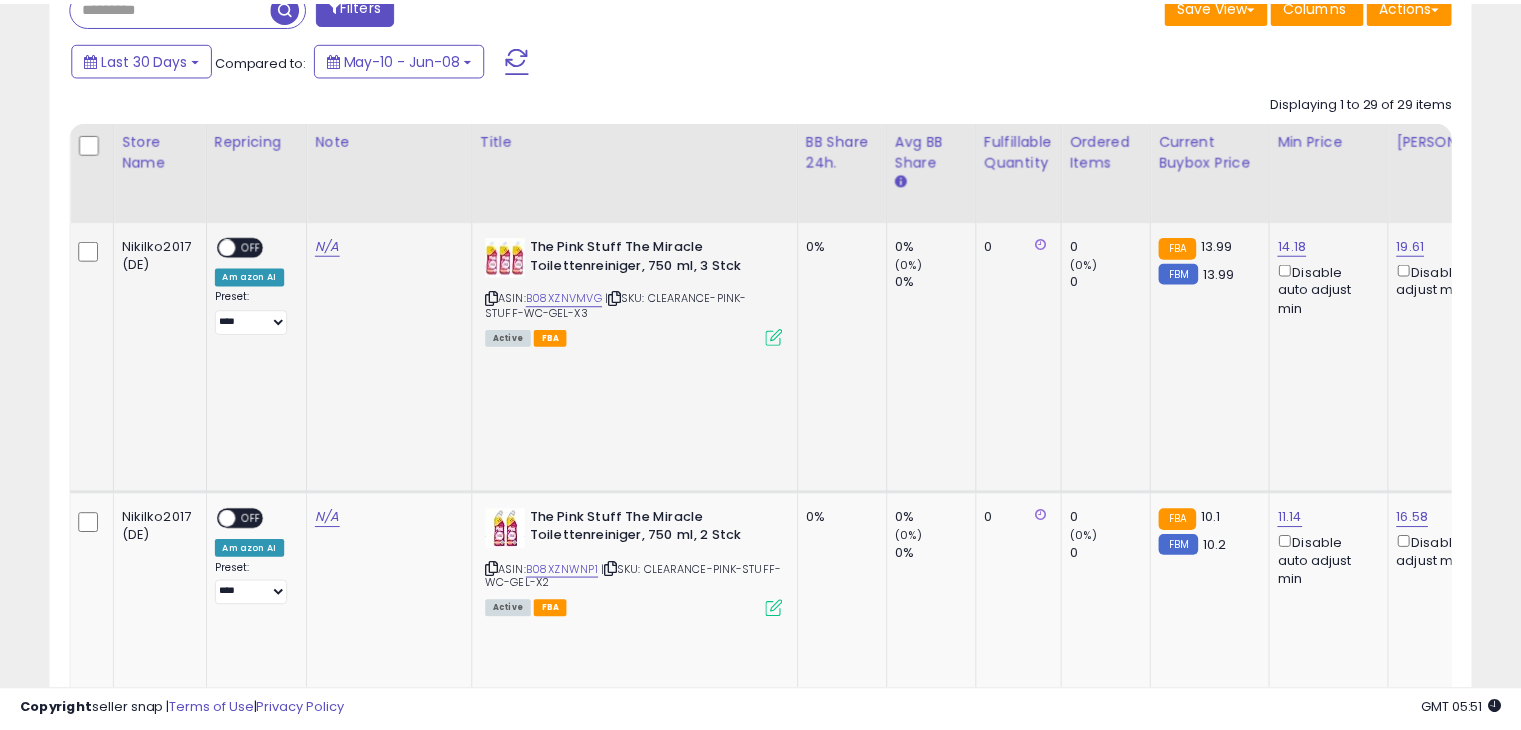 scroll, scrollTop: 409, scrollLeft: 822, axis: both 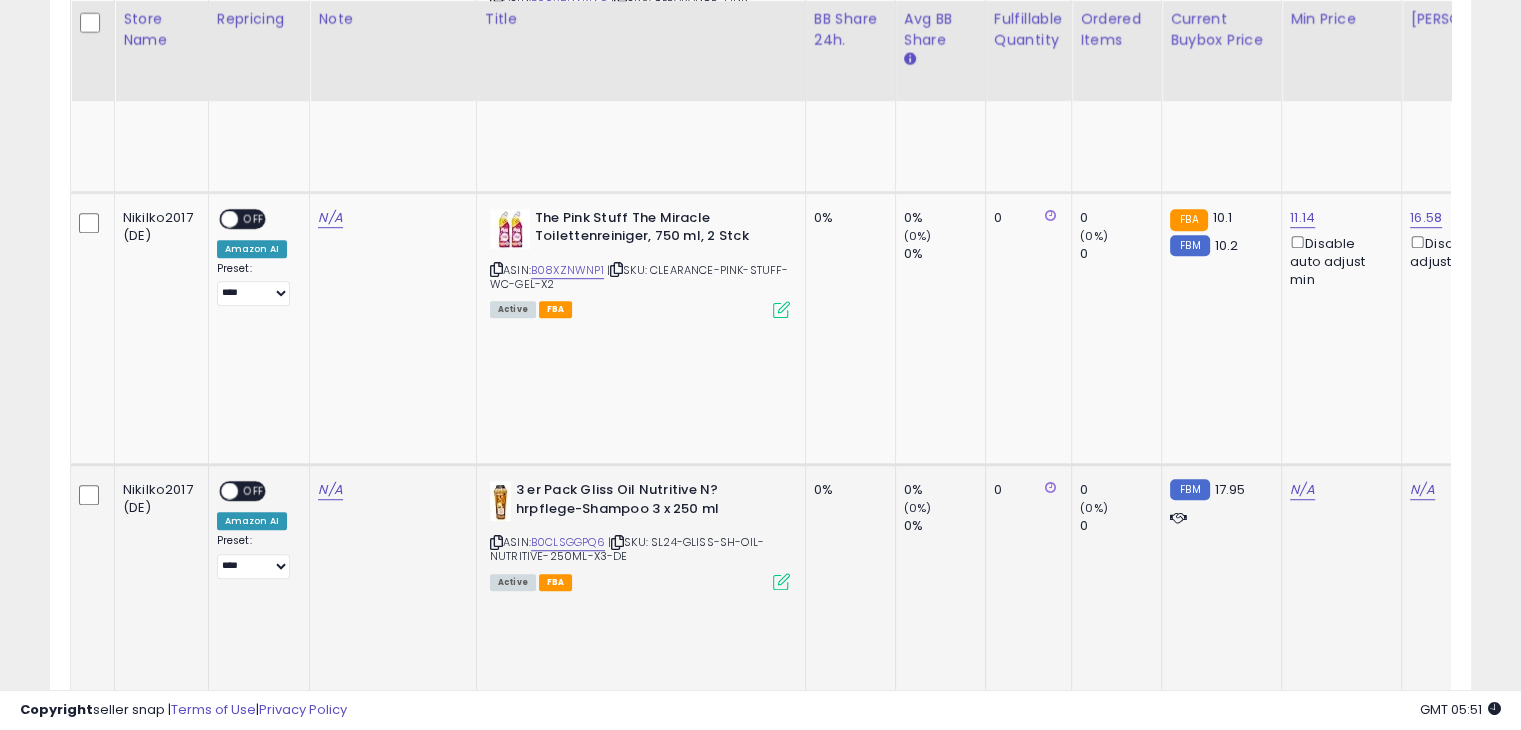 click at bounding box center [781, 581] 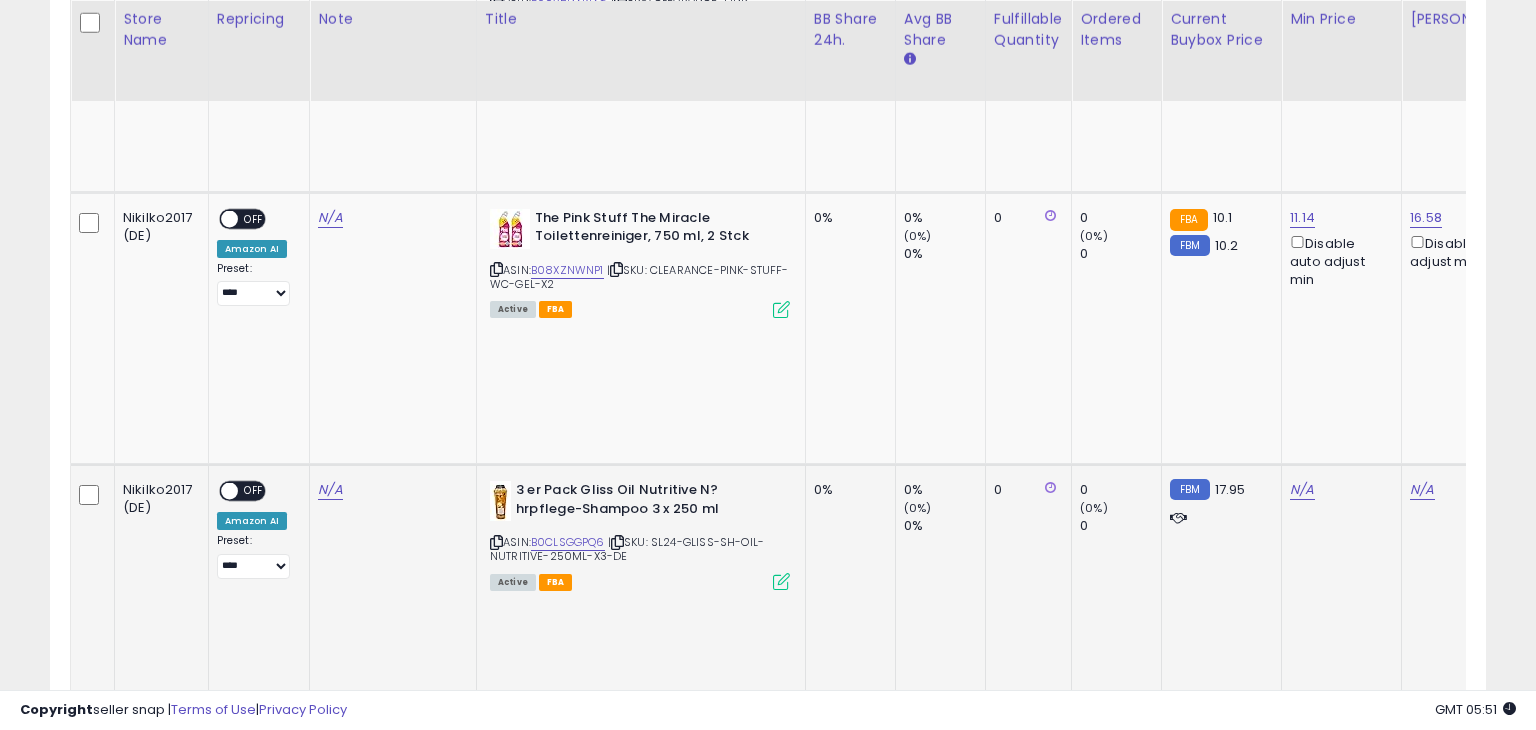scroll, scrollTop: 999589, scrollLeft: 999168, axis: both 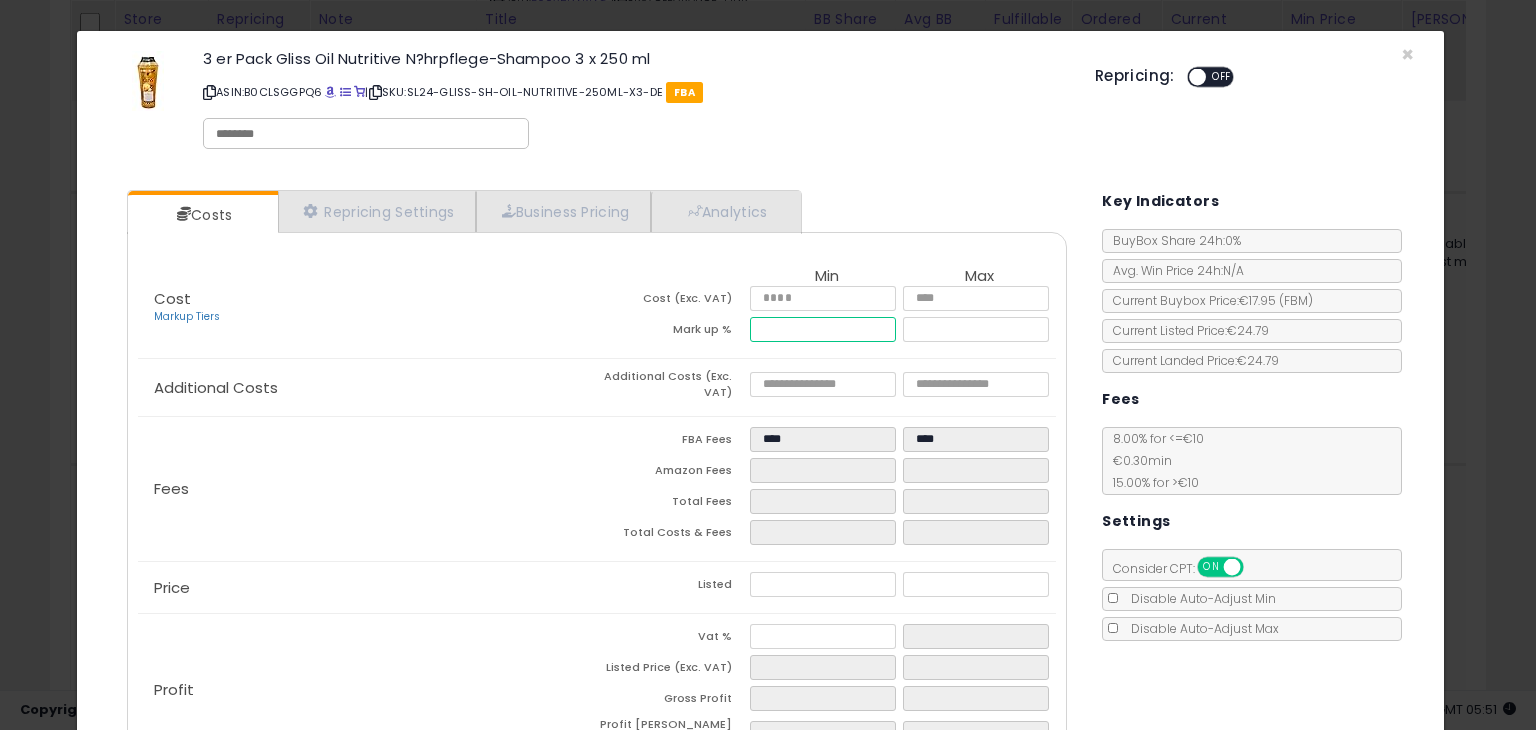 click at bounding box center [822, 329] 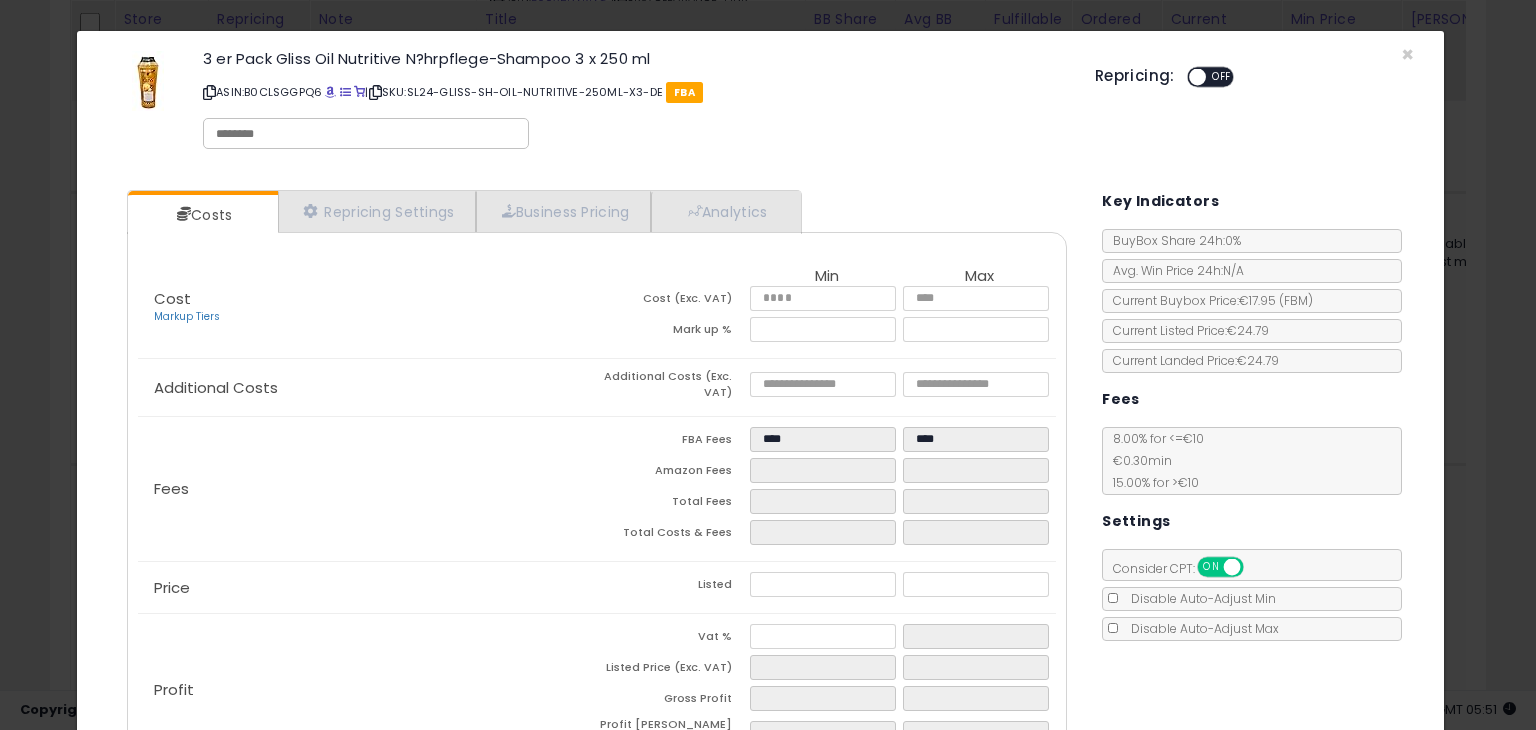 click on "Cost
Markup Tiers" at bounding box center (367, 308) 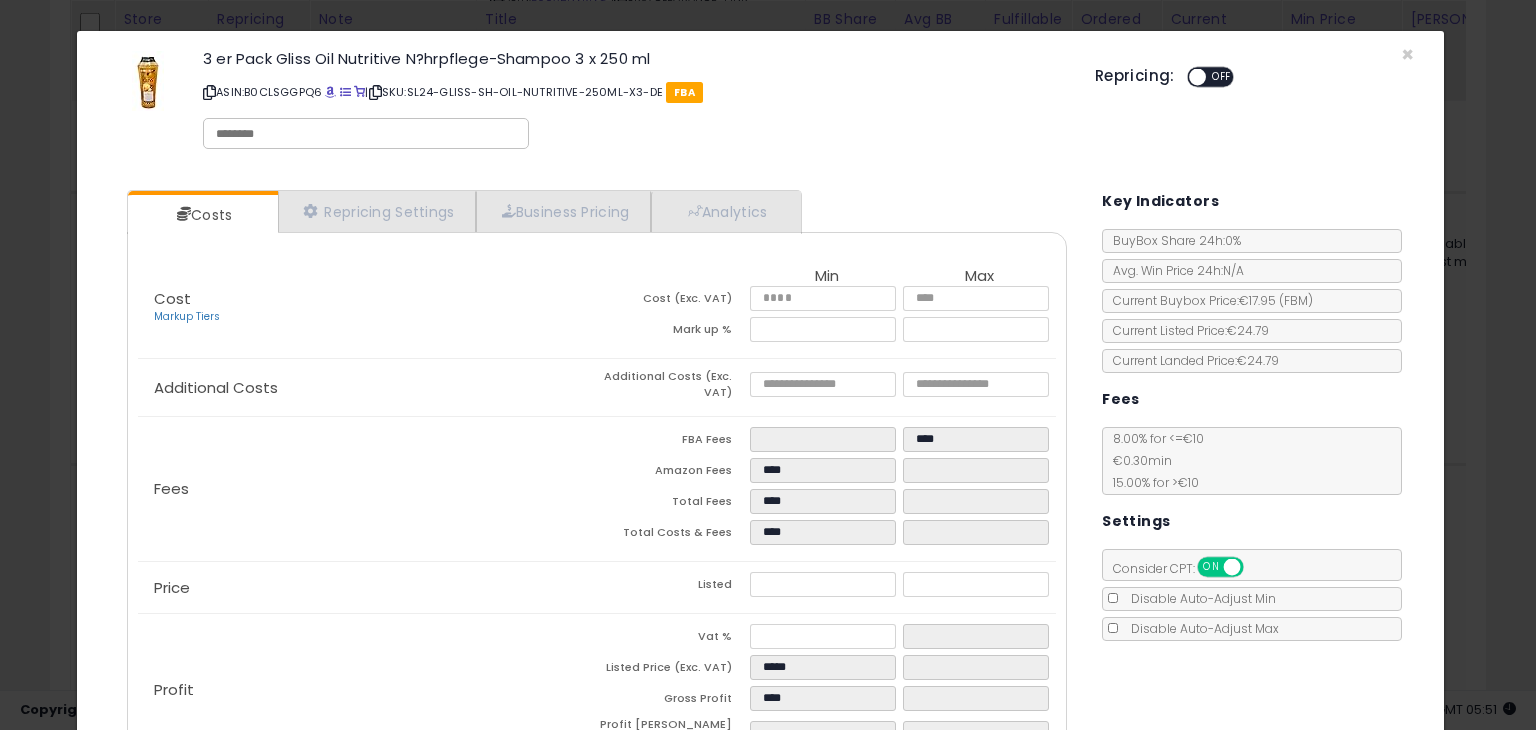 click at bounding box center [979, 332] 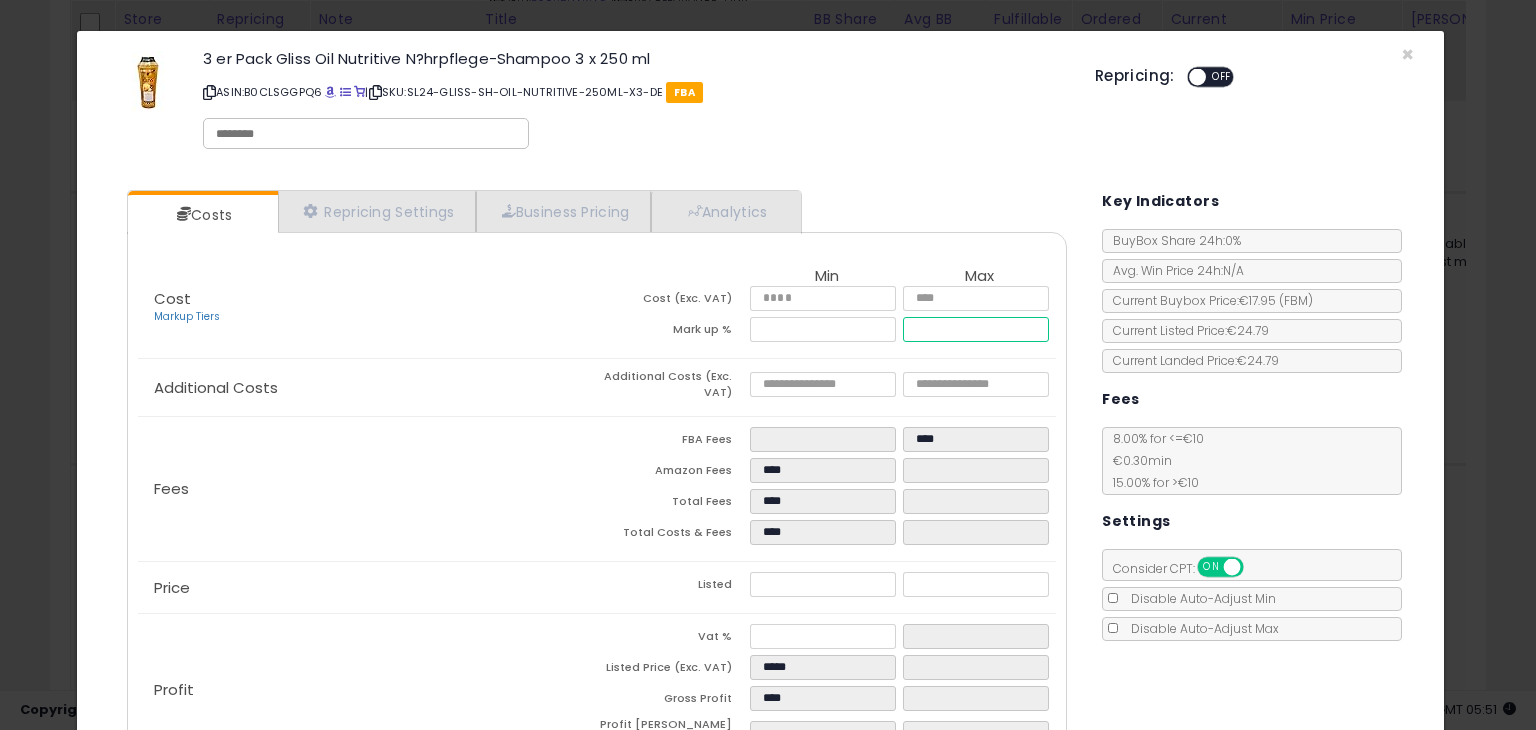 click at bounding box center (975, 329) 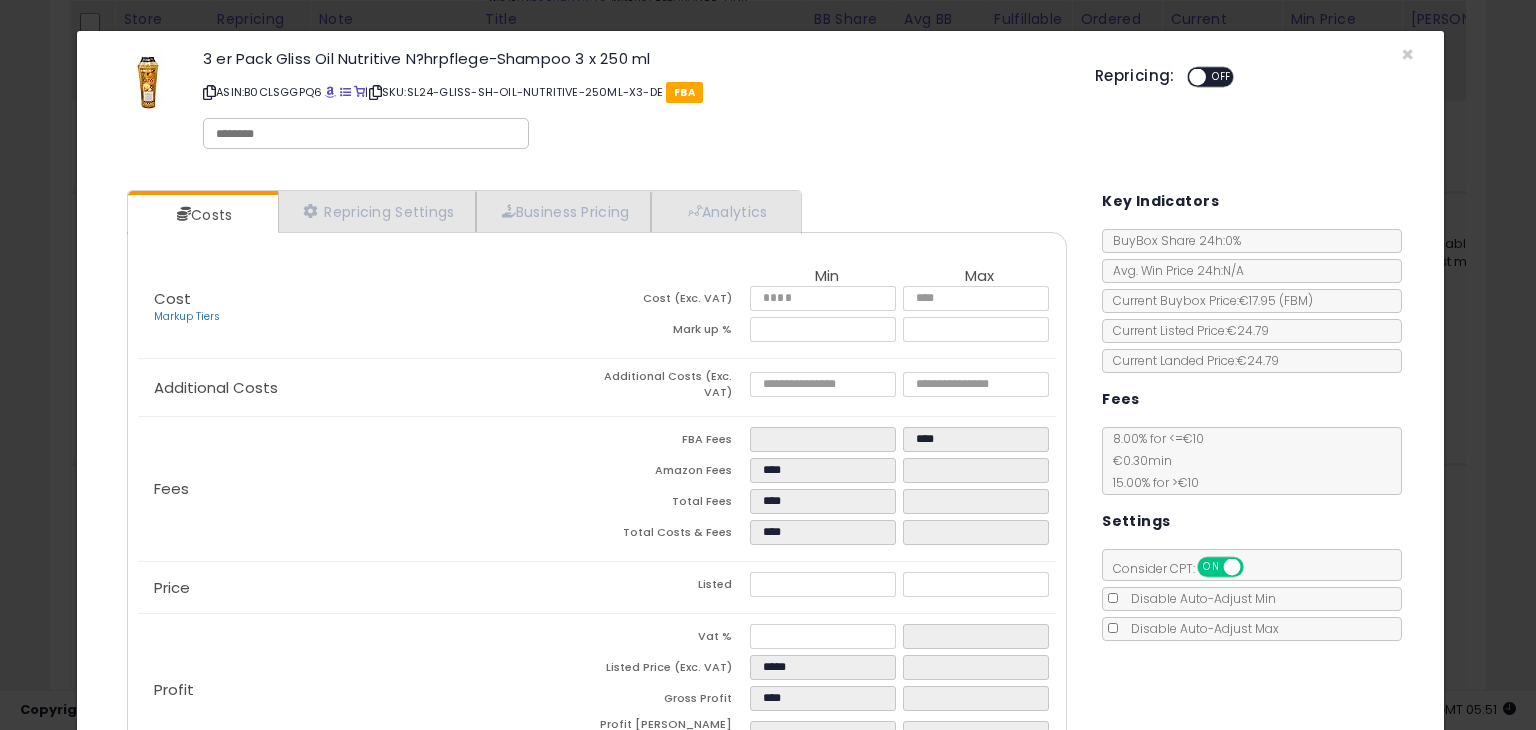 type on "******" 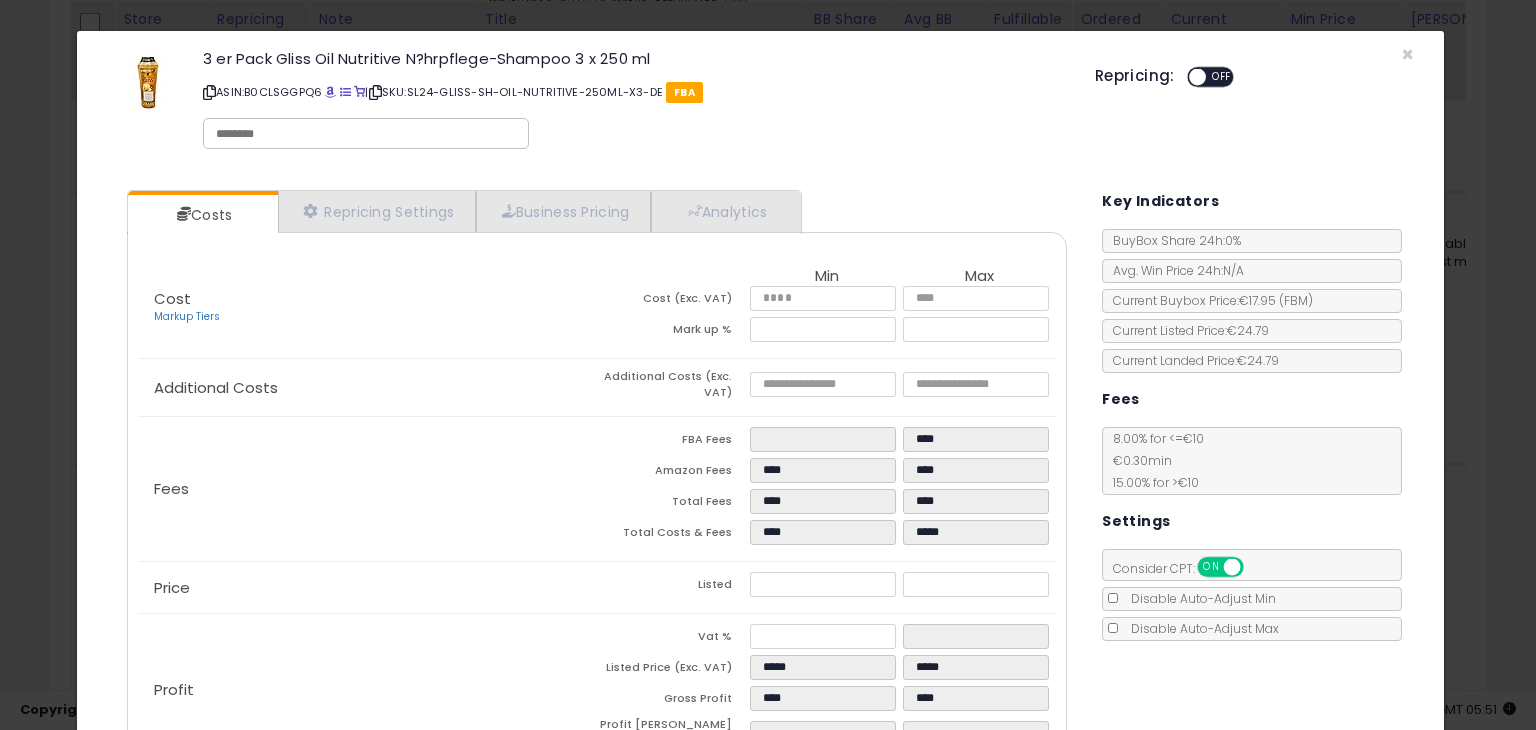 click on "Fees
FBA Fees
****
****
Amazon Fees
****
****
Total Fees
****
****
Total Costs & Fees
****
*****" 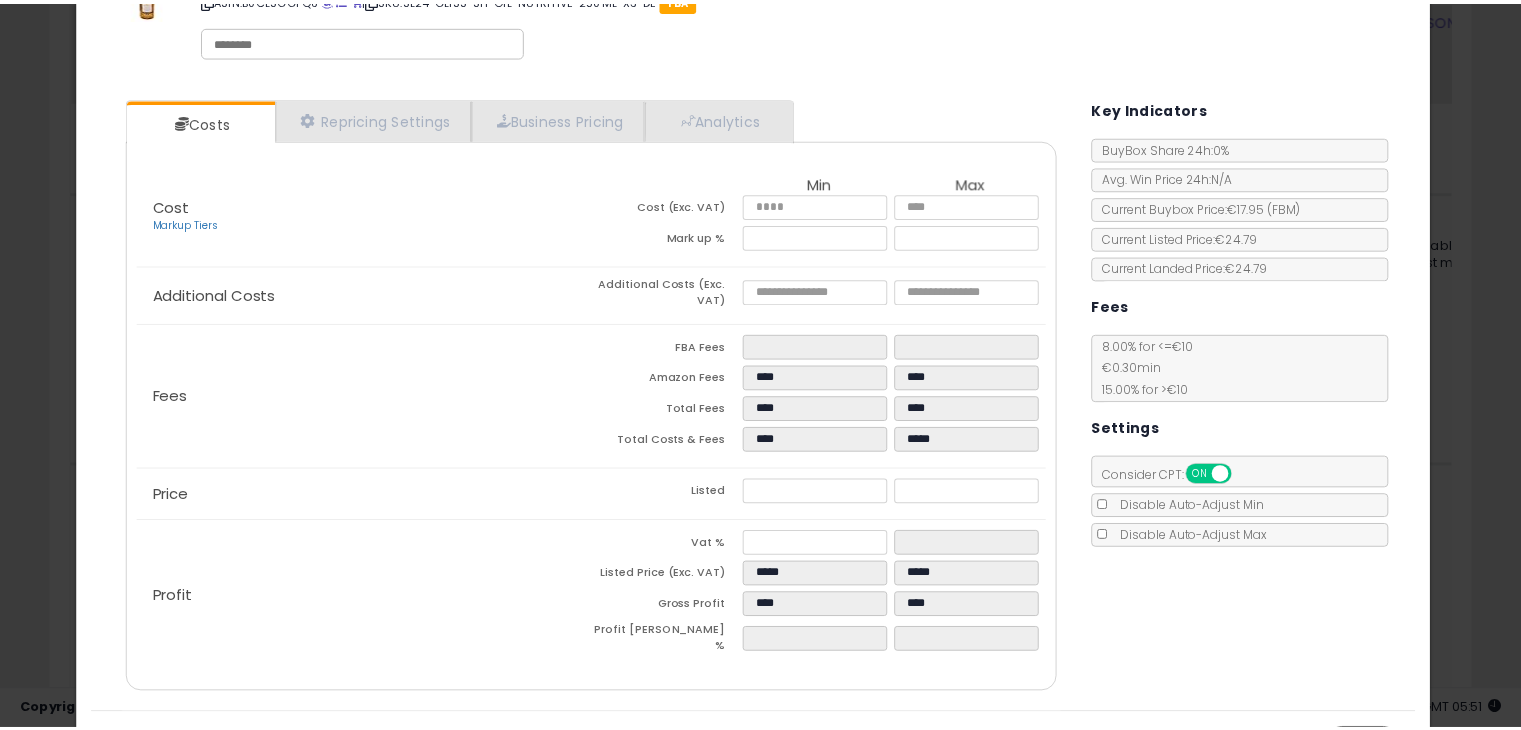 scroll, scrollTop: 132, scrollLeft: 0, axis: vertical 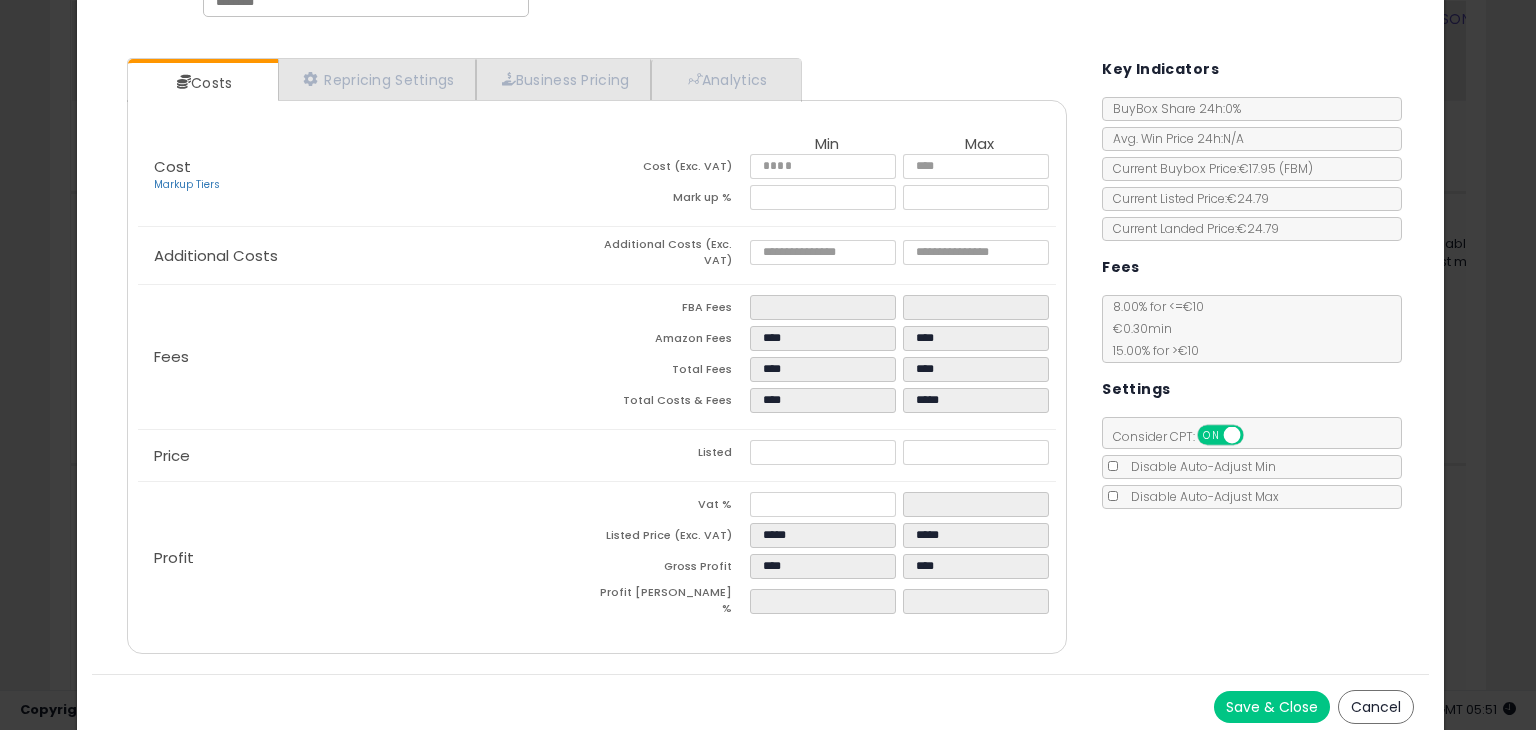 click on "Cancel" at bounding box center [1376, 707] 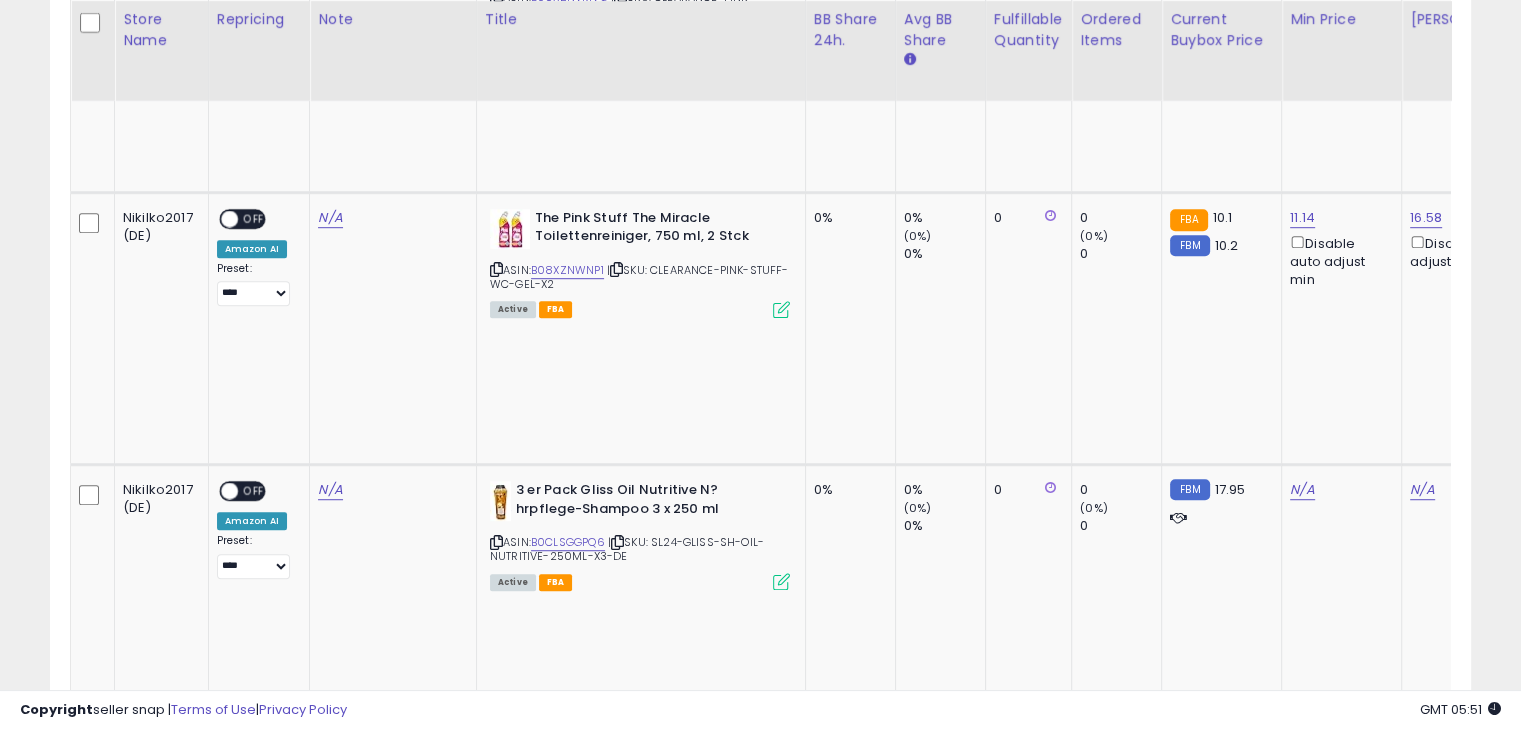 scroll, scrollTop: 409, scrollLeft: 822, axis: both 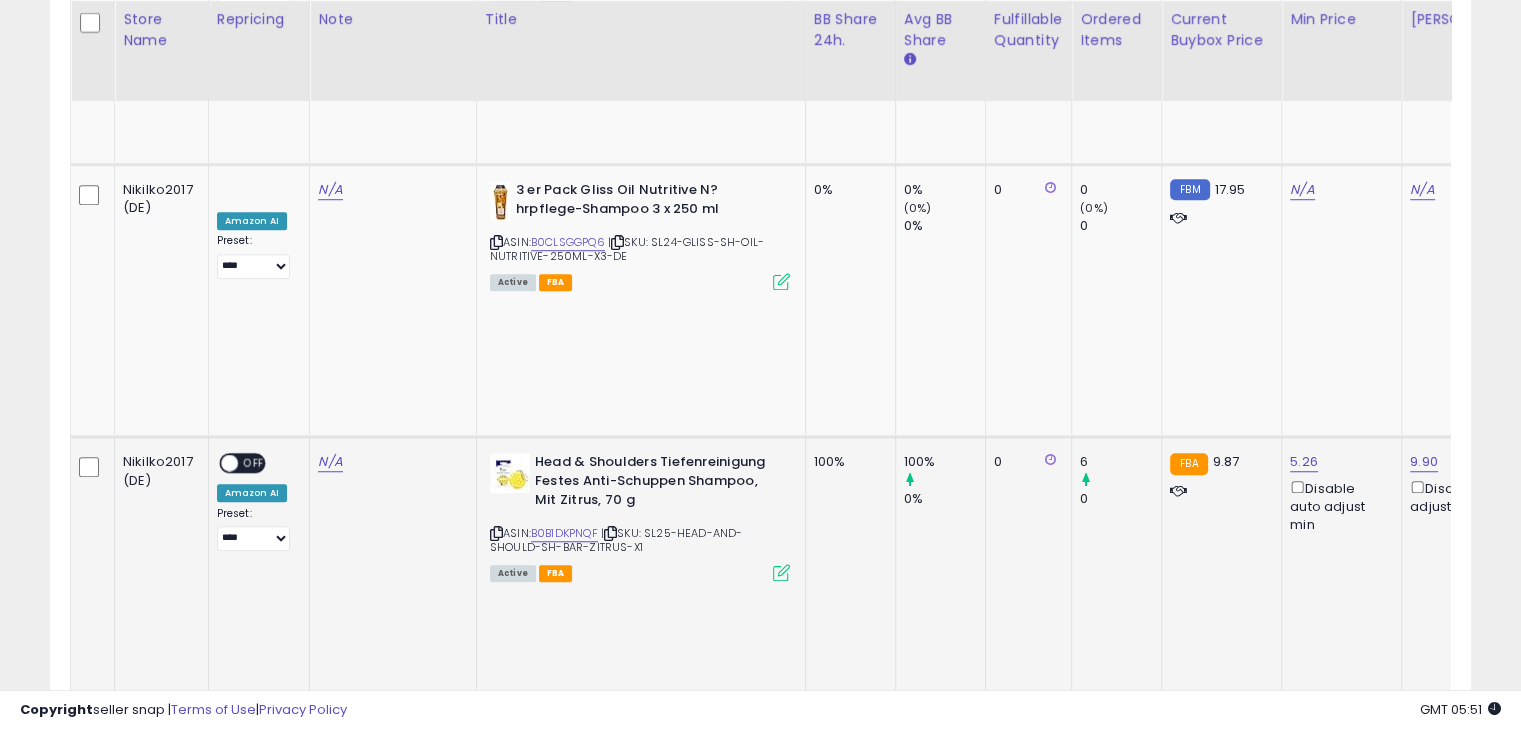 click at bounding box center (781, 572) 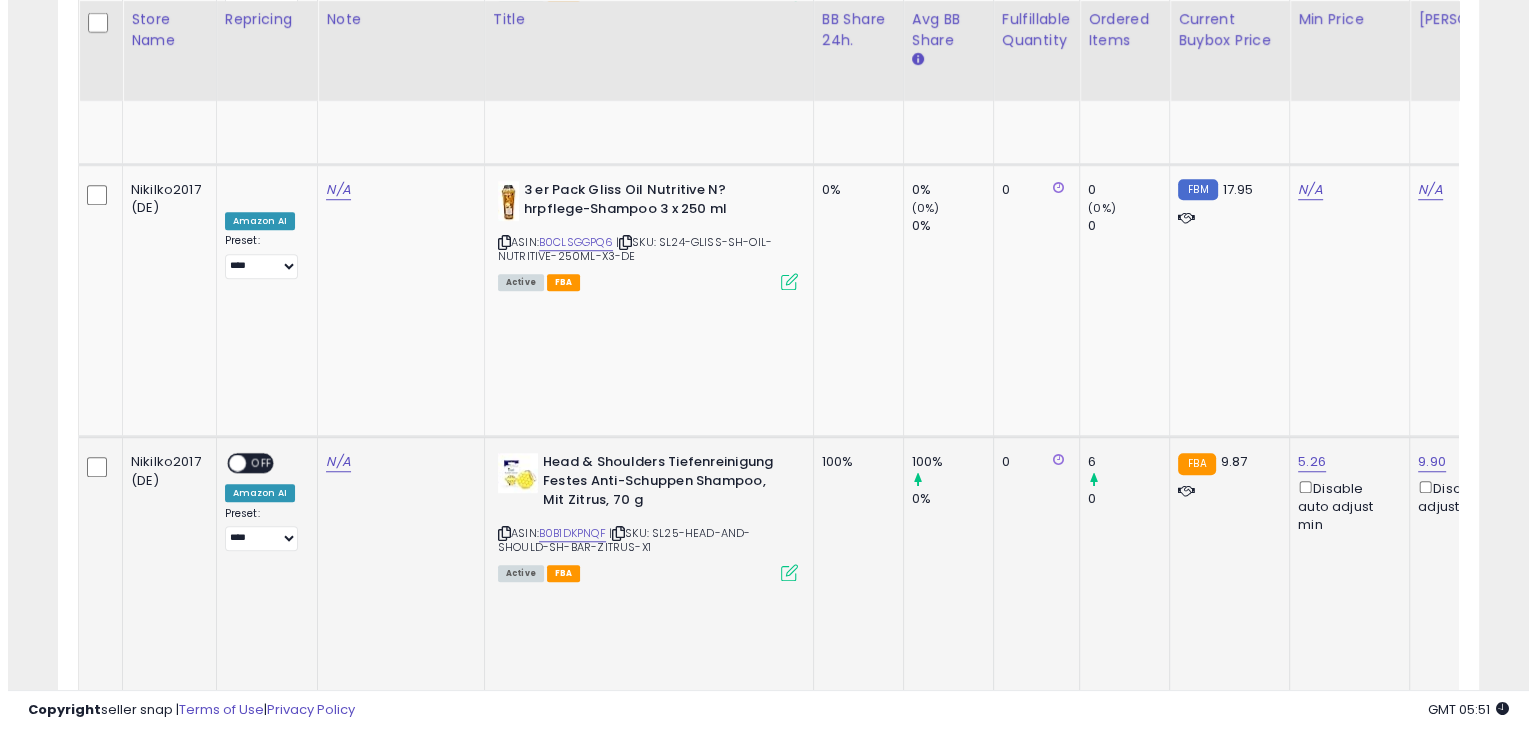 scroll, scrollTop: 999589, scrollLeft: 999168, axis: both 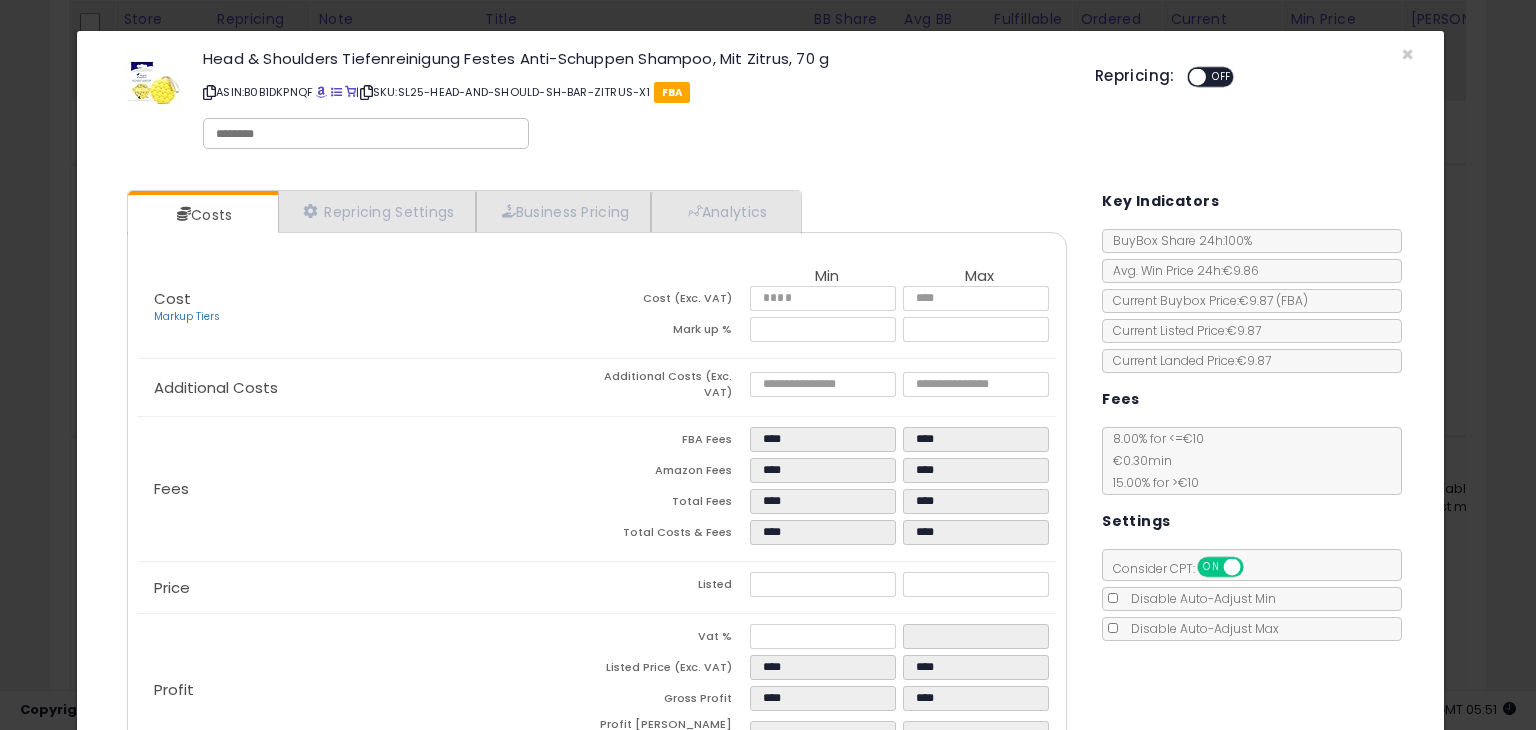 click on "Fees
FBA Fees
****
****
Amazon Fees
****
****
Total Fees
****
****
Total Costs & Fees
****
****" 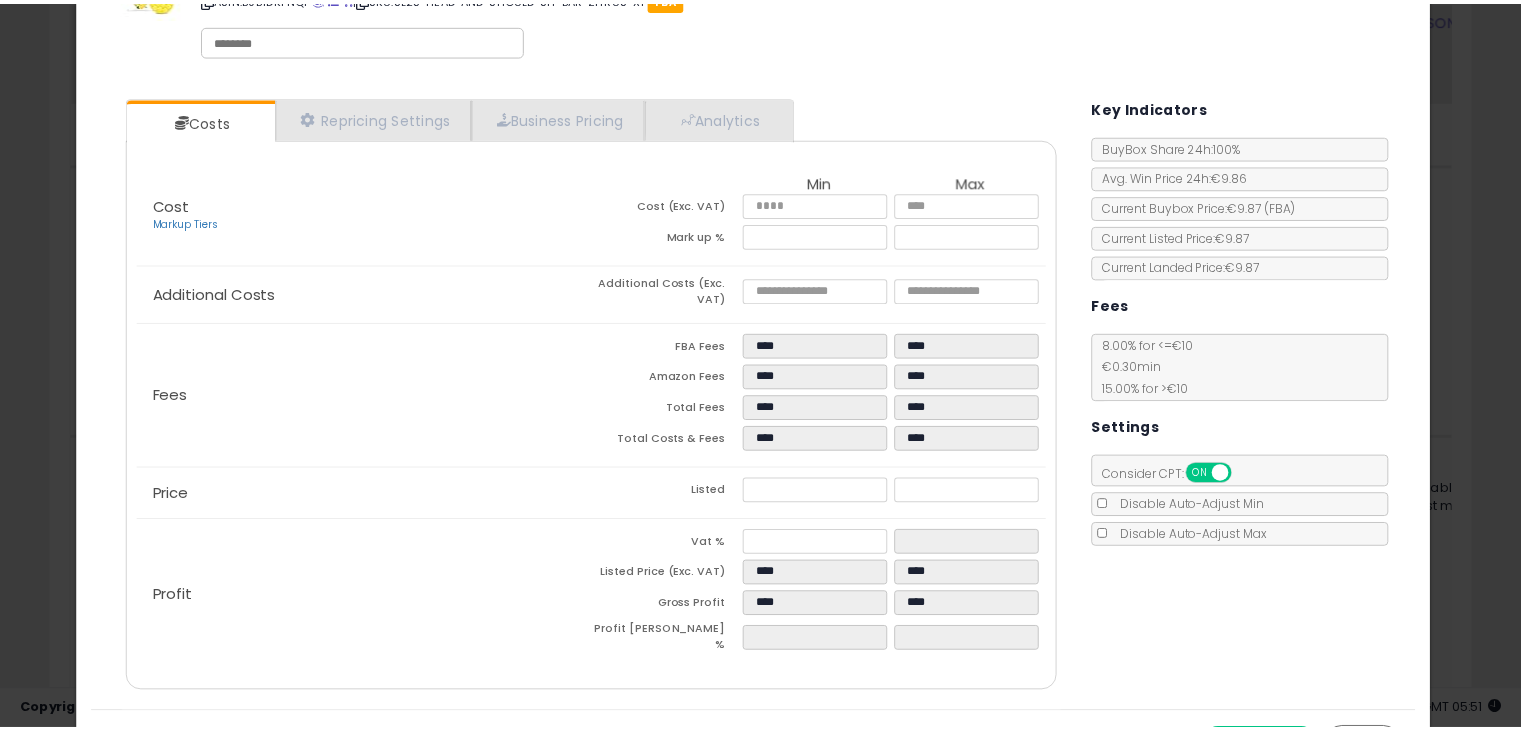 scroll, scrollTop: 132, scrollLeft: 0, axis: vertical 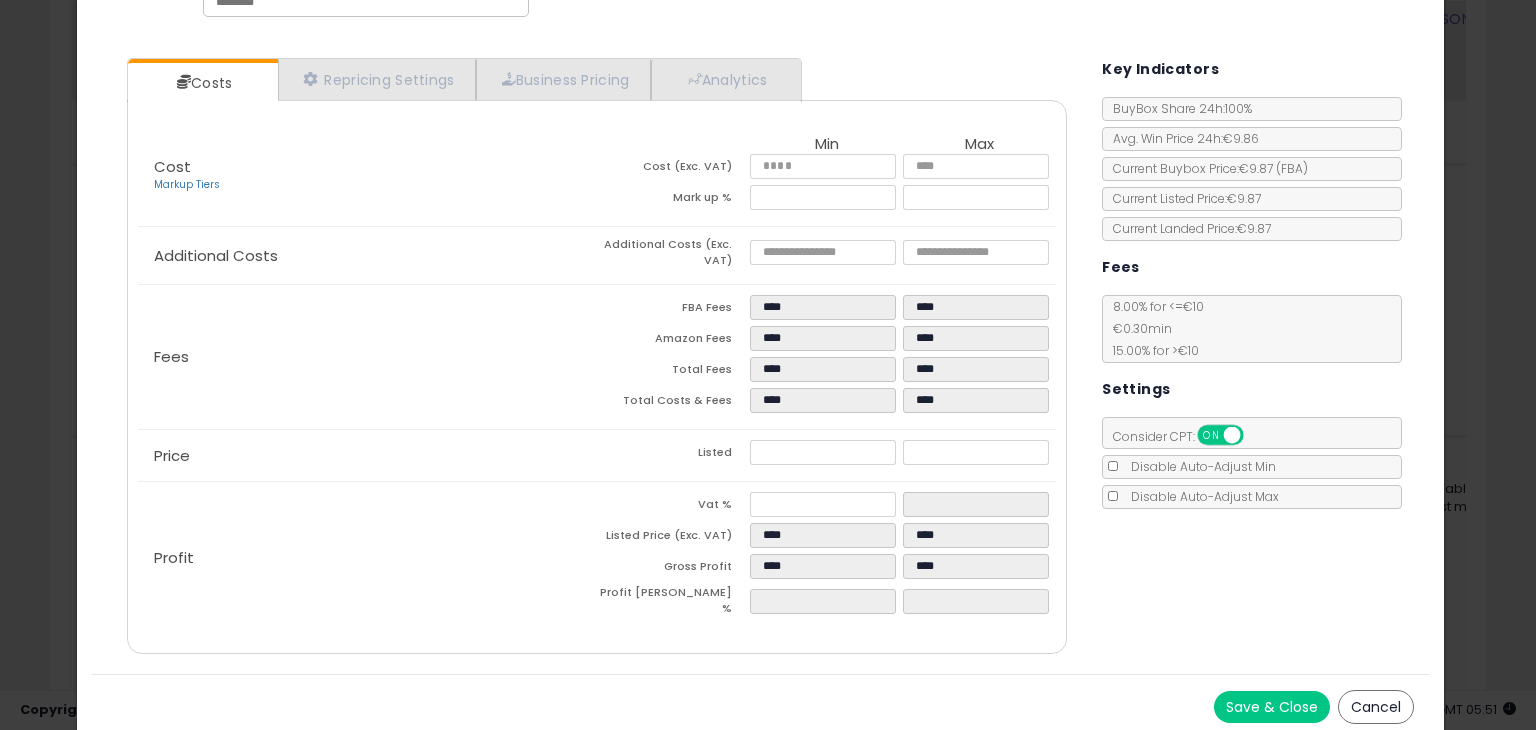 click on "× Close
Head & Shoulders Tiefenreinigung Festes Anti-Schuppen Shampoo, Mit Zitrus, 70 g
ASIN:  B0B1DKPNQF
|
SKU:  SL25-HEAD-AND-SHOULD-SH-BAR-ZITRUS-X1
FBA
Repricing:
ON   OFF" 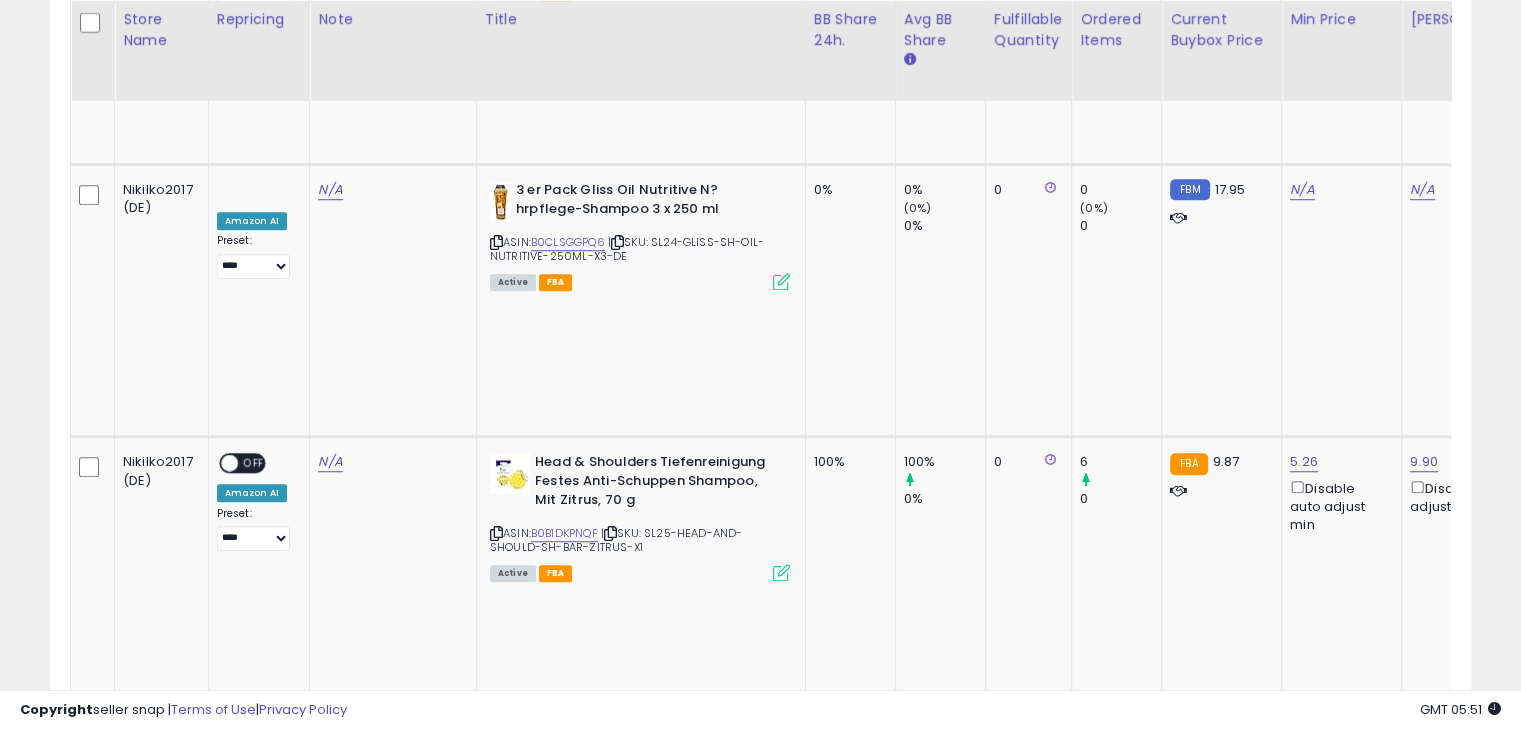 scroll, scrollTop: 409, scrollLeft: 822, axis: both 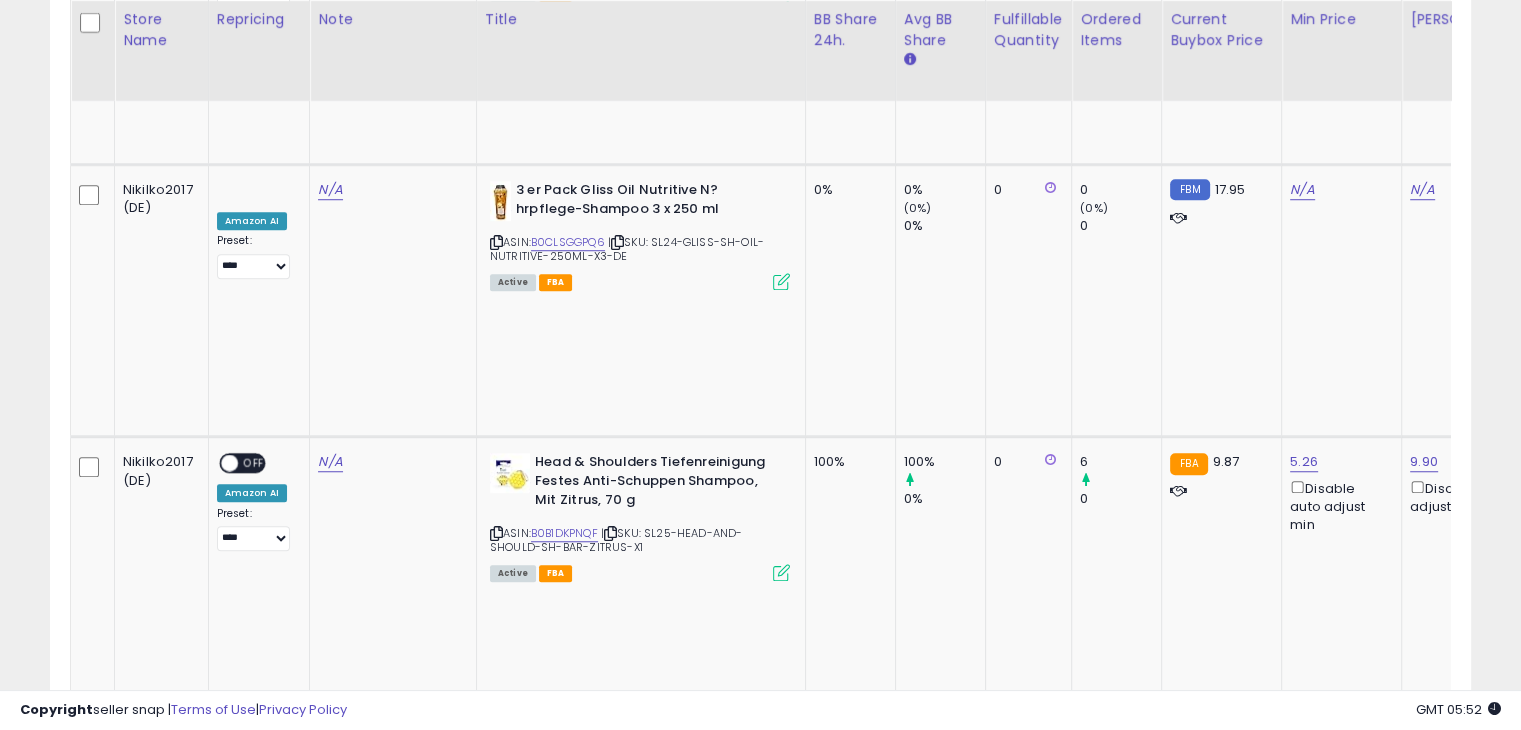 click at bounding box center (781, 919) 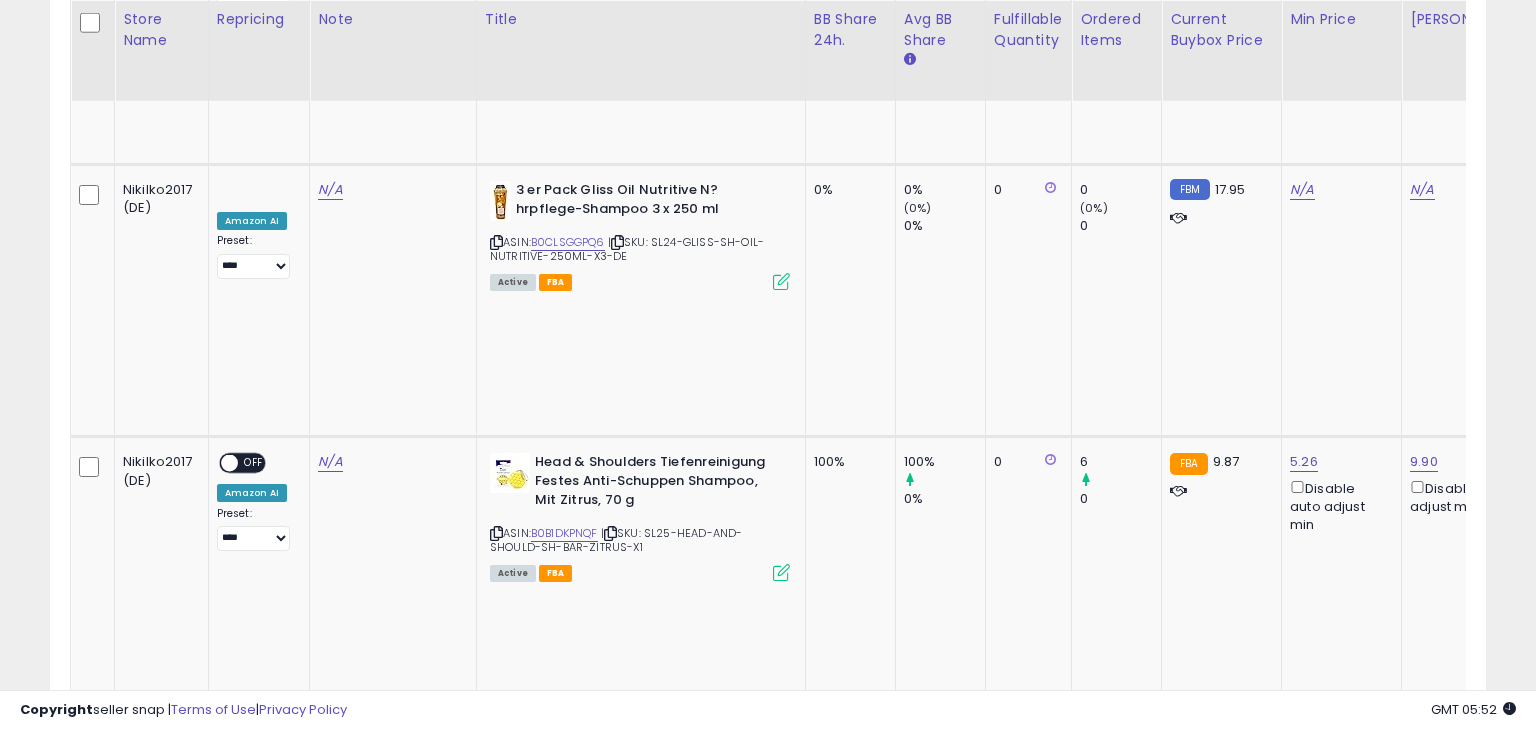 scroll, scrollTop: 999589, scrollLeft: 999168, axis: both 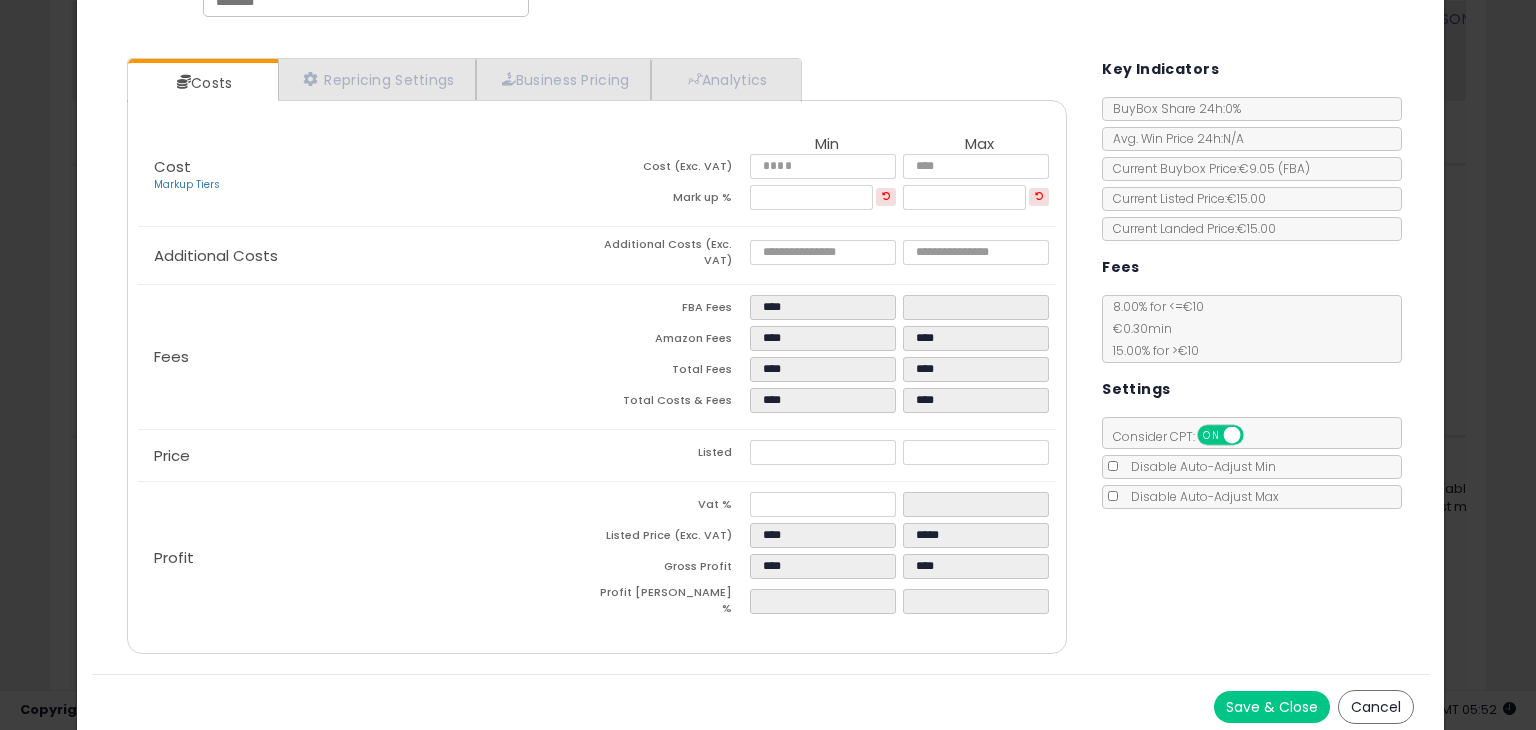 click on "× Close
Tenax Ultra Strong Shine Pomade, 125 ml, wasserbasierte Pomade fr Mnner verleiht superfesten Halt & starken Glanz, leicht auszuwaschendes Haarwachs mit markantem Duft
ASIN:  B07HJM86WQ
|
SKU:  IT25-TENAX-POMADE-BLUE-125ML-X1
FBA
Repricing:
ON   OFF" 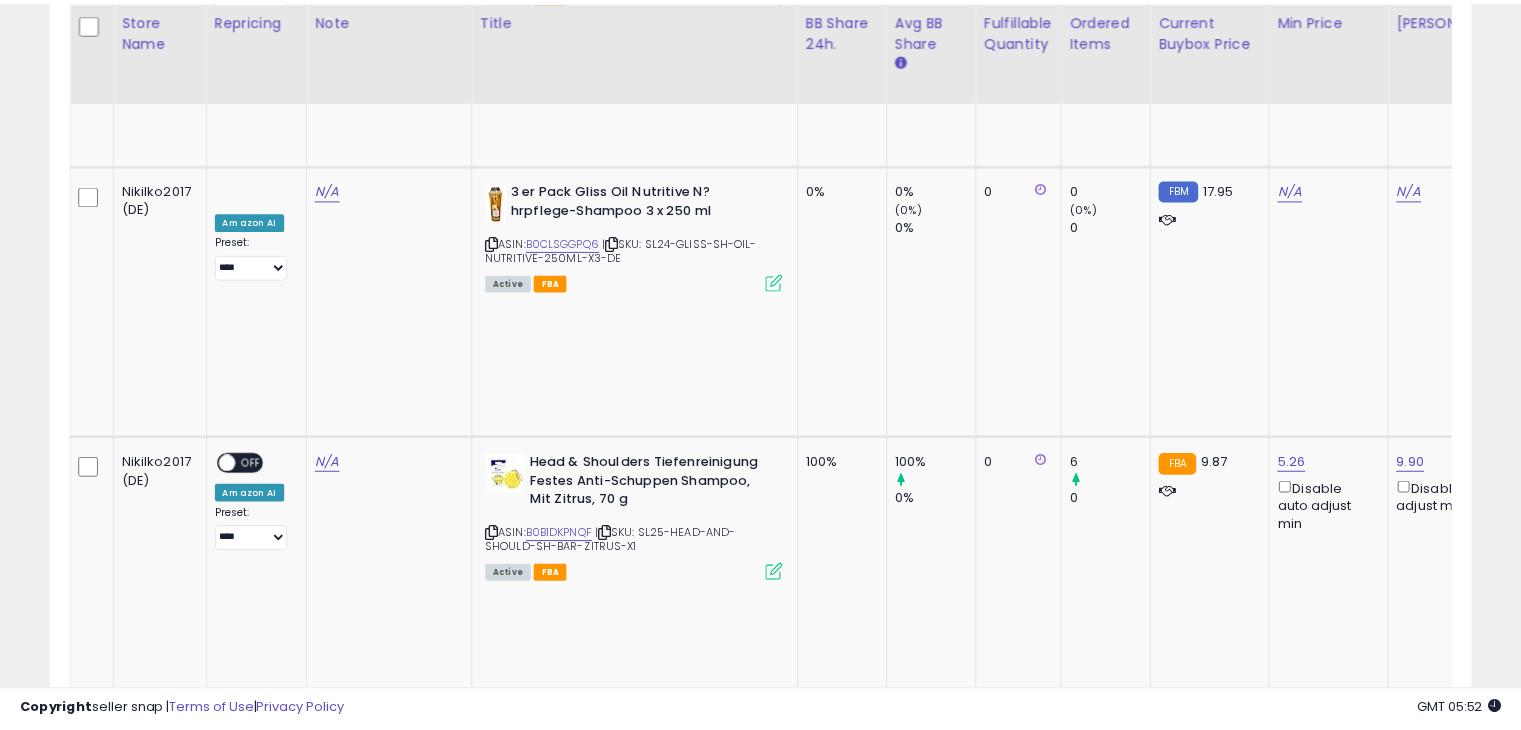 scroll, scrollTop: 409, scrollLeft: 822, axis: both 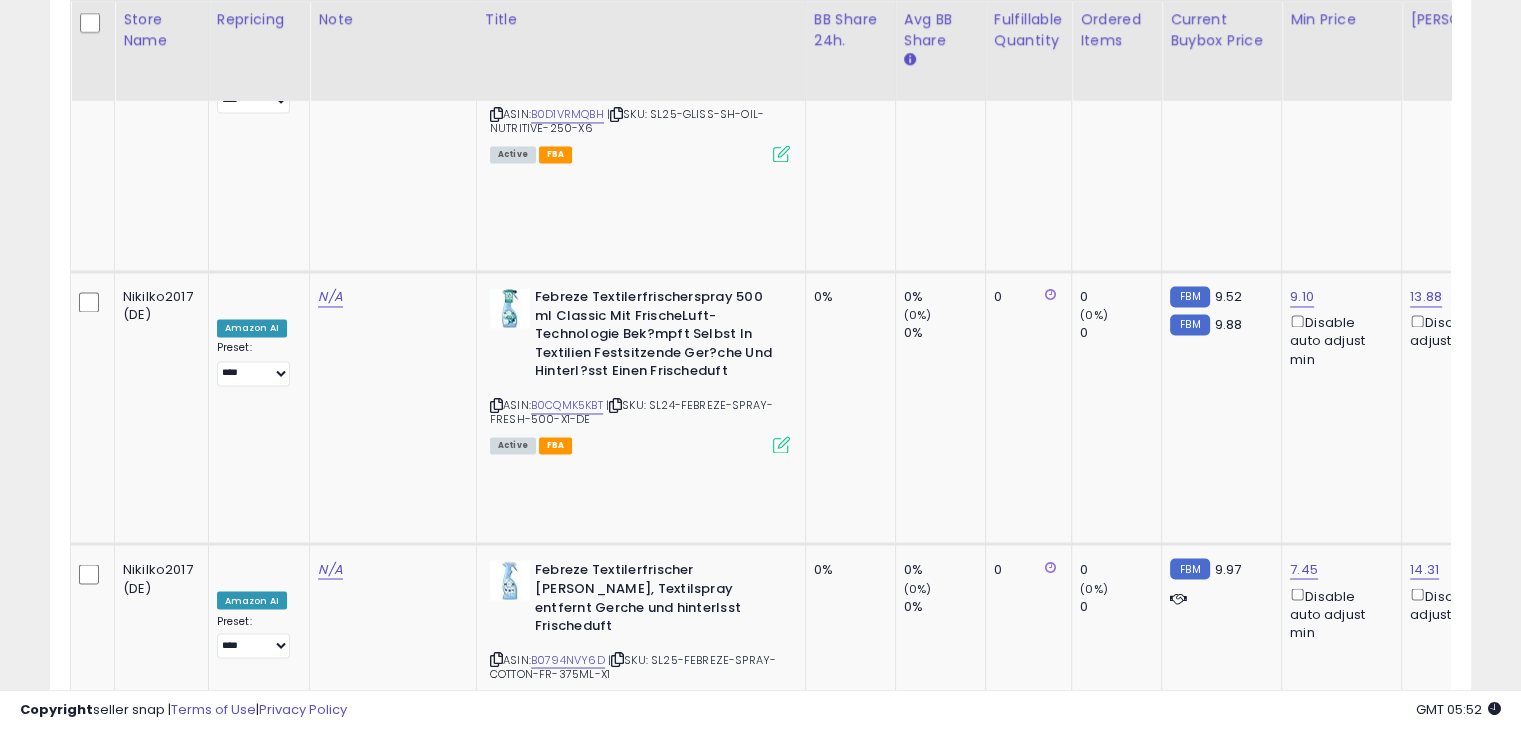 click at bounding box center [781, 1534] 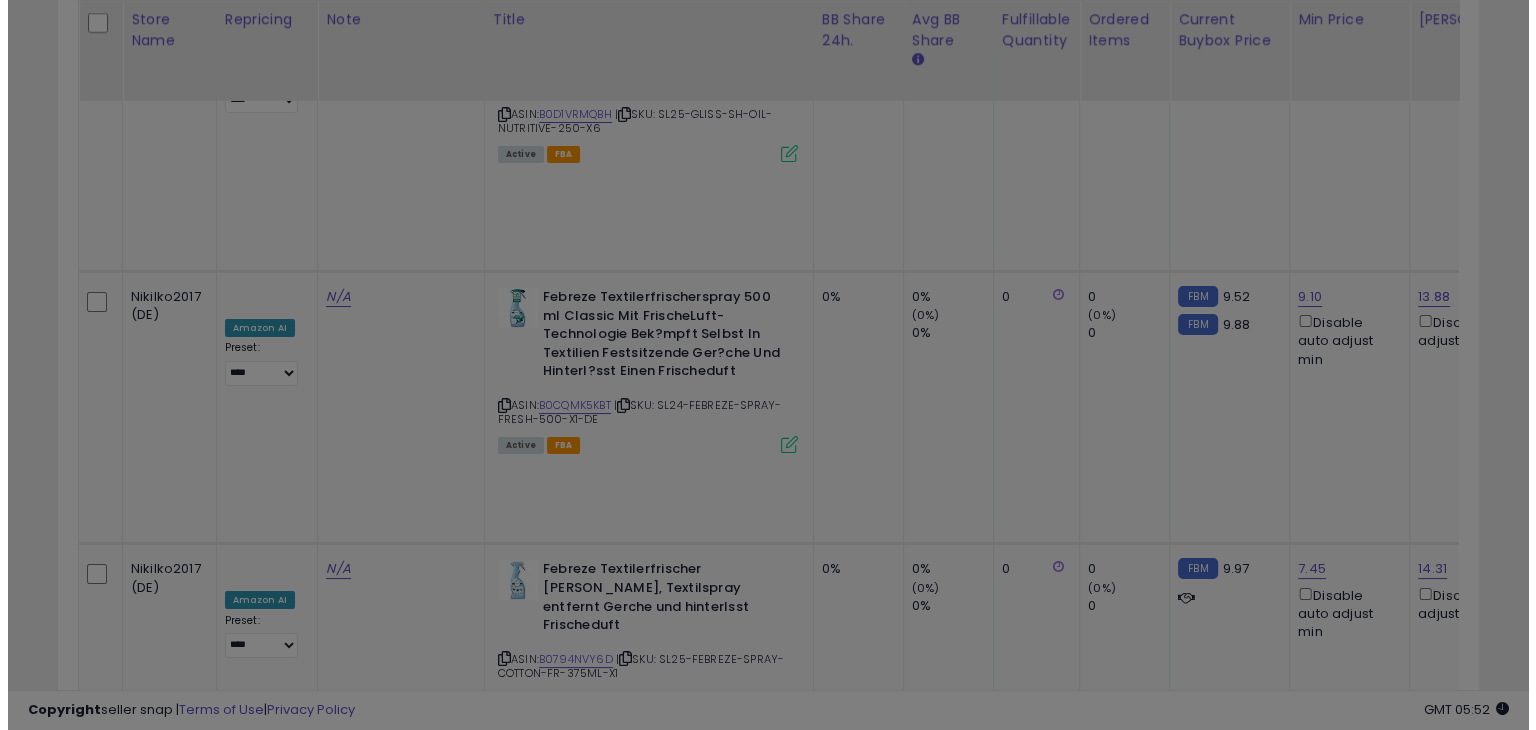 scroll, scrollTop: 999589, scrollLeft: 999168, axis: both 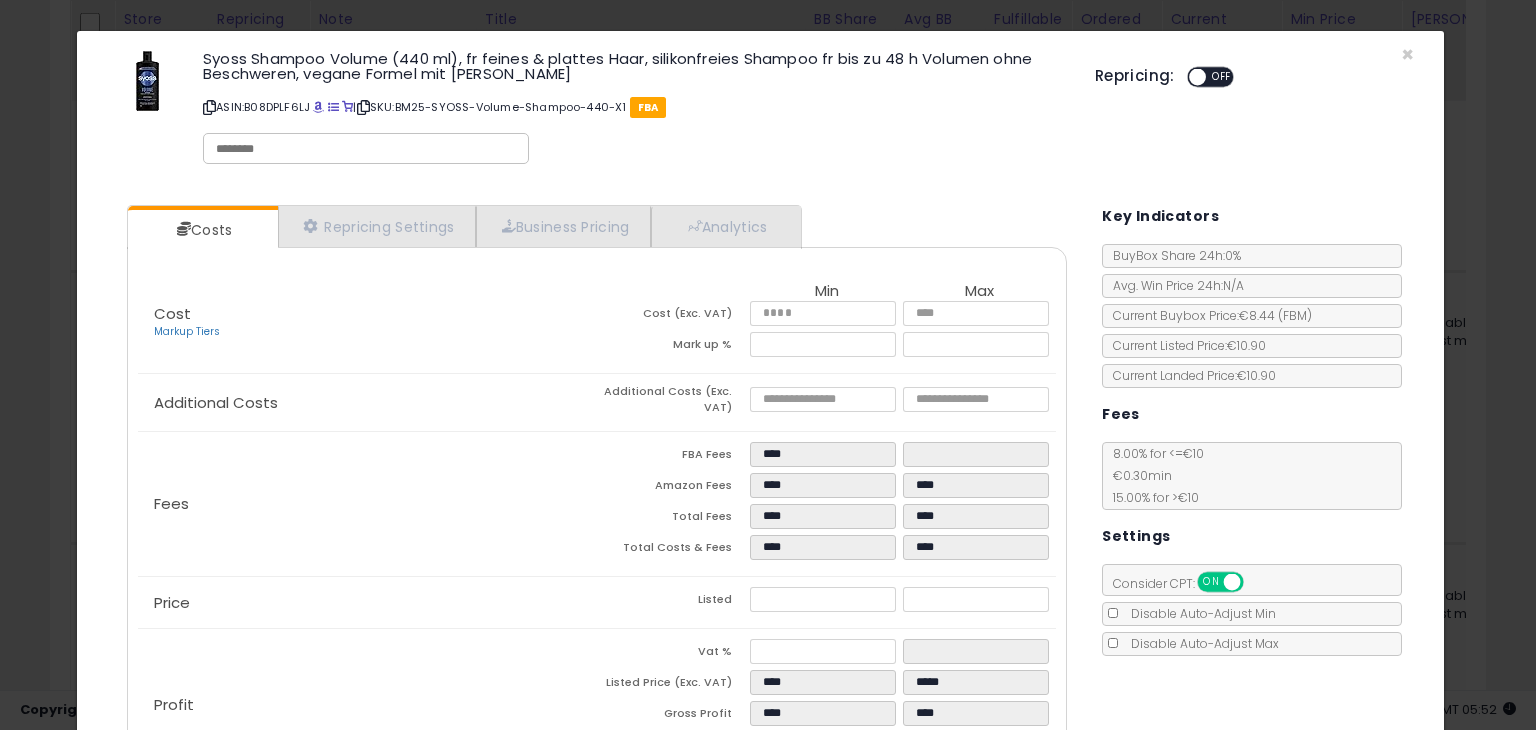 click on "× Close
Syoss Shampoo Volume (440 ml), fr feines & plattes Haar, silikonfreies Shampoo fr bis zu 48 h Volumen ohne Beschweren, vegane Formel mit Violettem Reis
ASIN:  B08DPLF6LJ
|
SKU:  BM25-SYOSS-Volume-Shampoo-440-X1
FBA
Repricing:
ON   OFF" 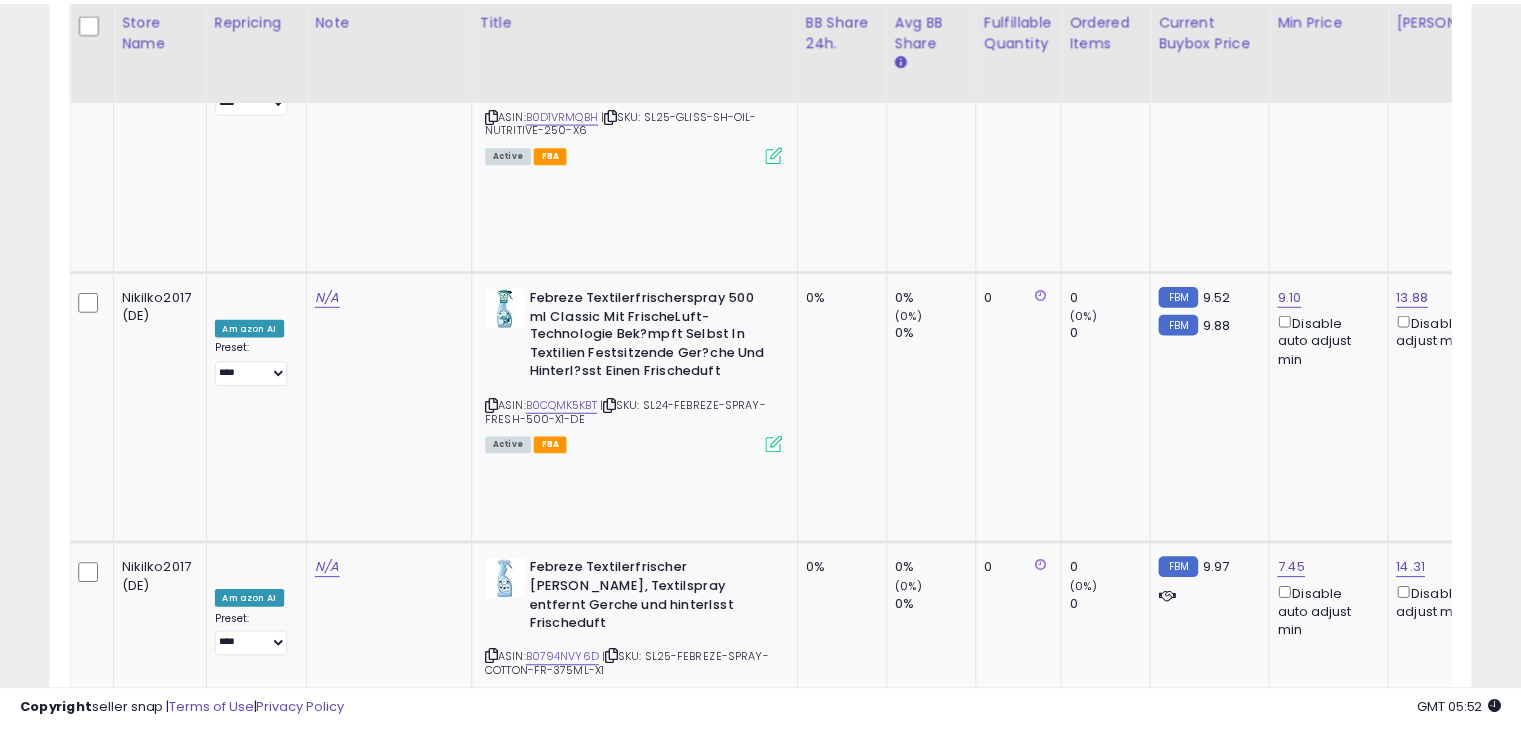 scroll, scrollTop: 409, scrollLeft: 822, axis: both 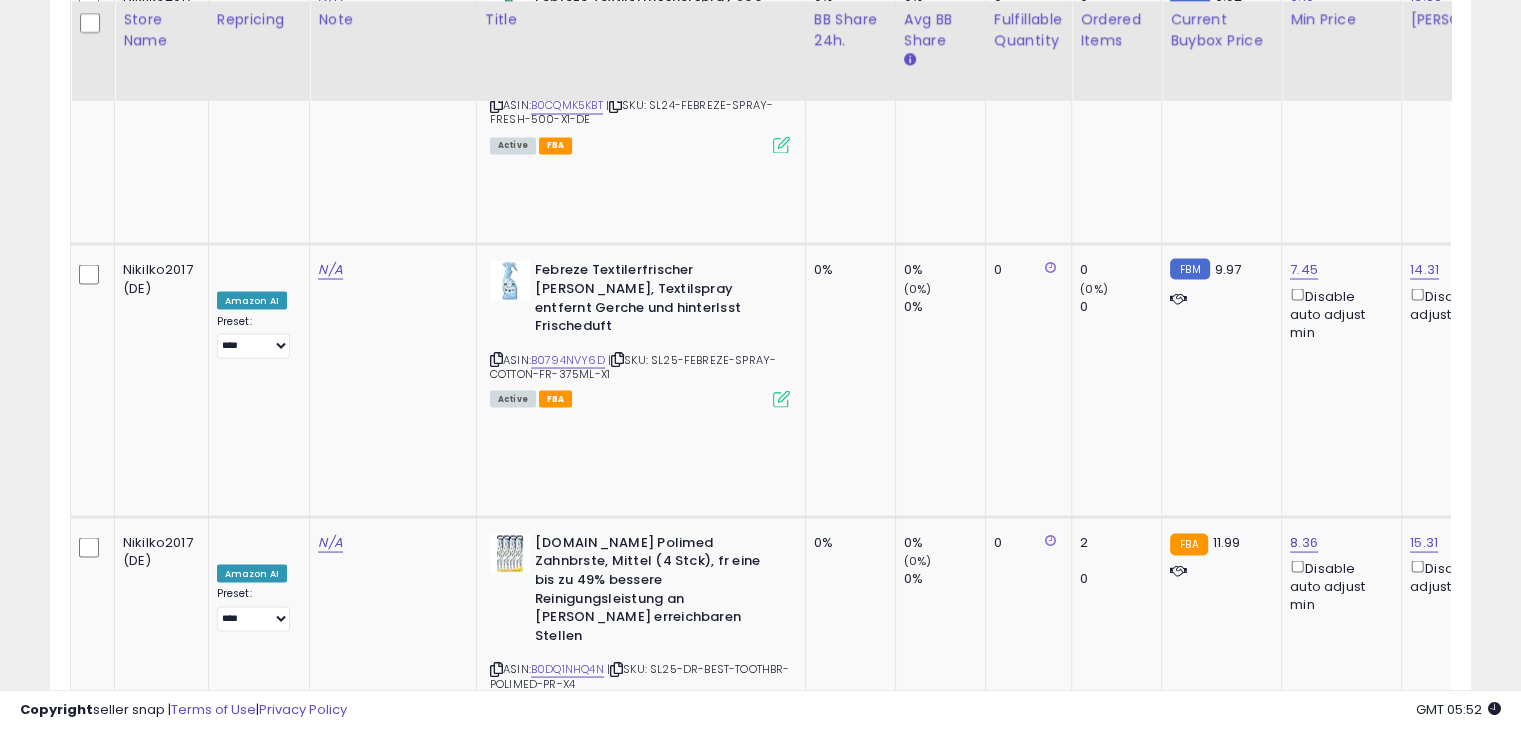 click at bounding box center [781, 1450] 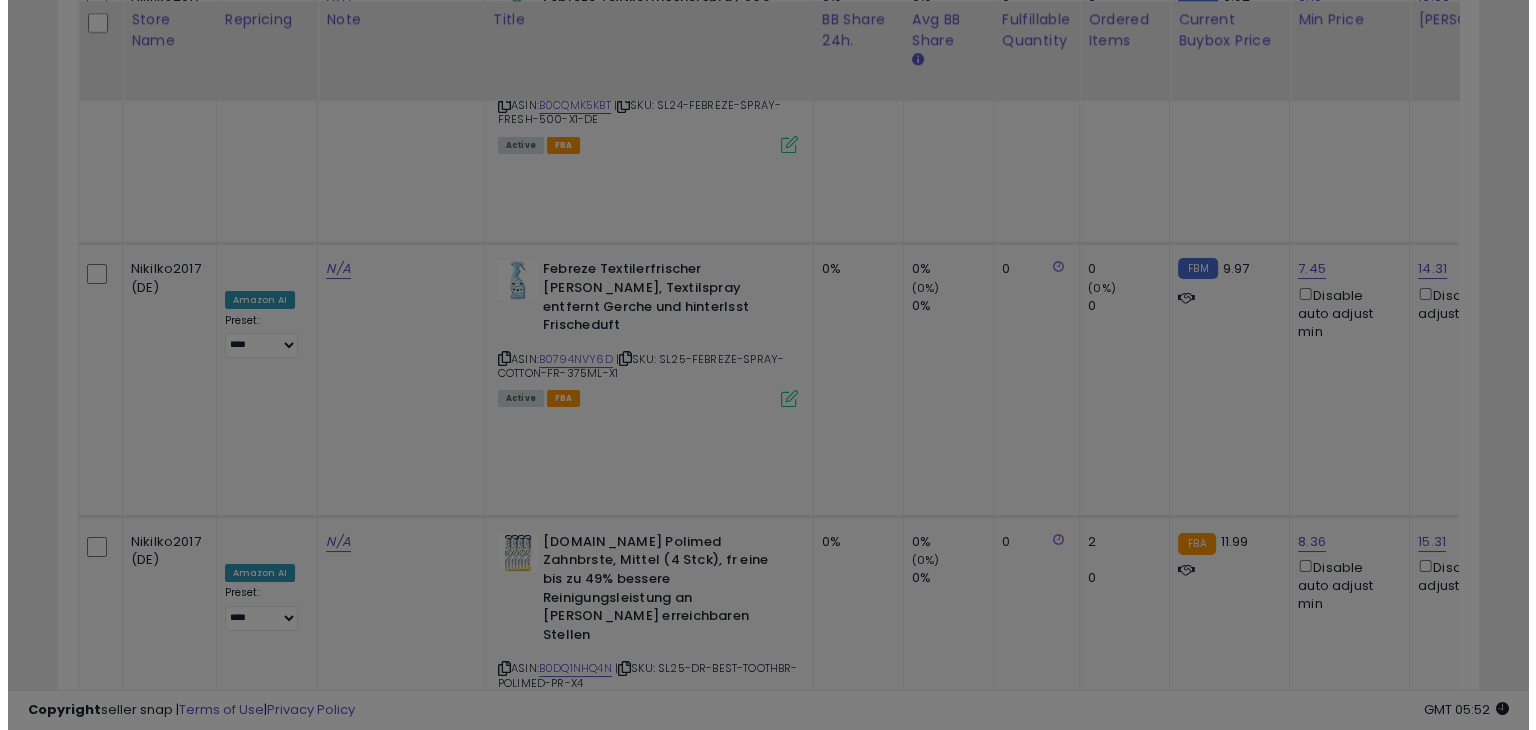 scroll, scrollTop: 999589, scrollLeft: 999168, axis: both 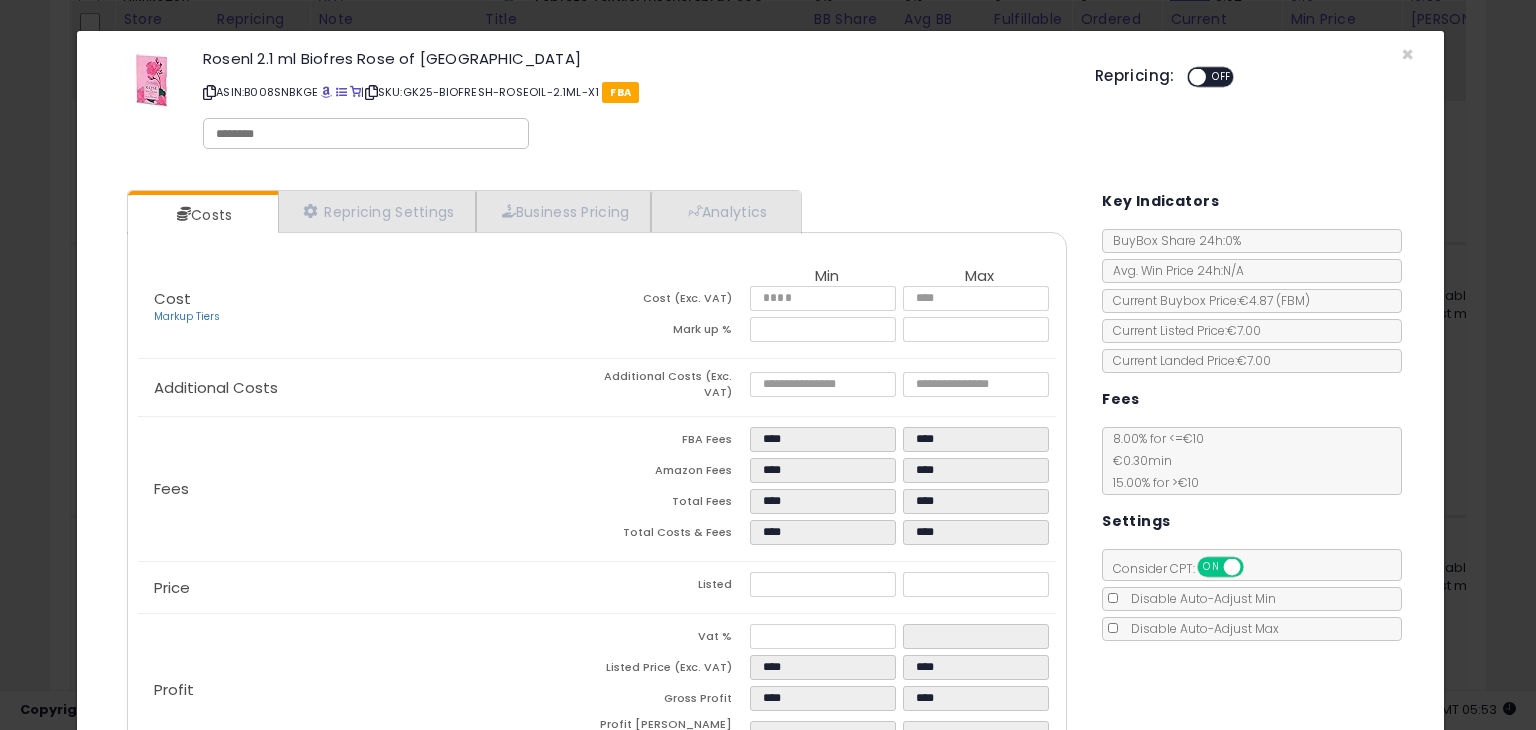 click on "× Close
Rosenl 2.1 ml Biofres Rose of Bulgaria
ASIN:  B008SNBKGE
|
SKU:  GK25-BIOFRESH-ROSEOIL-2.1ML-X1
FBA
Repricing:
ON   OFF
Retrieving listing data..." 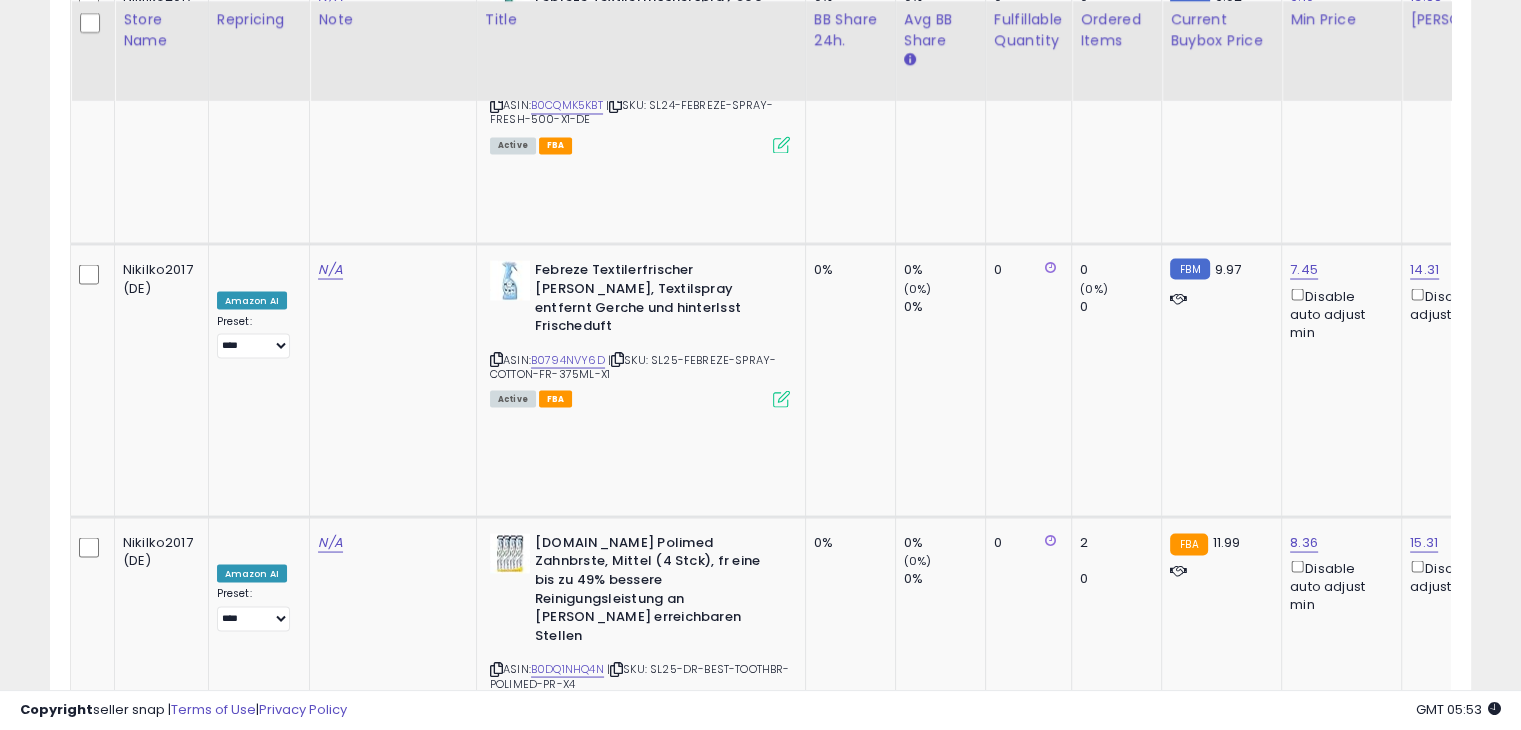 scroll, scrollTop: 409, scrollLeft: 822, axis: both 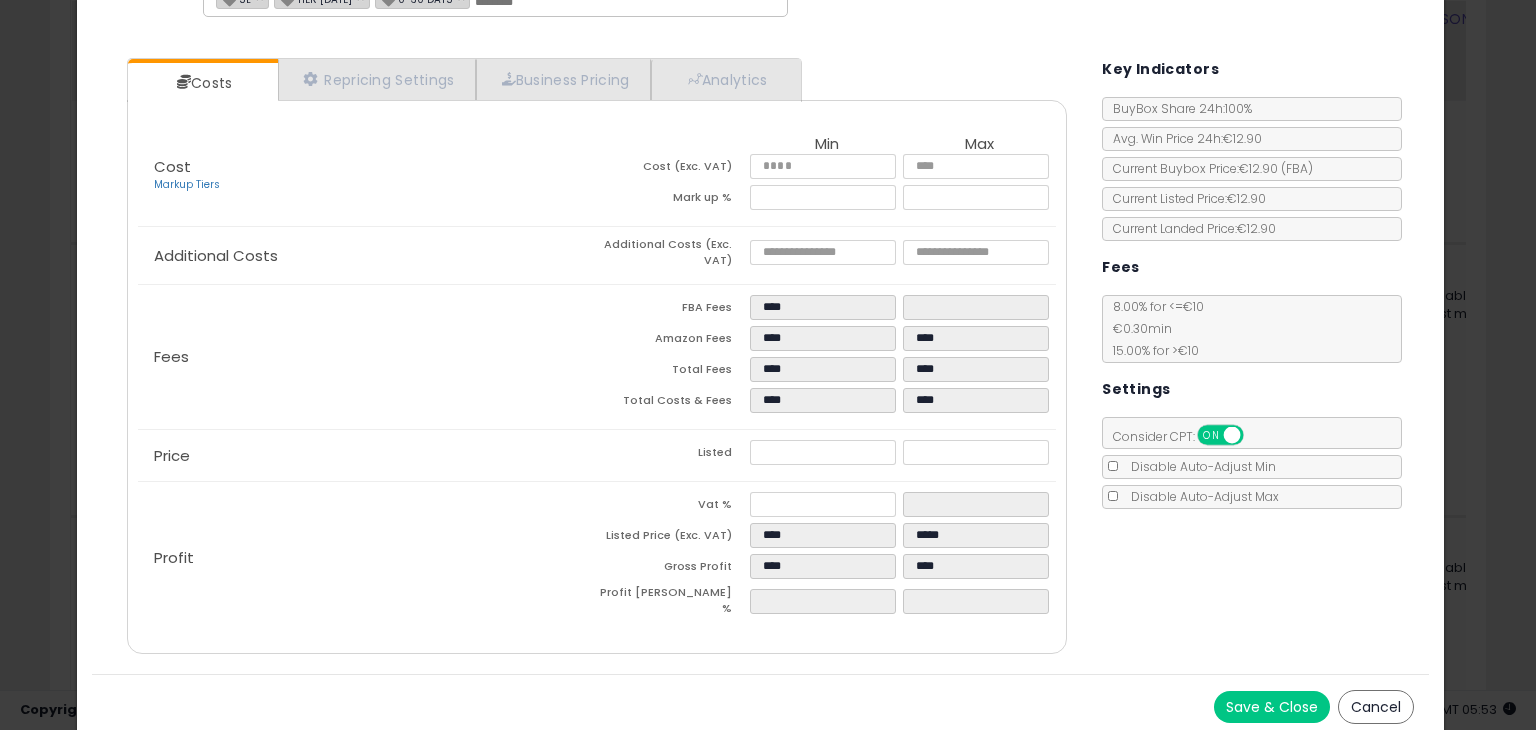 drag, startPoint x: 0, startPoint y: 497, endPoint x: 238, endPoint y: 683, distance: 302.0596 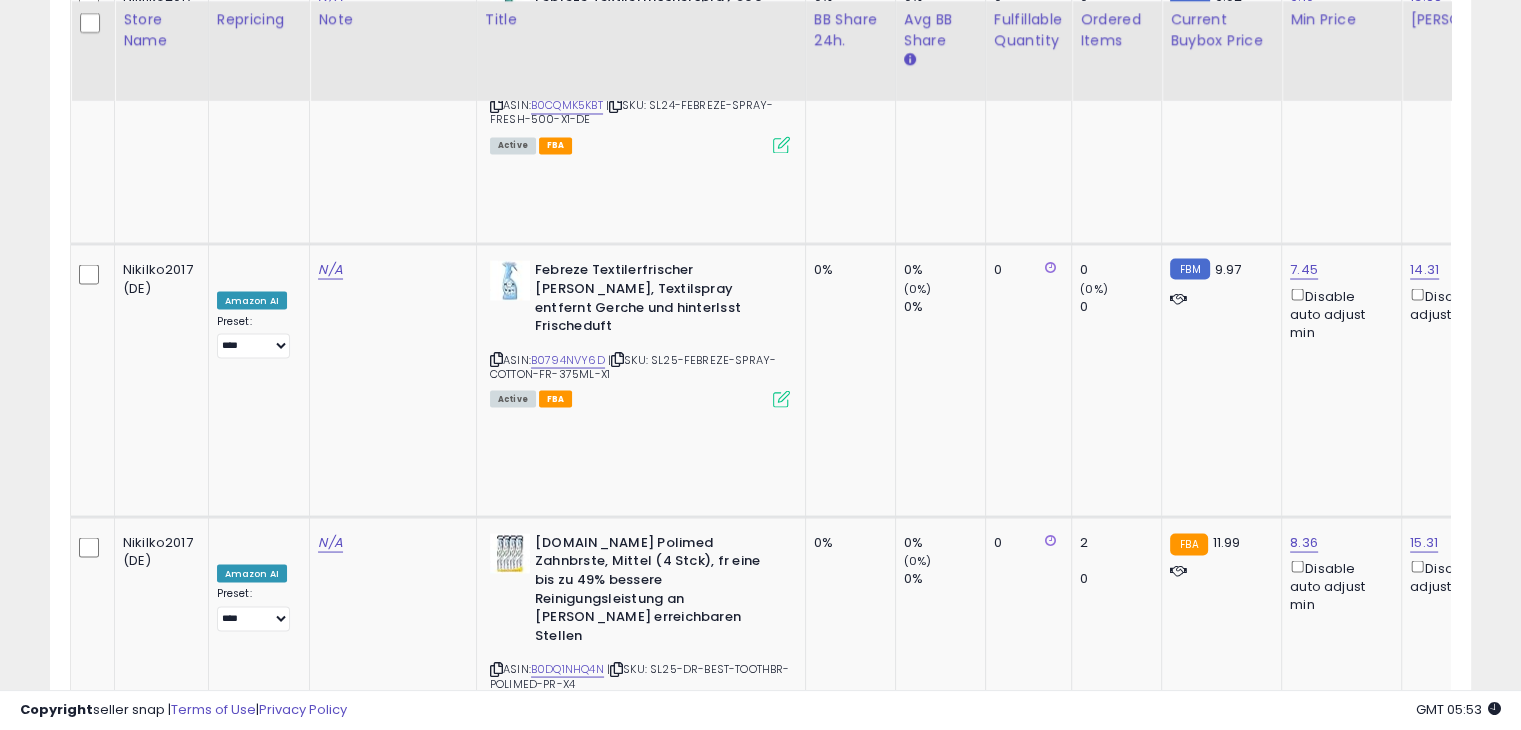 scroll, scrollTop: 409, scrollLeft: 822, axis: both 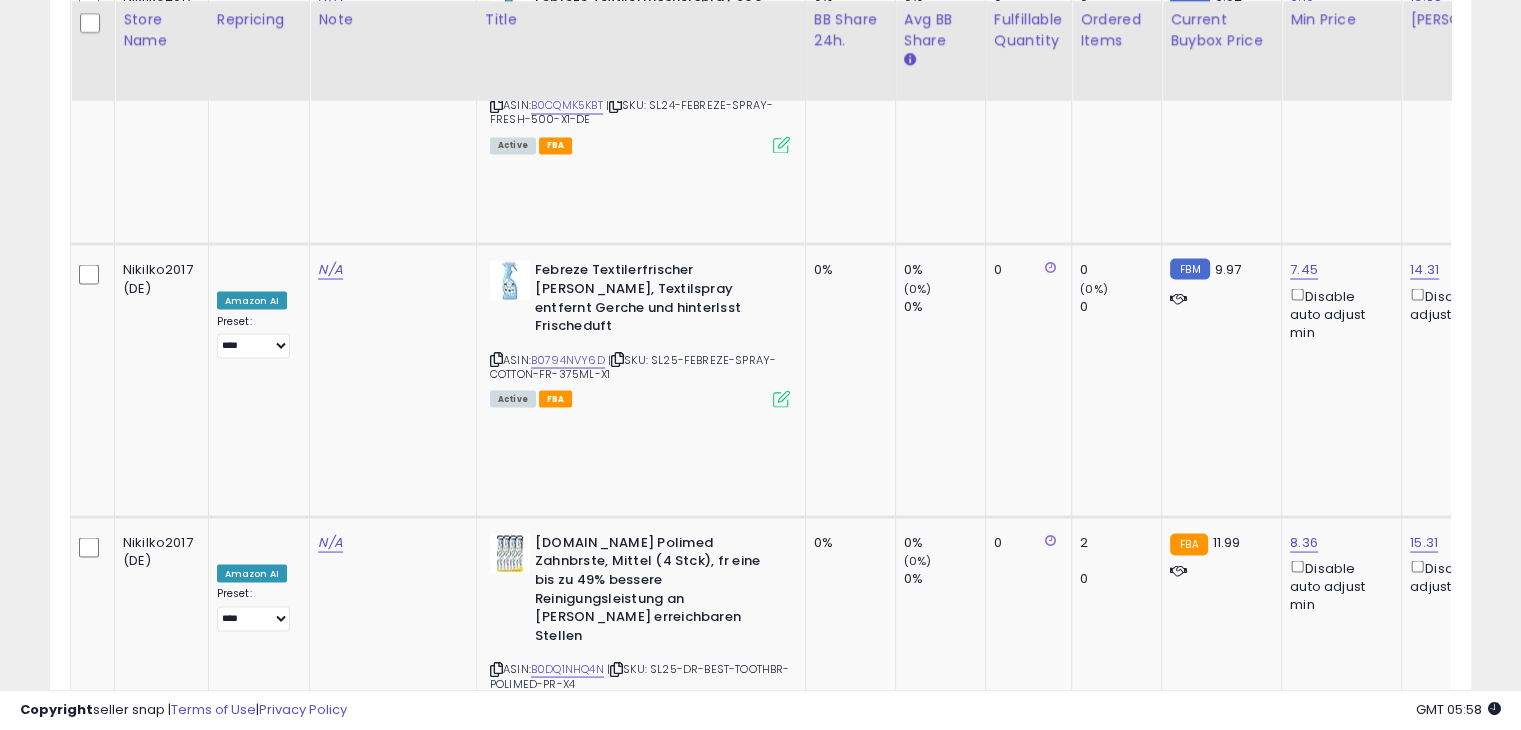 click on "Listings
Clear All Filters
×
Repricing state :
off
× Active" at bounding box center [760, 1348] 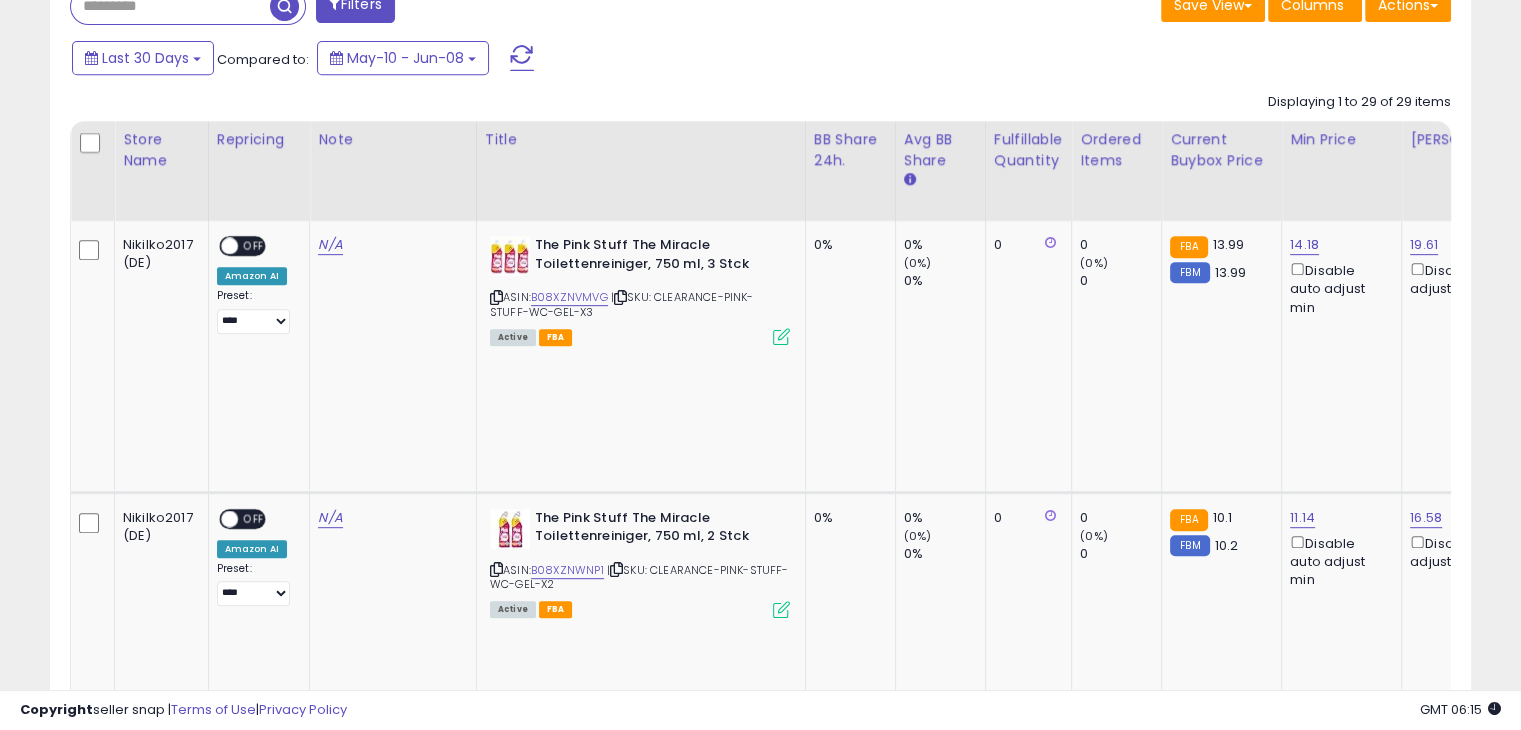 scroll, scrollTop: 0, scrollLeft: 0, axis: both 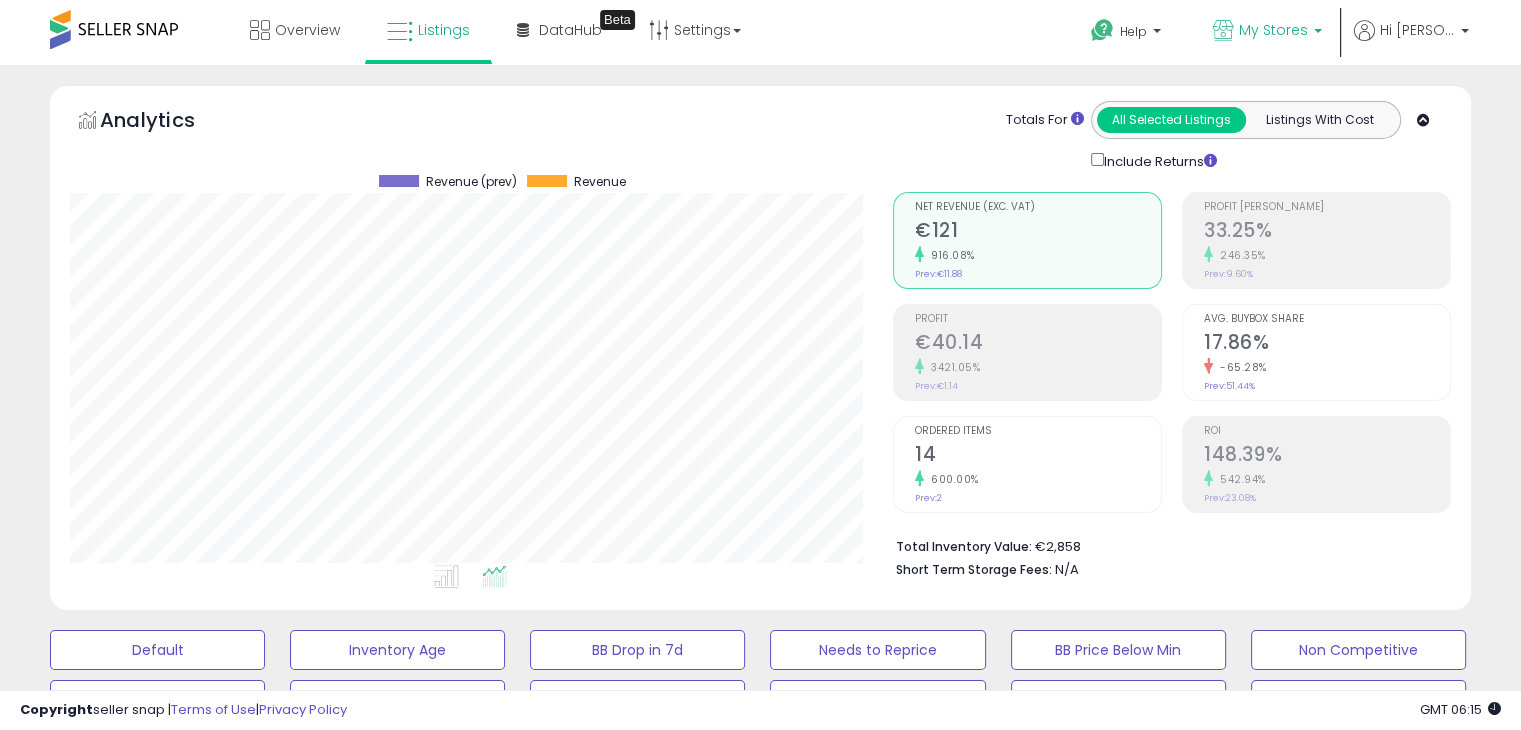 click on "My Stores" at bounding box center (1273, 30) 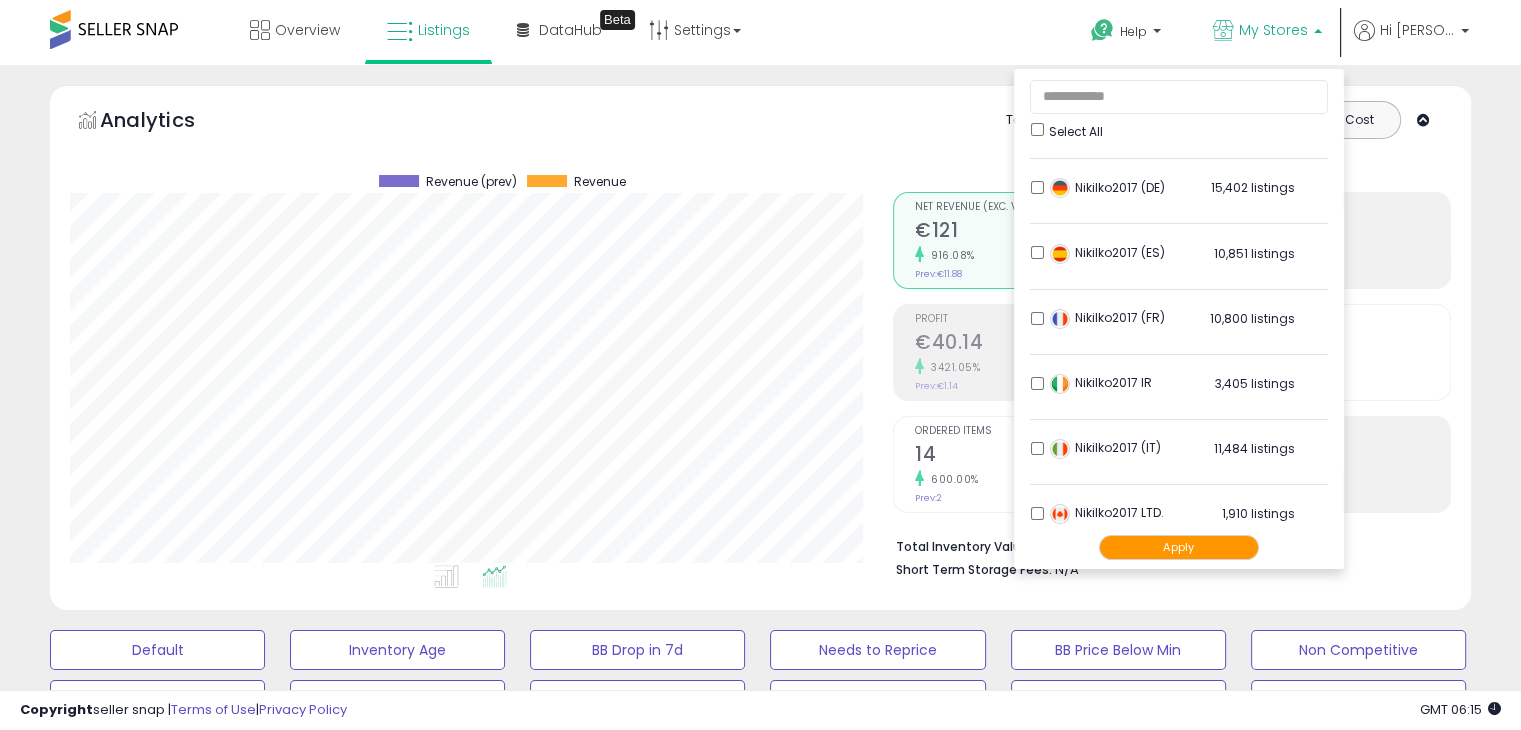 scroll, scrollTop: 0, scrollLeft: 0, axis: both 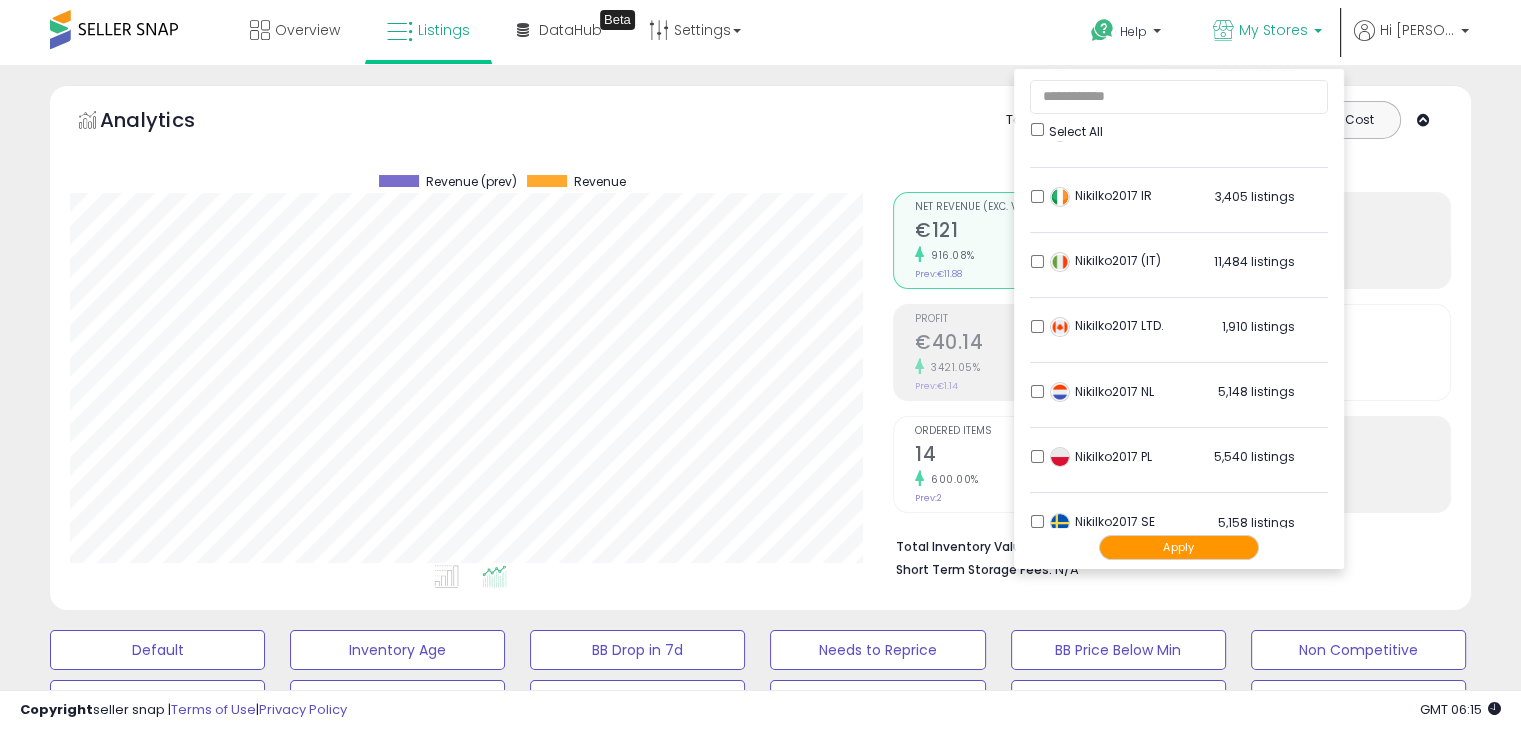 click on "Apply" at bounding box center (1179, 547) 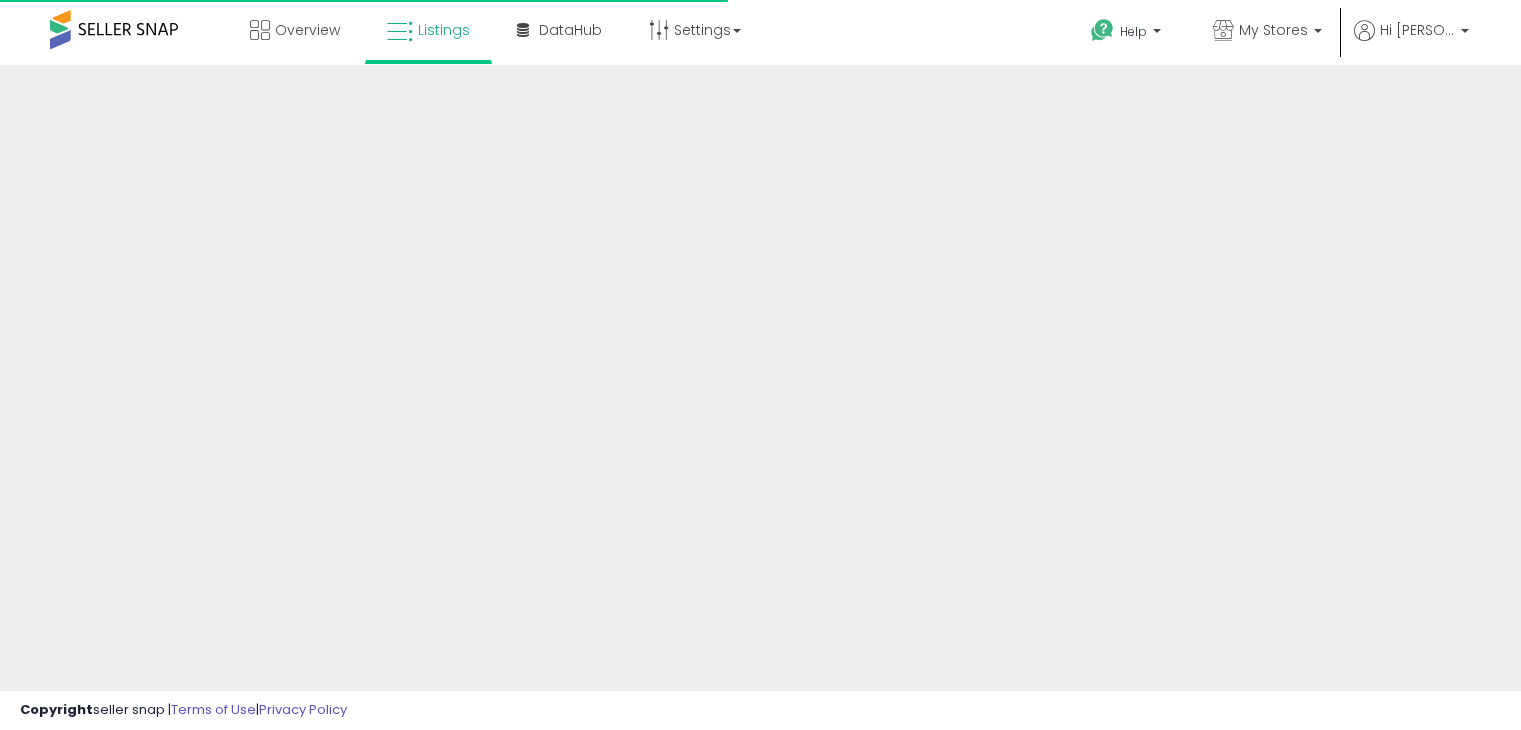 scroll, scrollTop: 0, scrollLeft: 0, axis: both 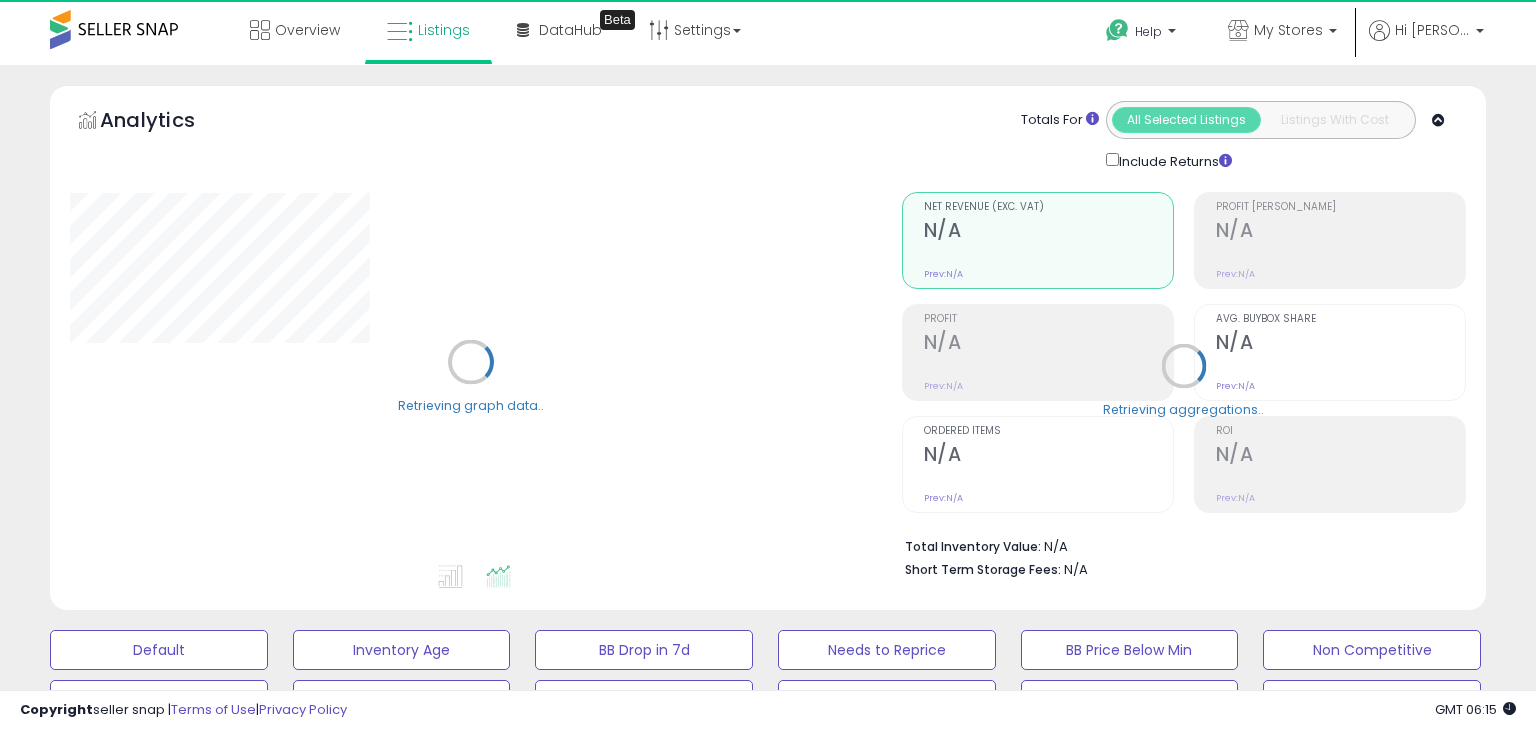 select on "**" 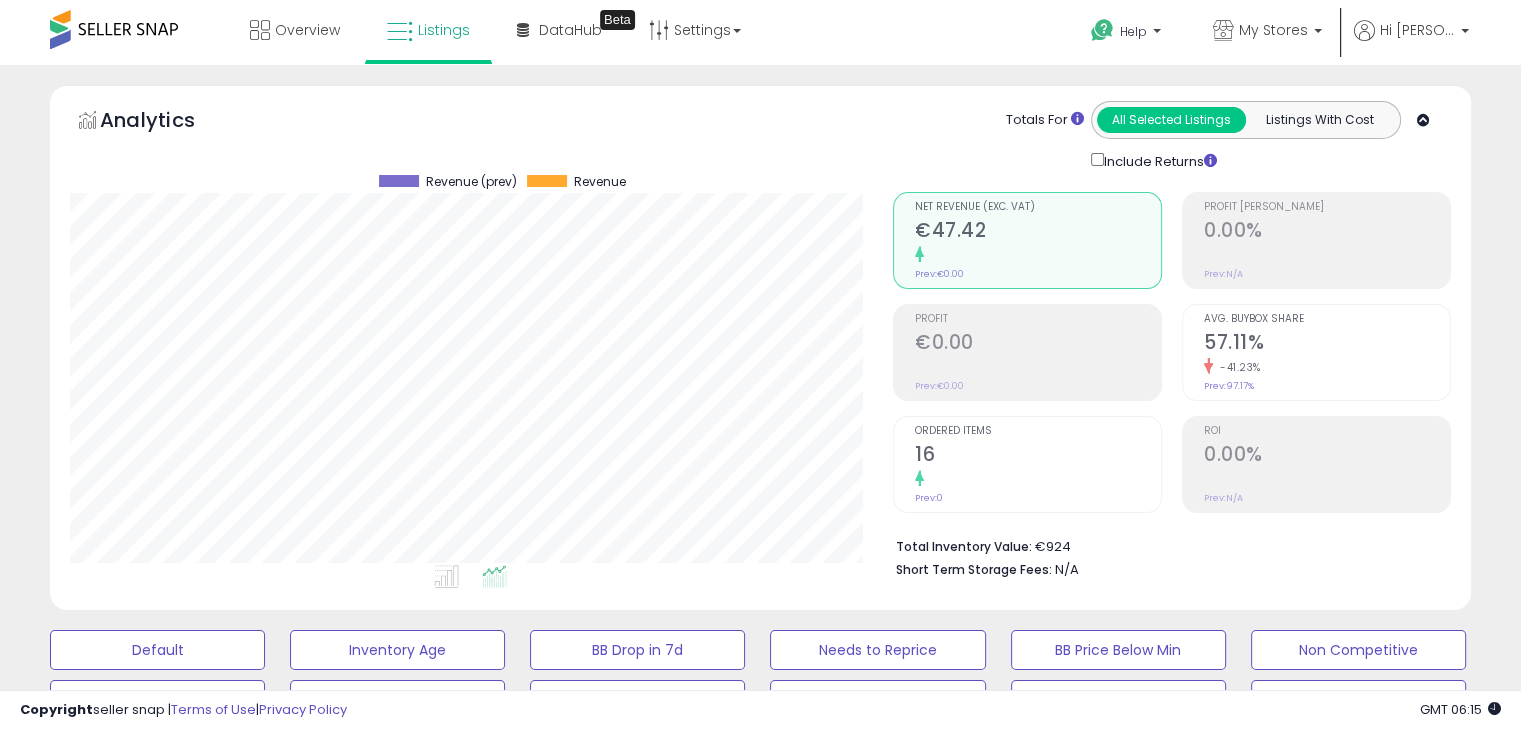 scroll, scrollTop: 999589, scrollLeft: 999176, axis: both 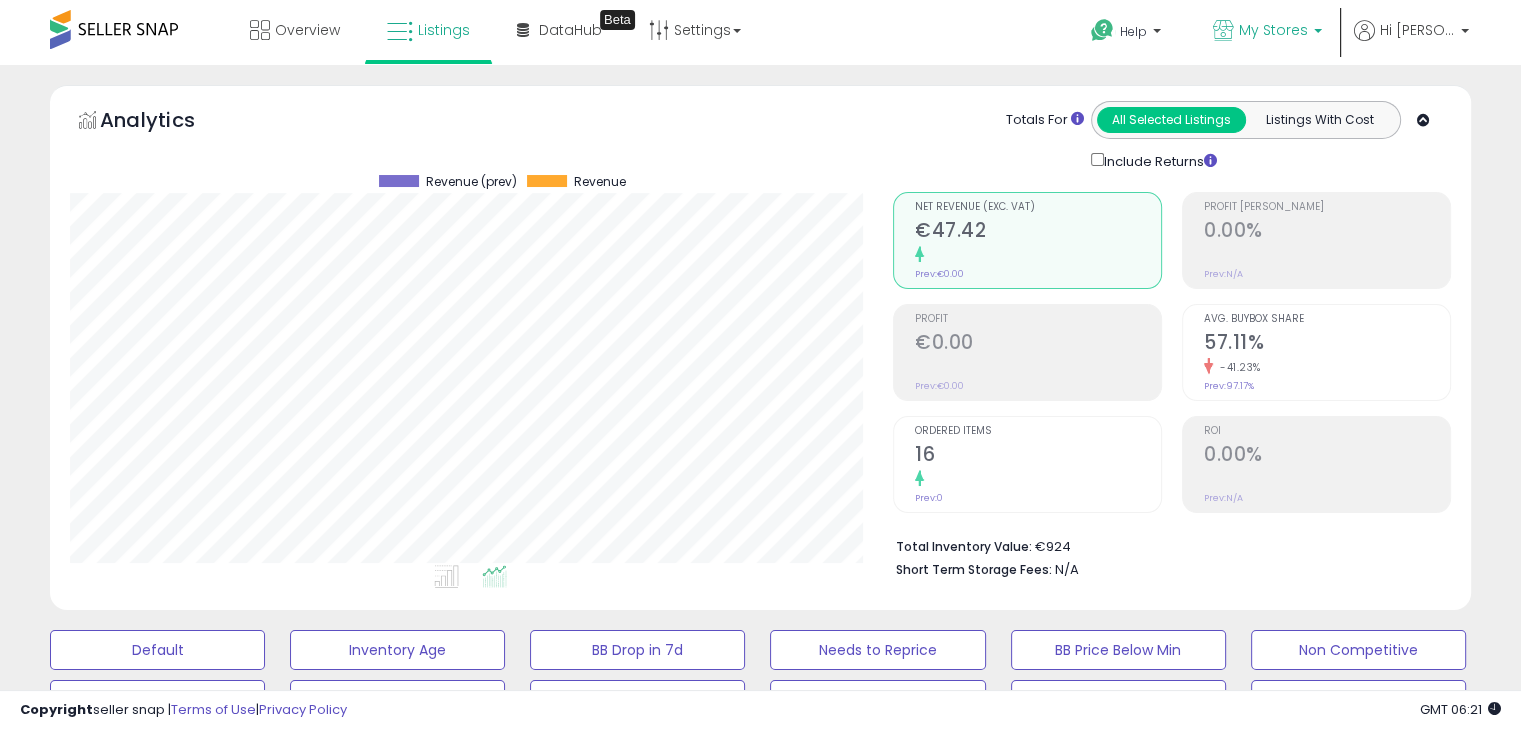 click on "My Stores" at bounding box center (1267, 32) 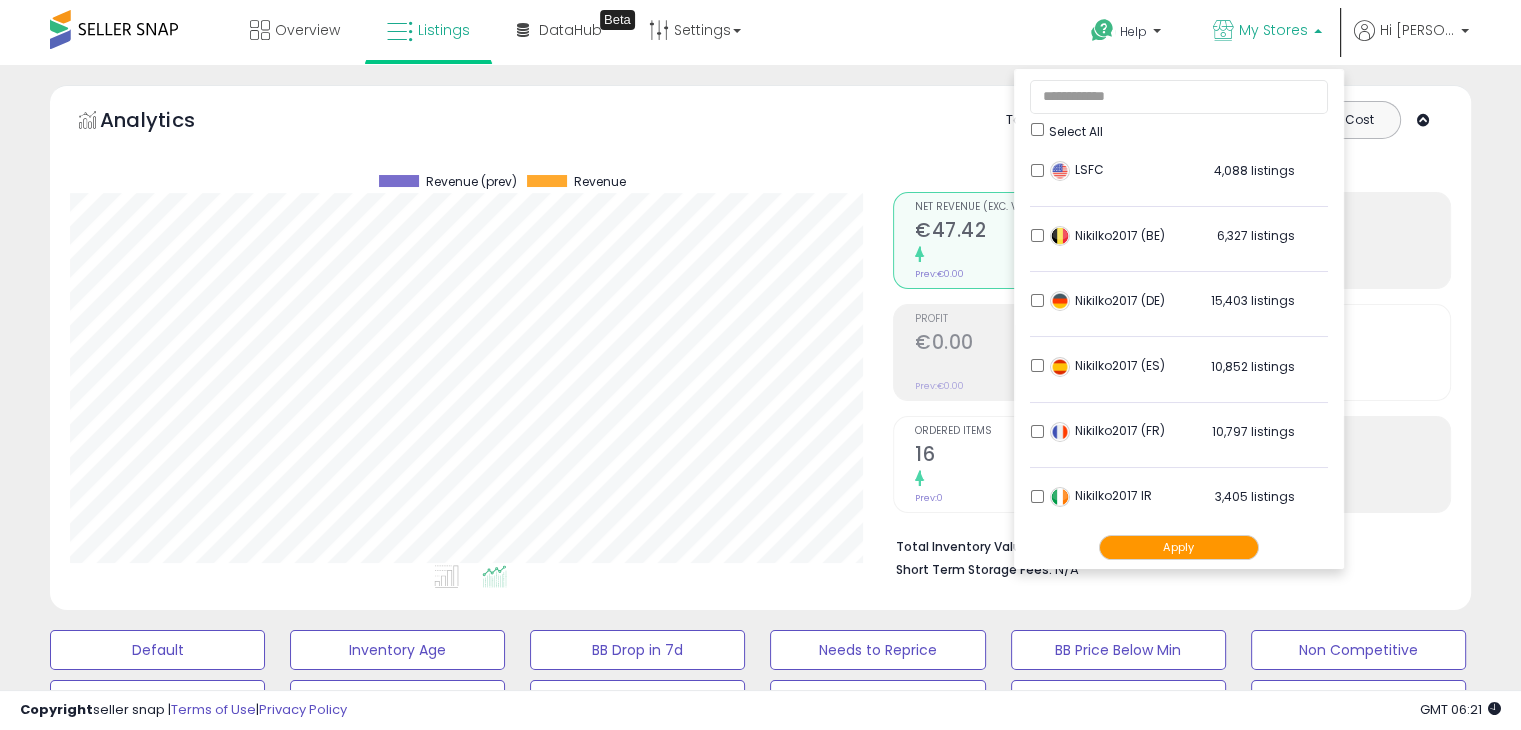 click on "Analytics
Totals For
All Selected Listings
Listings With Cost
Include Returns" 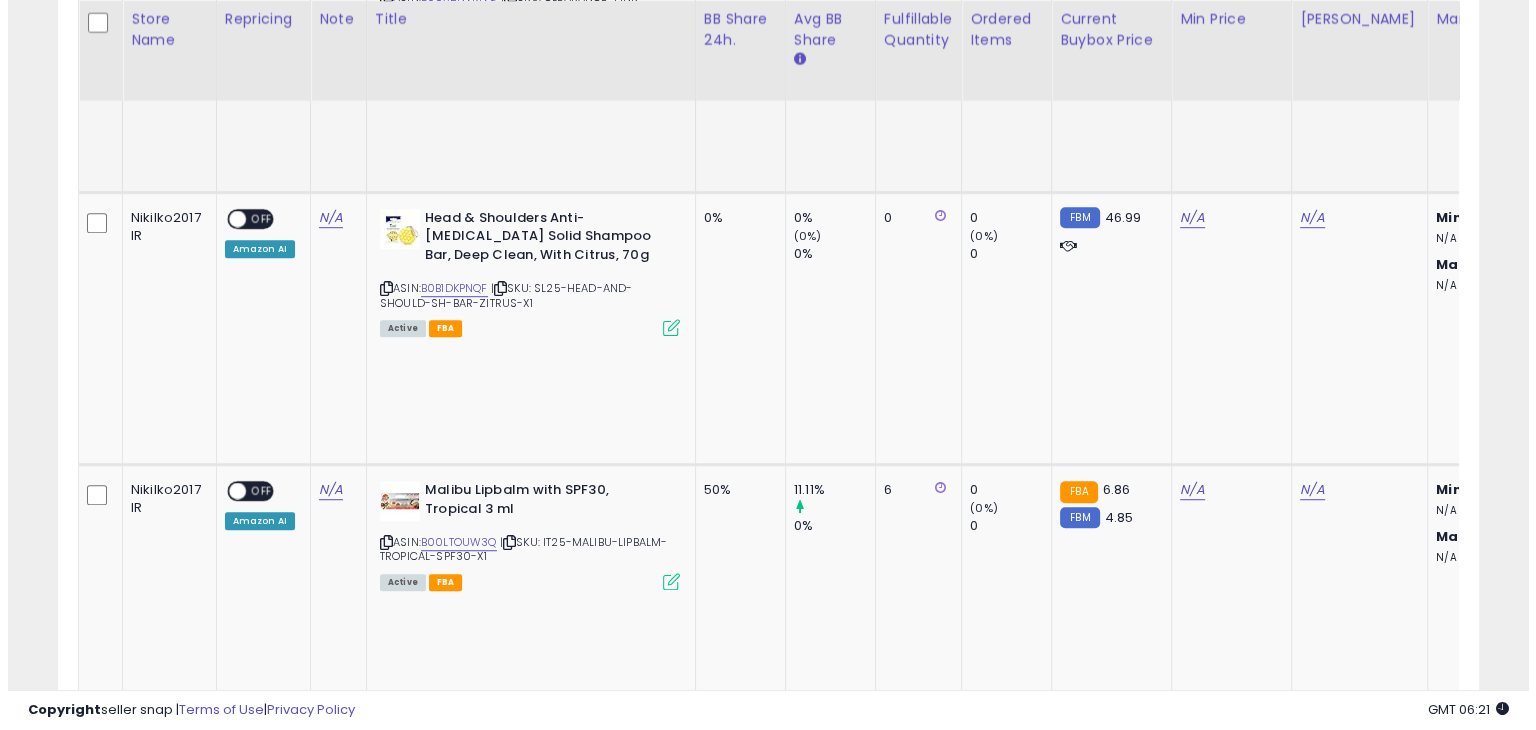 scroll, scrollTop: 900, scrollLeft: 0, axis: vertical 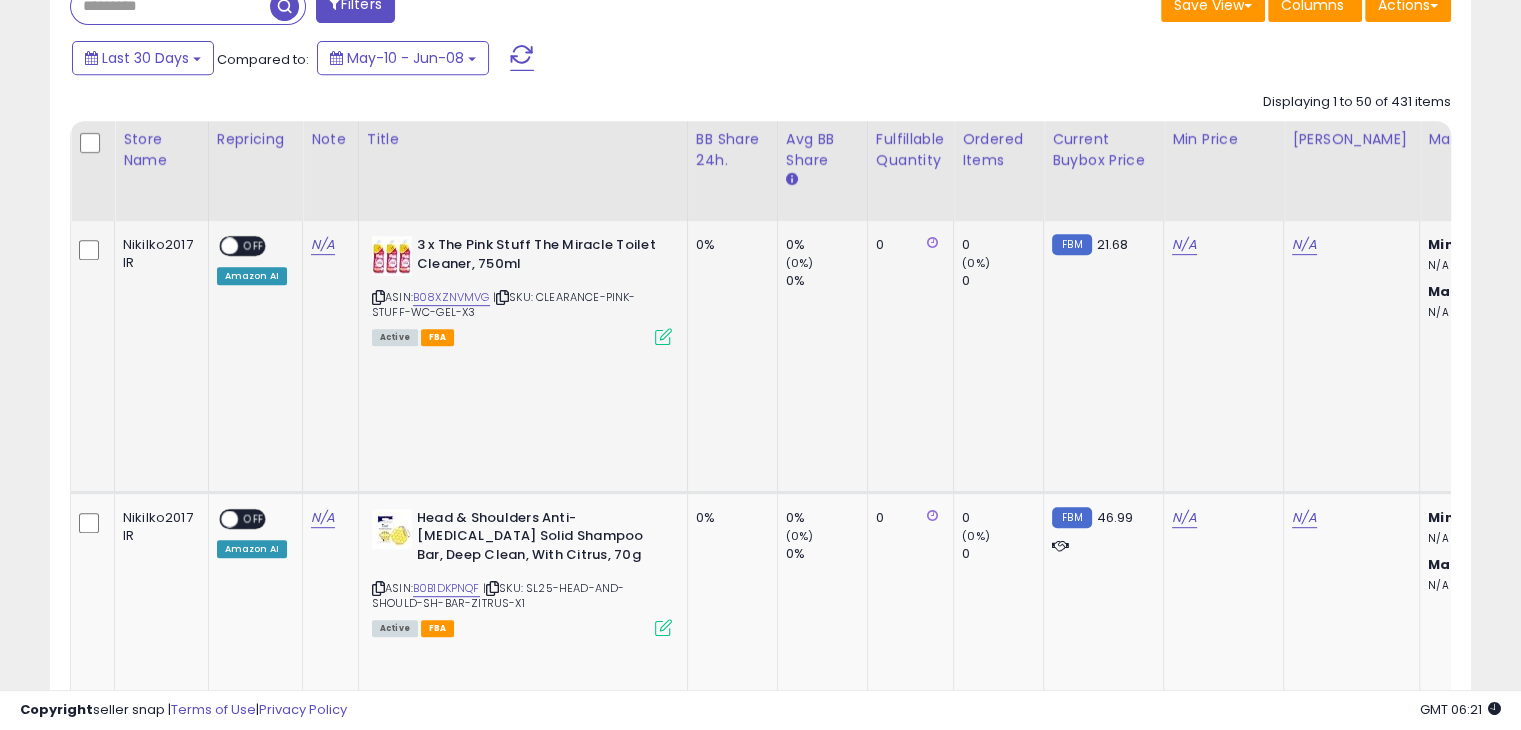 click at bounding box center [663, 336] 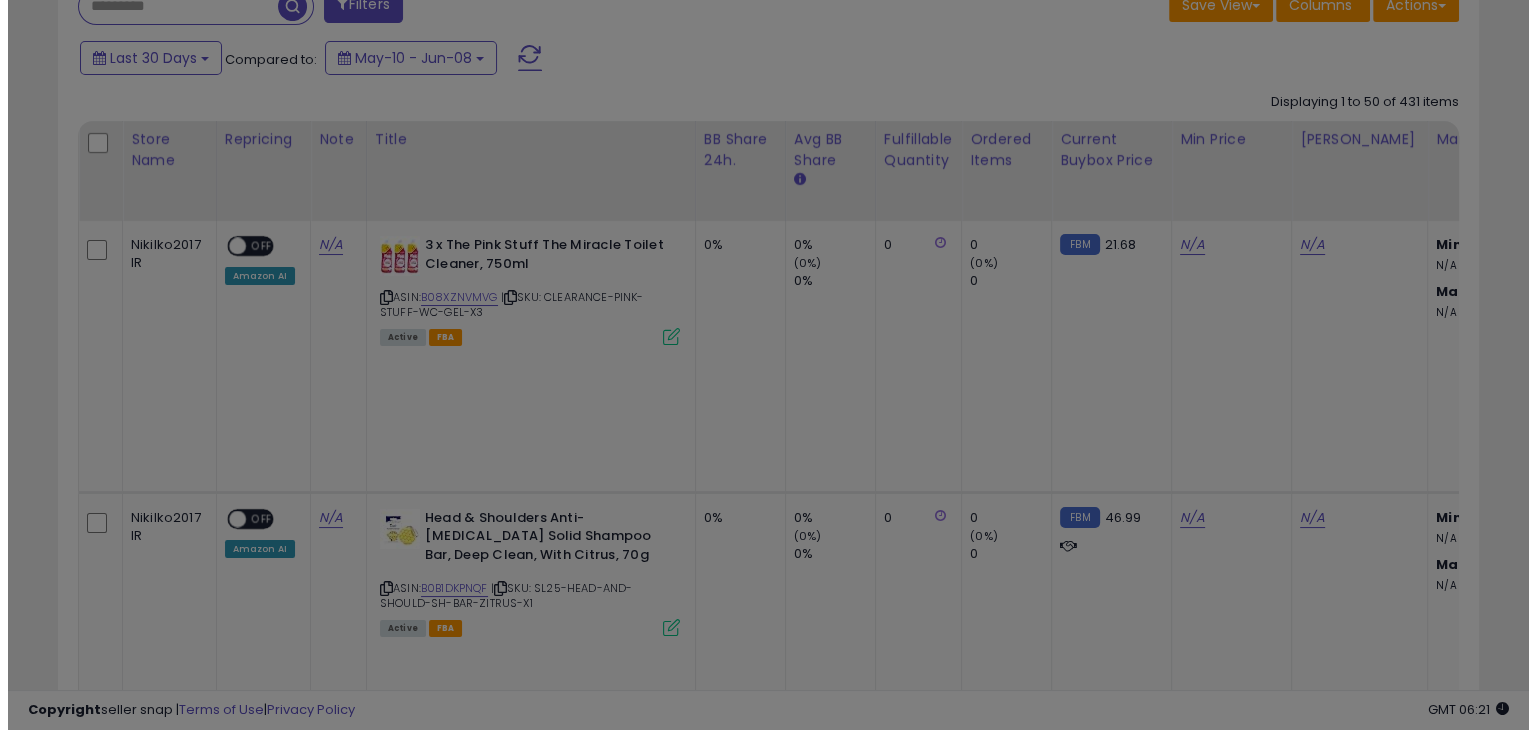 scroll, scrollTop: 999589, scrollLeft: 999168, axis: both 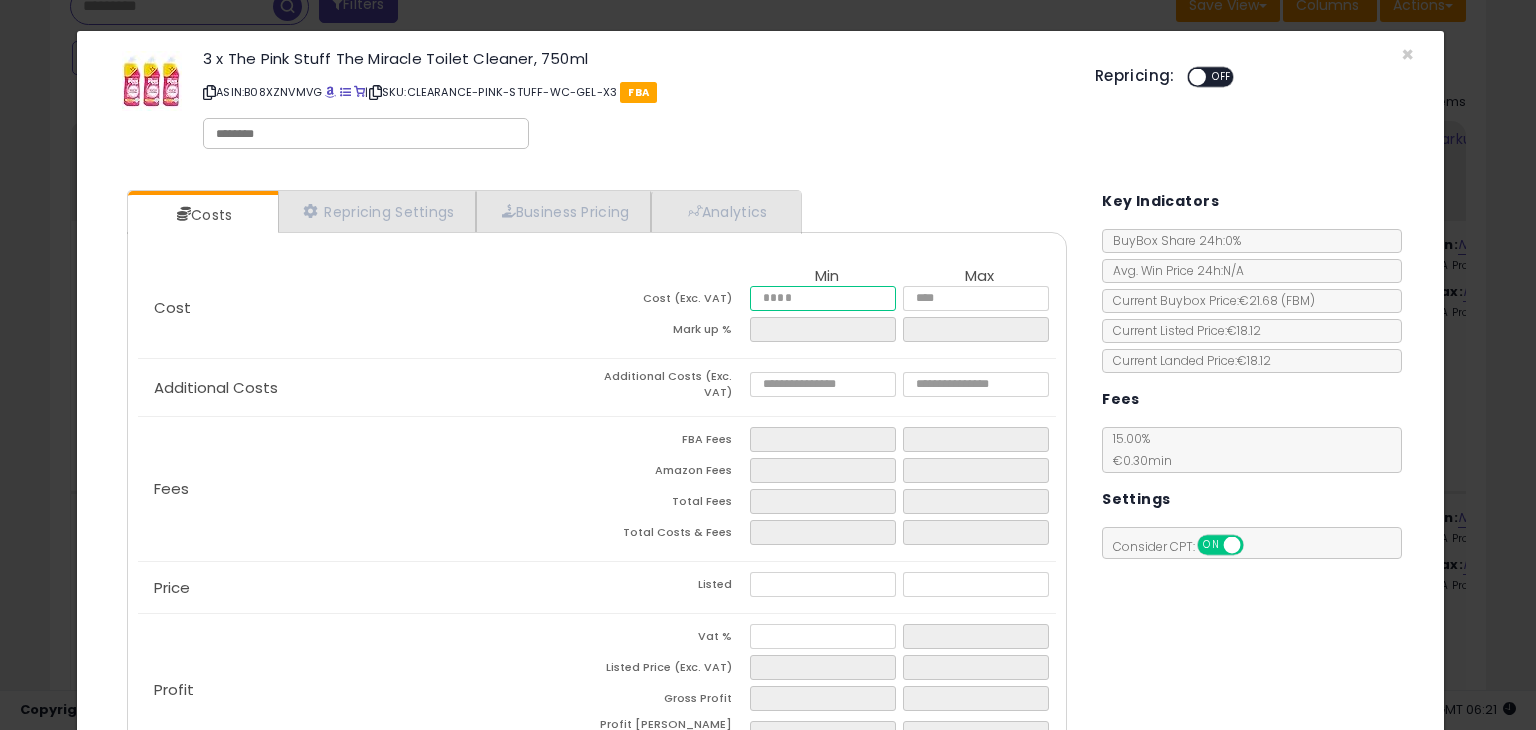 click at bounding box center [822, 298] 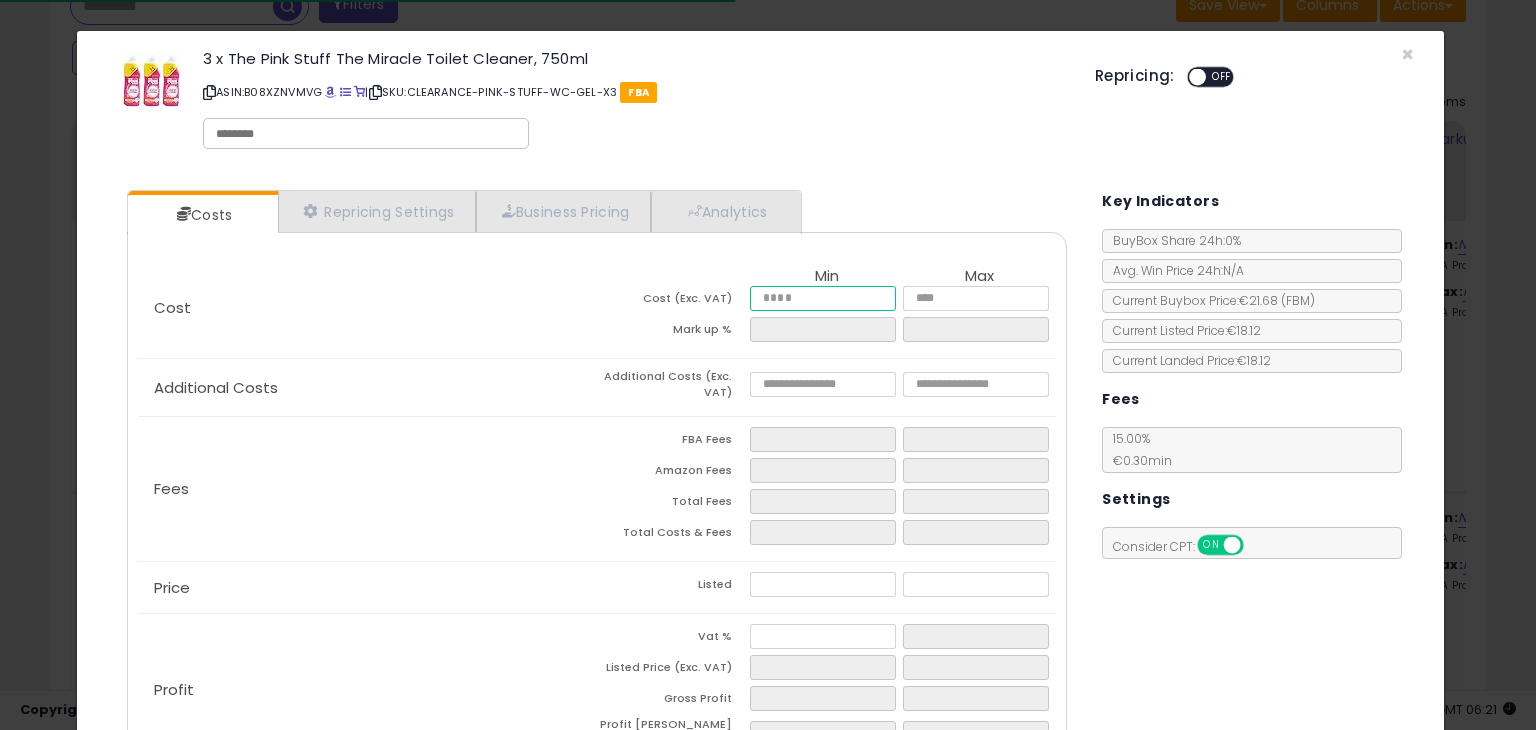 click at bounding box center (822, 298) 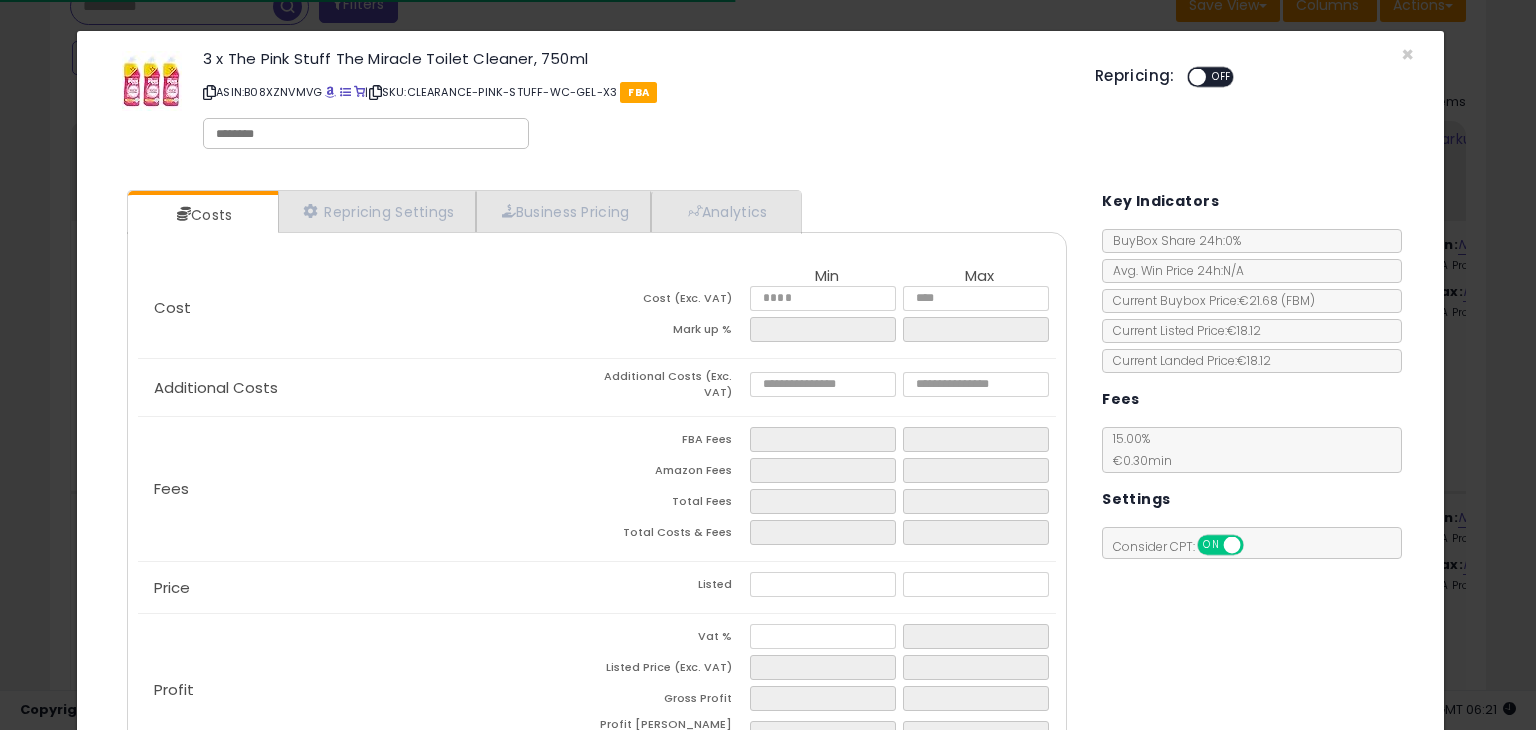 click on "× Close
3 x The Pink Stuff The Miracle Toilet Cleaner, 750ml
ASIN:  B08XZNVMVG
|
SKU:  CLEARANCE-PINK-STUFF-WC-GEL-X3
FBA
Repricing:
ON   OFF
Retrieving listing data..." 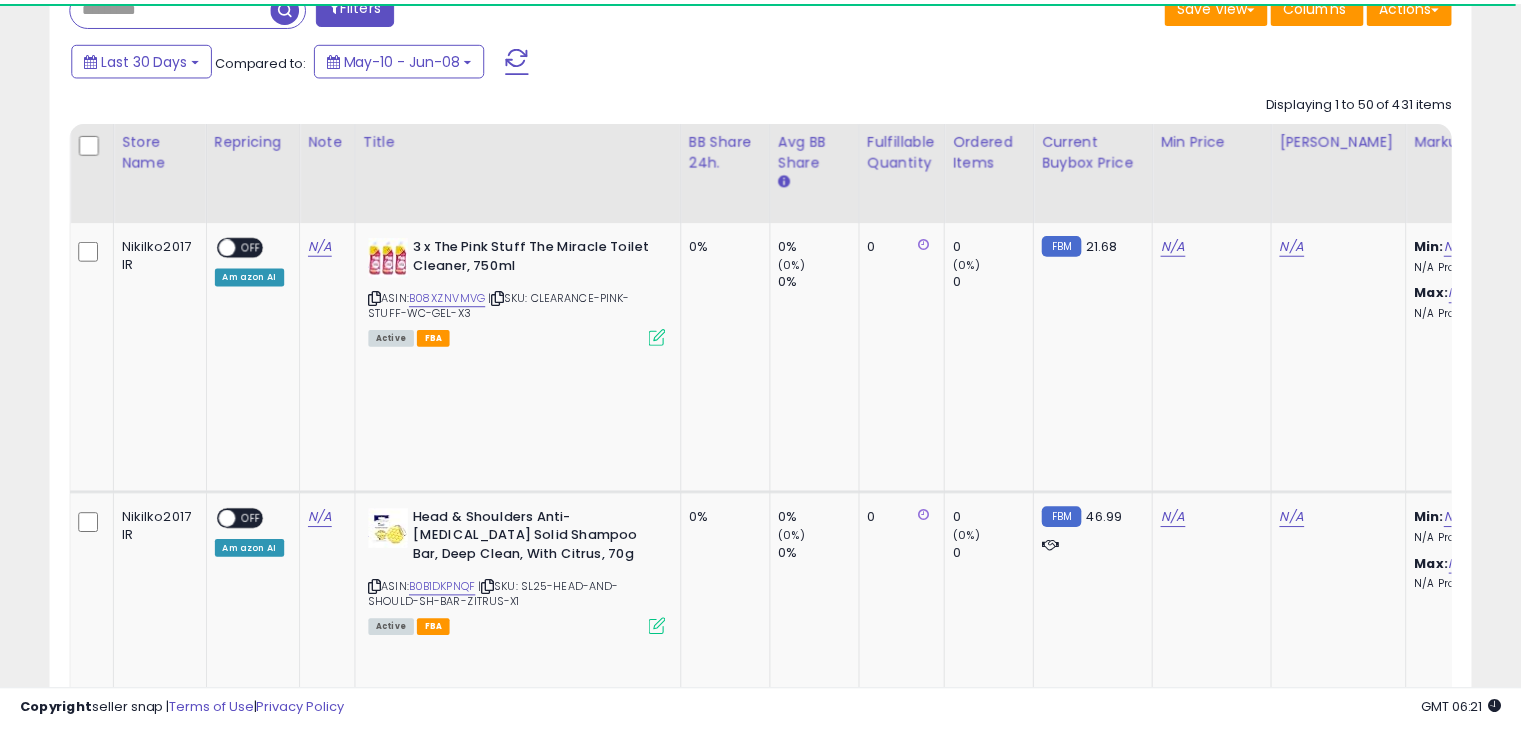 scroll, scrollTop: 1500, scrollLeft: 0, axis: vertical 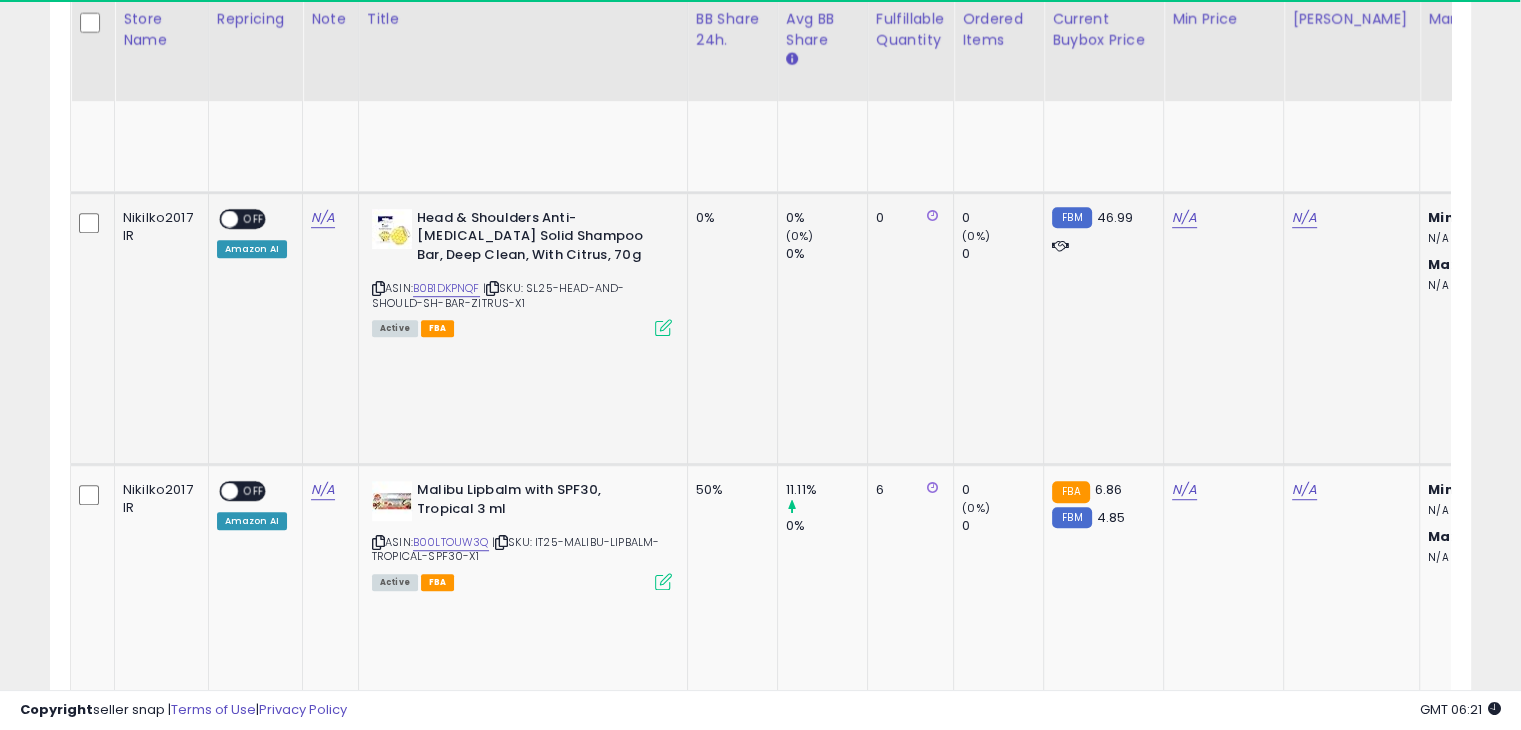 click at bounding box center (663, 327) 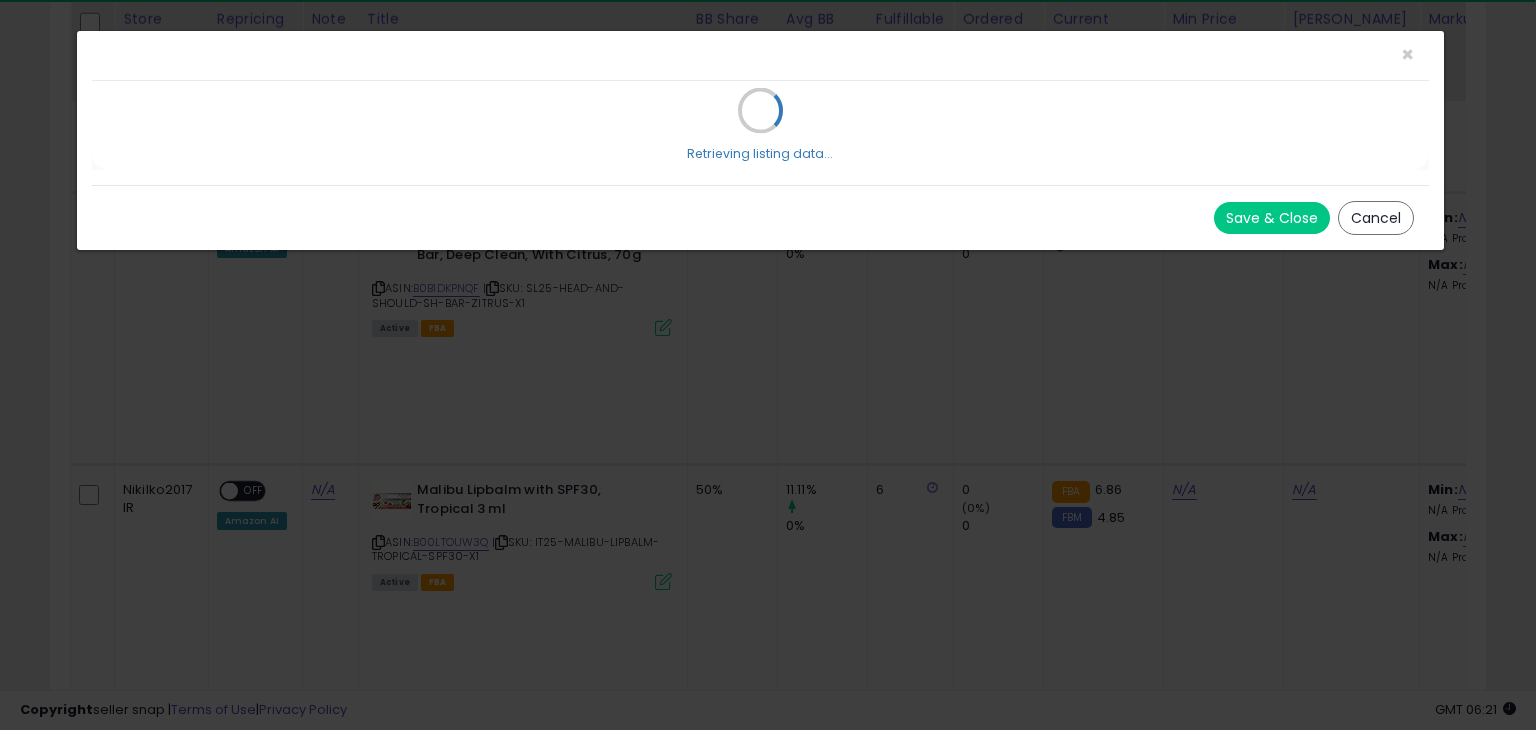 scroll, scrollTop: 999589, scrollLeft: 999168, axis: both 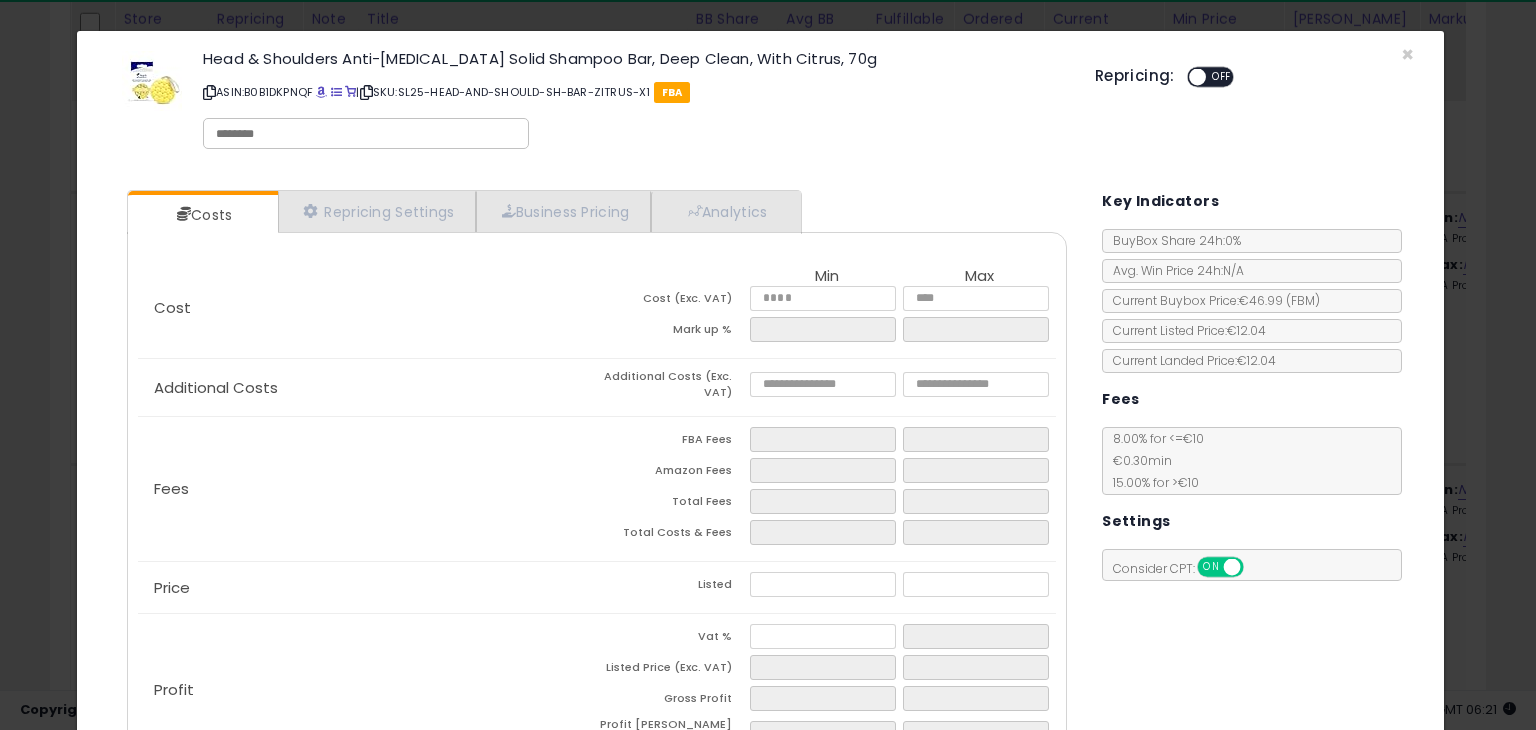click on "× Close
Head & Shoulders Anti-Dandruff Solid Shampoo Bar, Deep Clean, With Citrus, 70g
ASIN:  B0B1DKPNQF
|
SKU:  SL25-HEAD-AND-SHOULD-SH-BAR-ZITRUS-X1
FBA
Repricing:
ON   OFF" 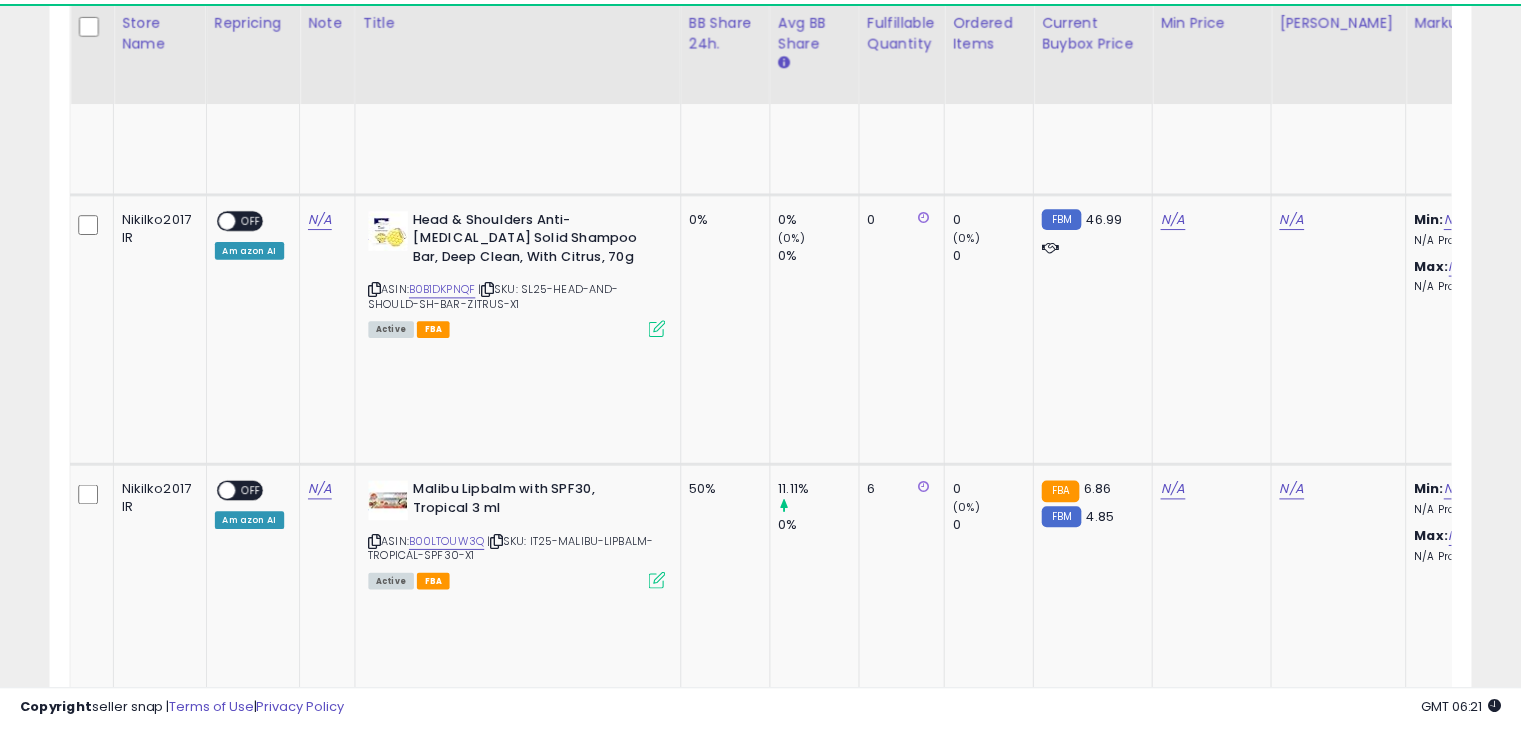 scroll, scrollTop: 409, scrollLeft: 822, axis: both 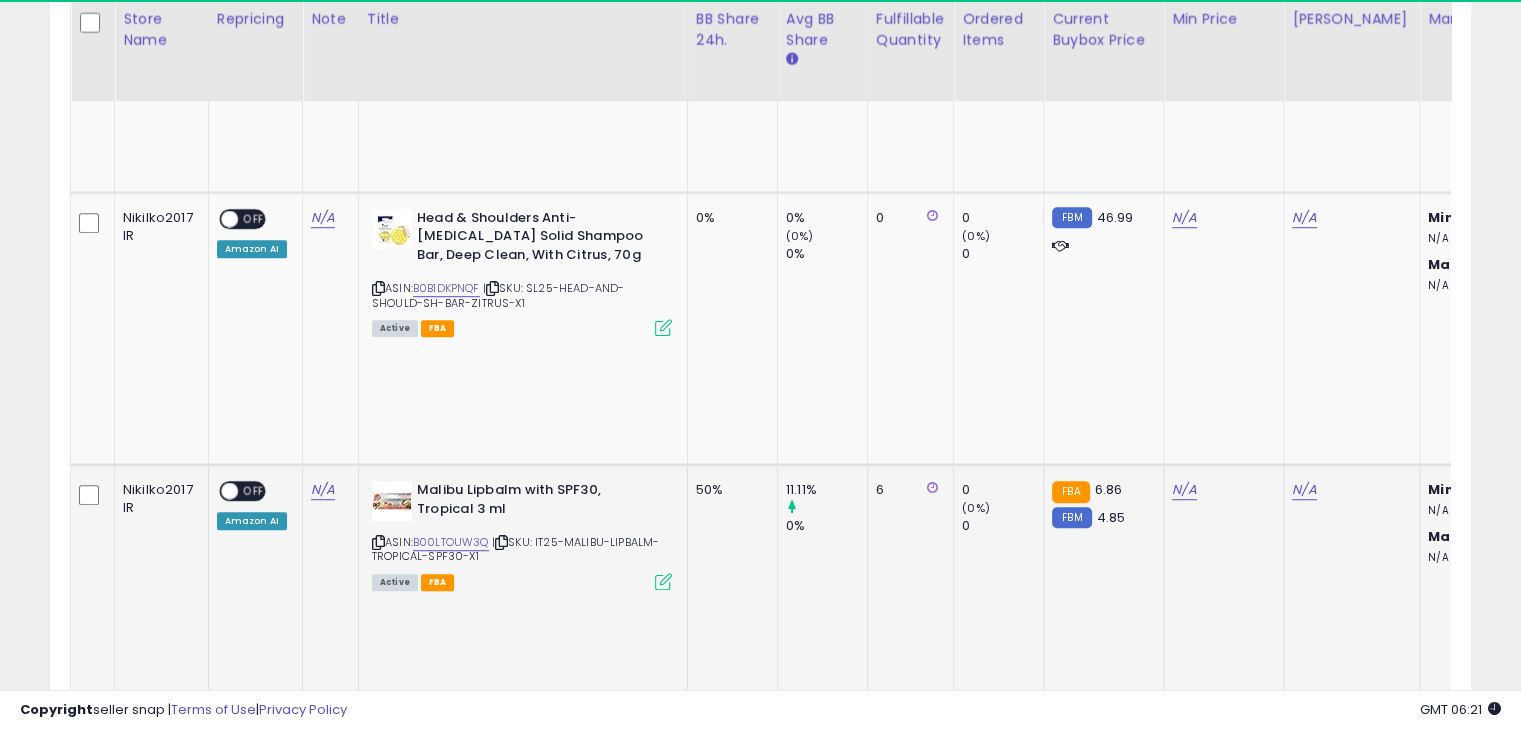 drag, startPoint x: 133, startPoint y: 448, endPoint x: 152, endPoint y: 445, distance: 19.235384 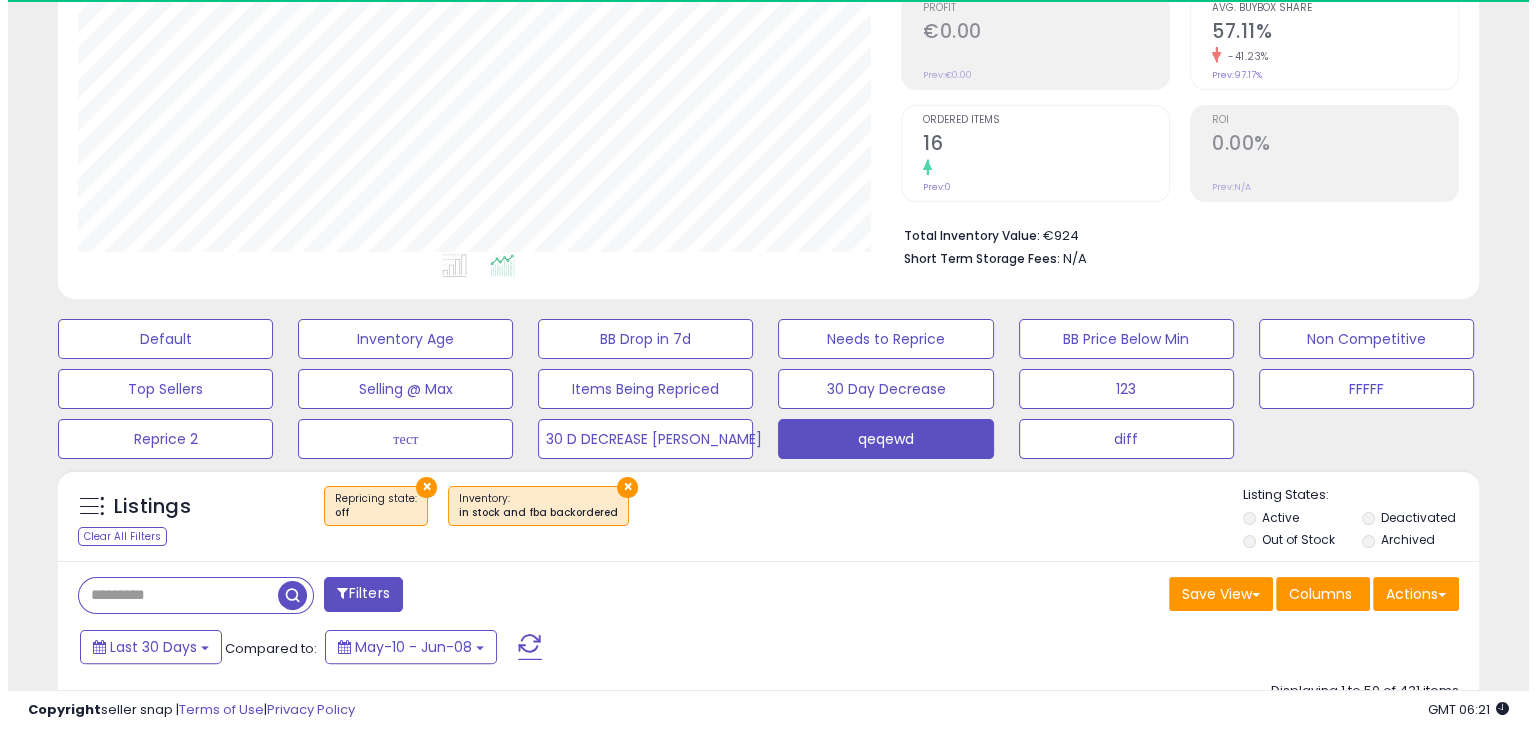 scroll, scrollTop: 600, scrollLeft: 0, axis: vertical 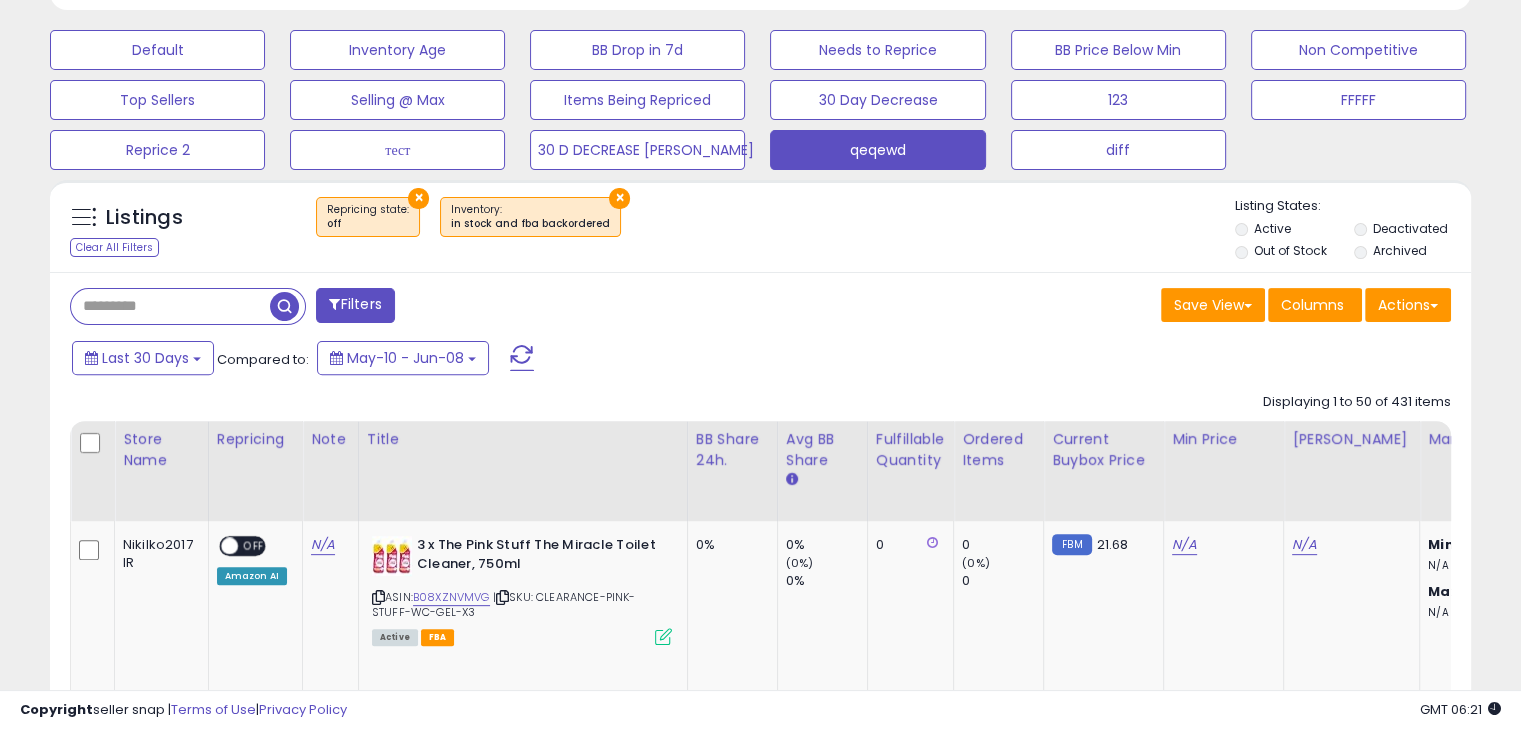 click on "Filters" at bounding box center [355, 305] 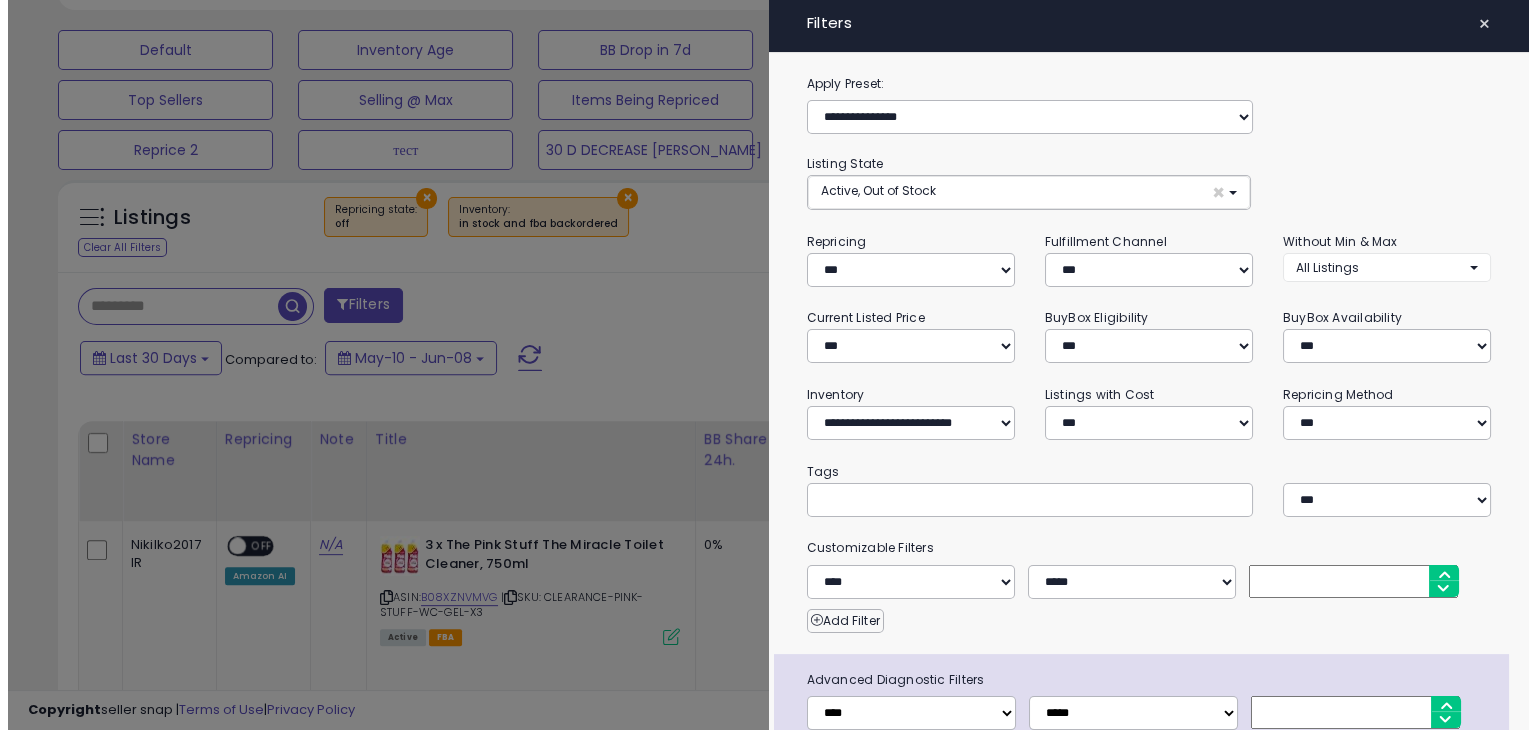 scroll, scrollTop: 999589, scrollLeft: 999168, axis: both 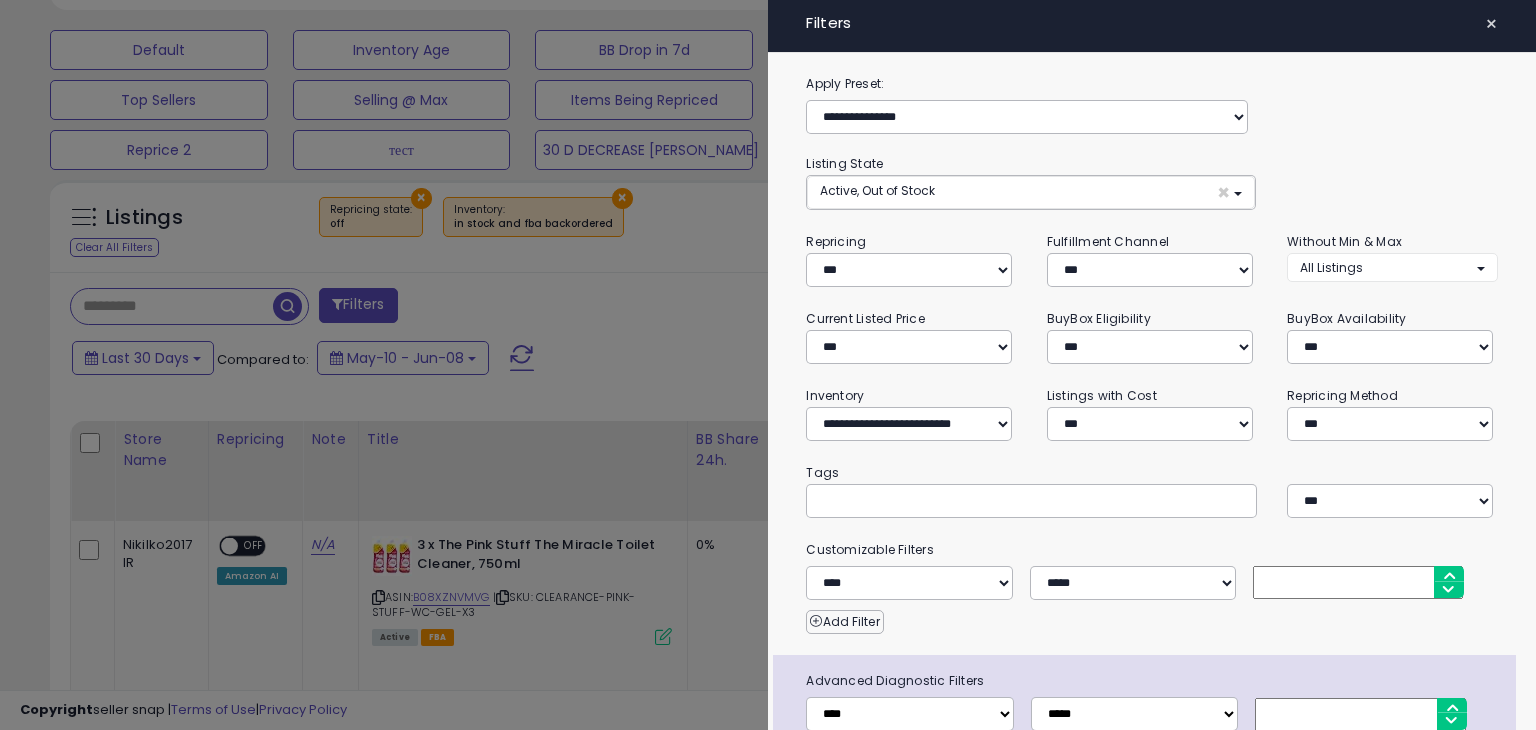 click at bounding box center [768, 365] 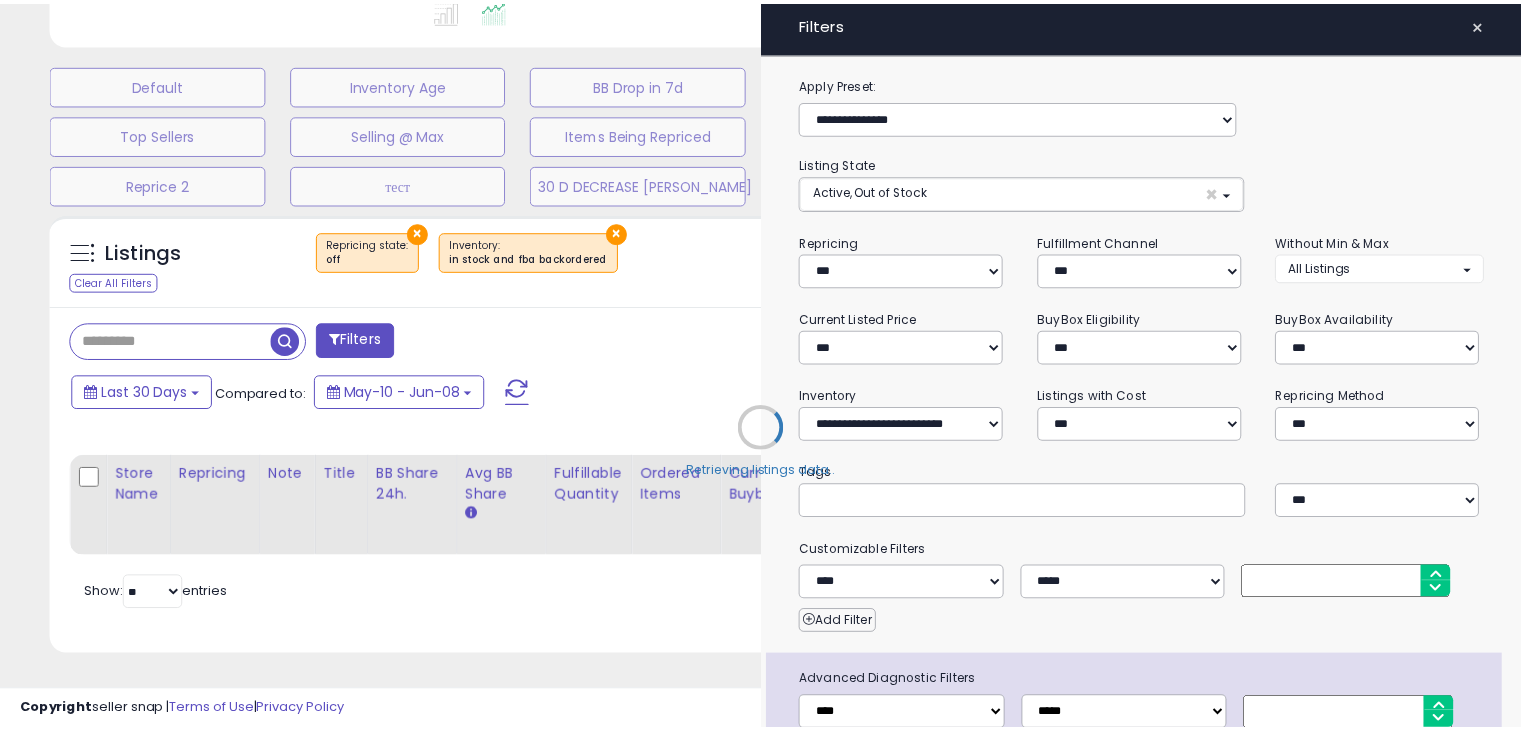 scroll, scrollTop: 580, scrollLeft: 0, axis: vertical 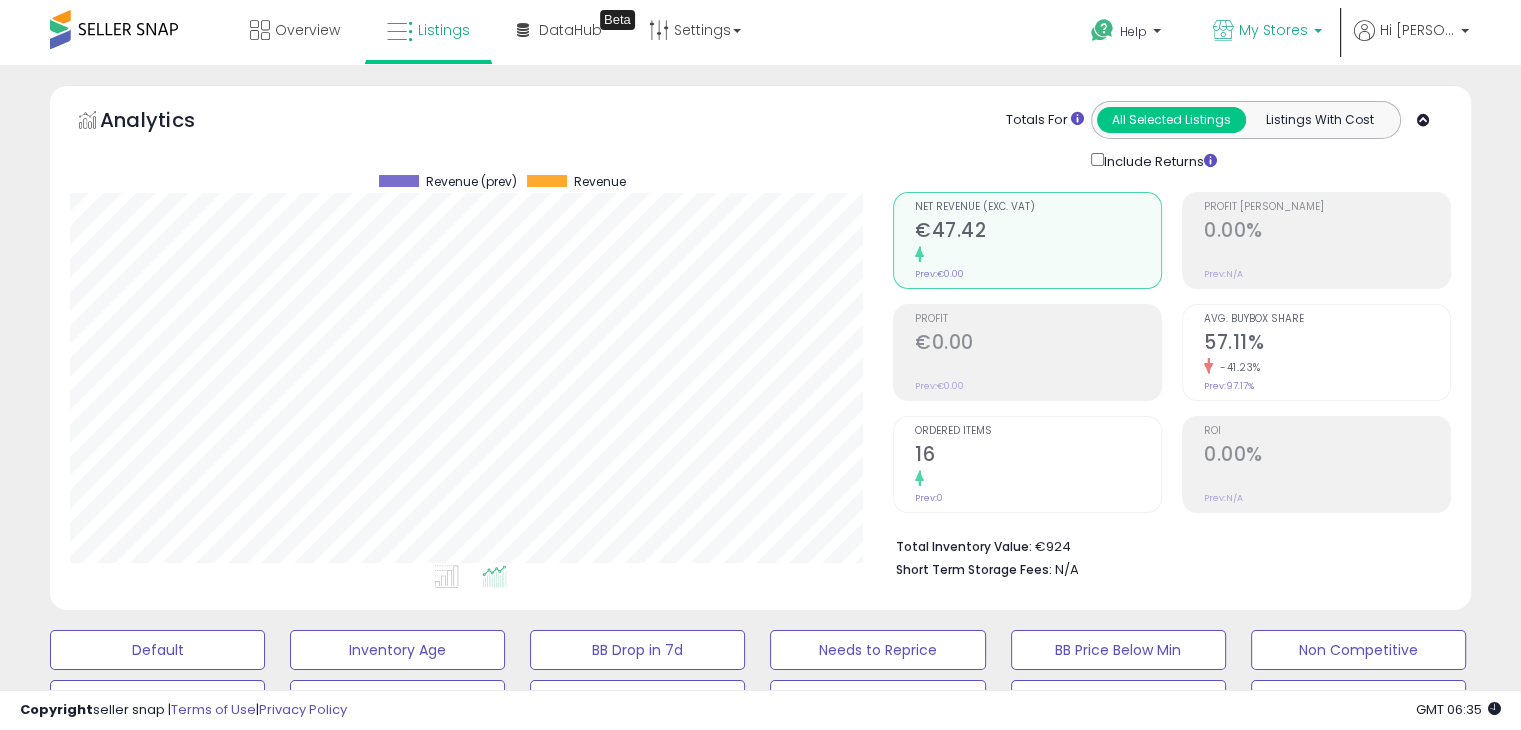 click on "My Stores" at bounding box center [1273, 30] 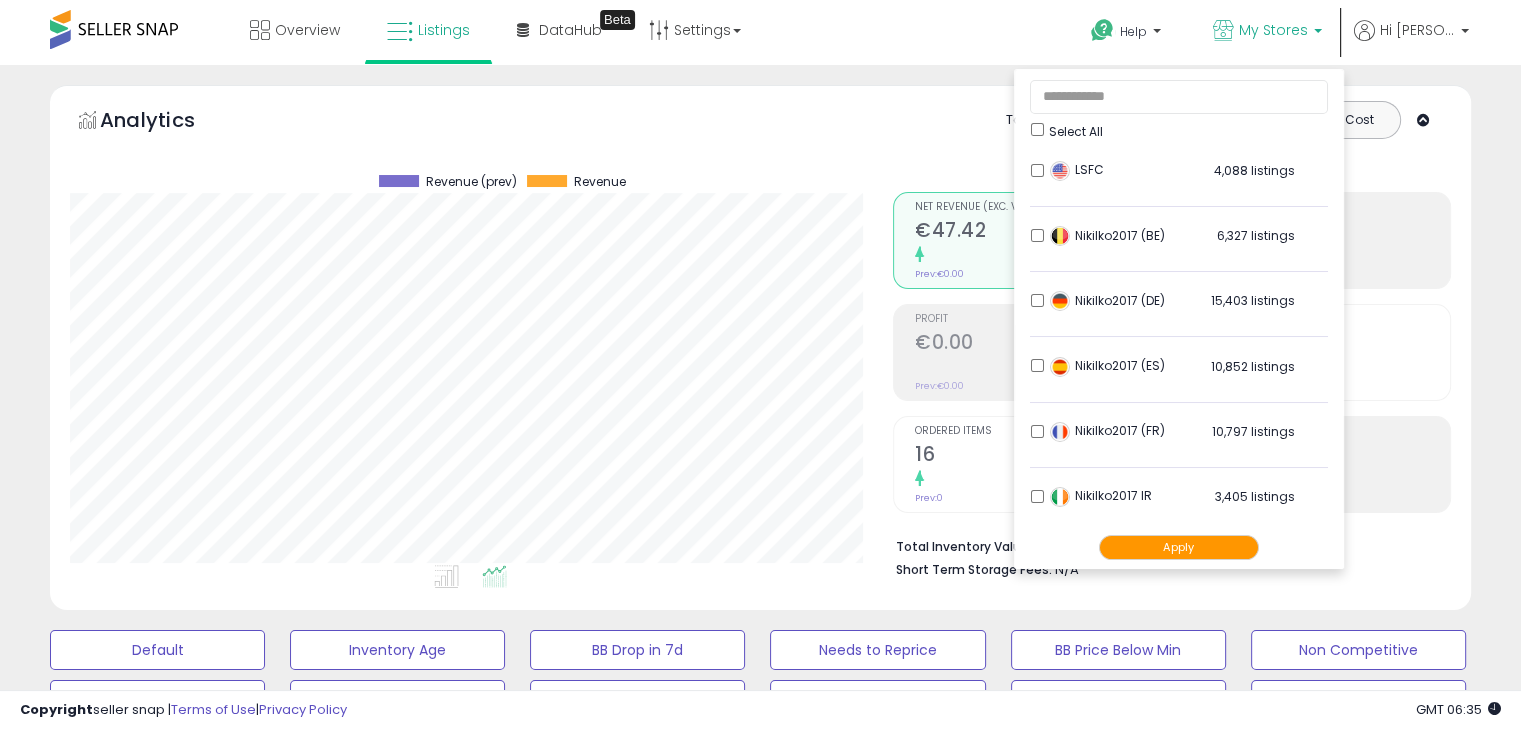 click on "Apply" at bounding box center (1179, 547) 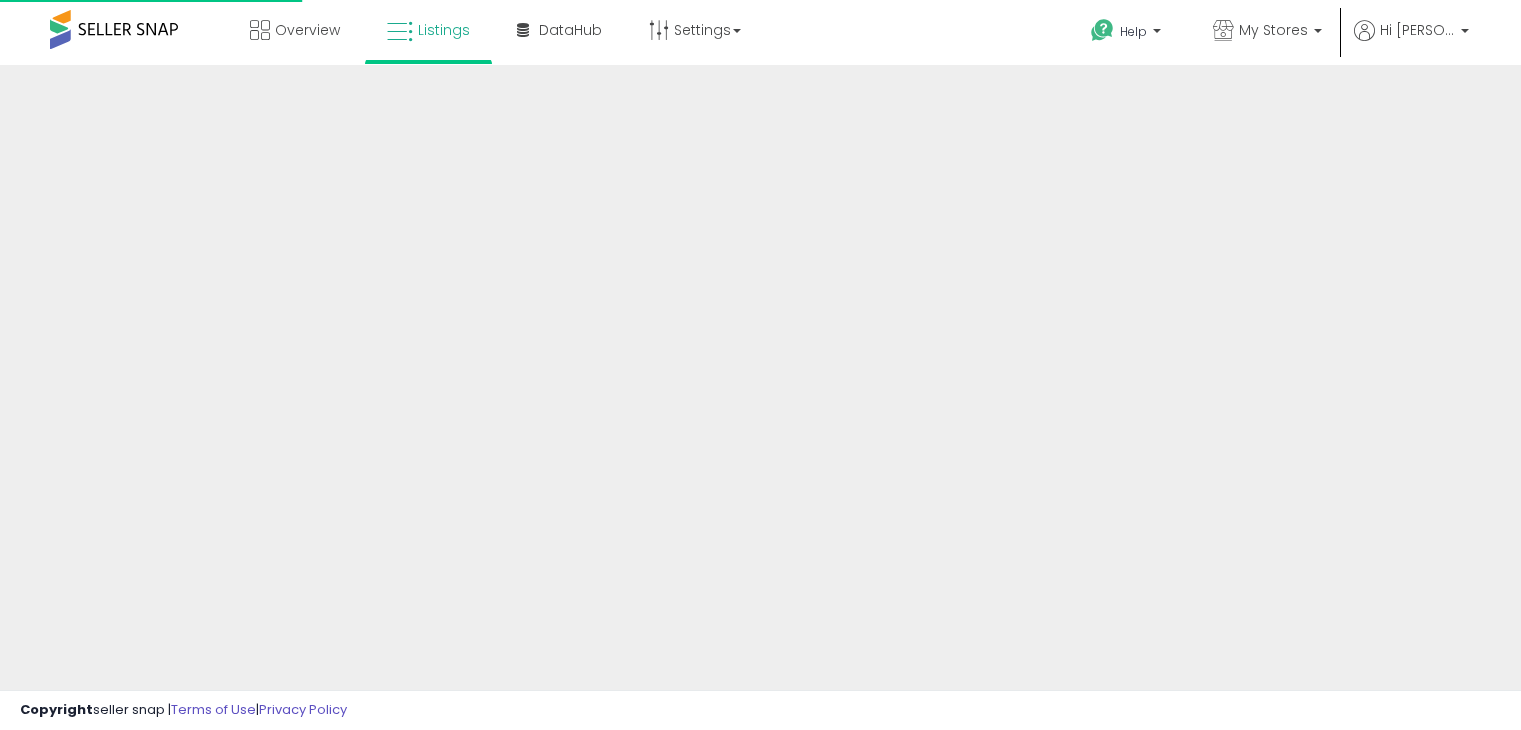 scroll, scrollTop: 0, scrollLeft: 0, axis: both 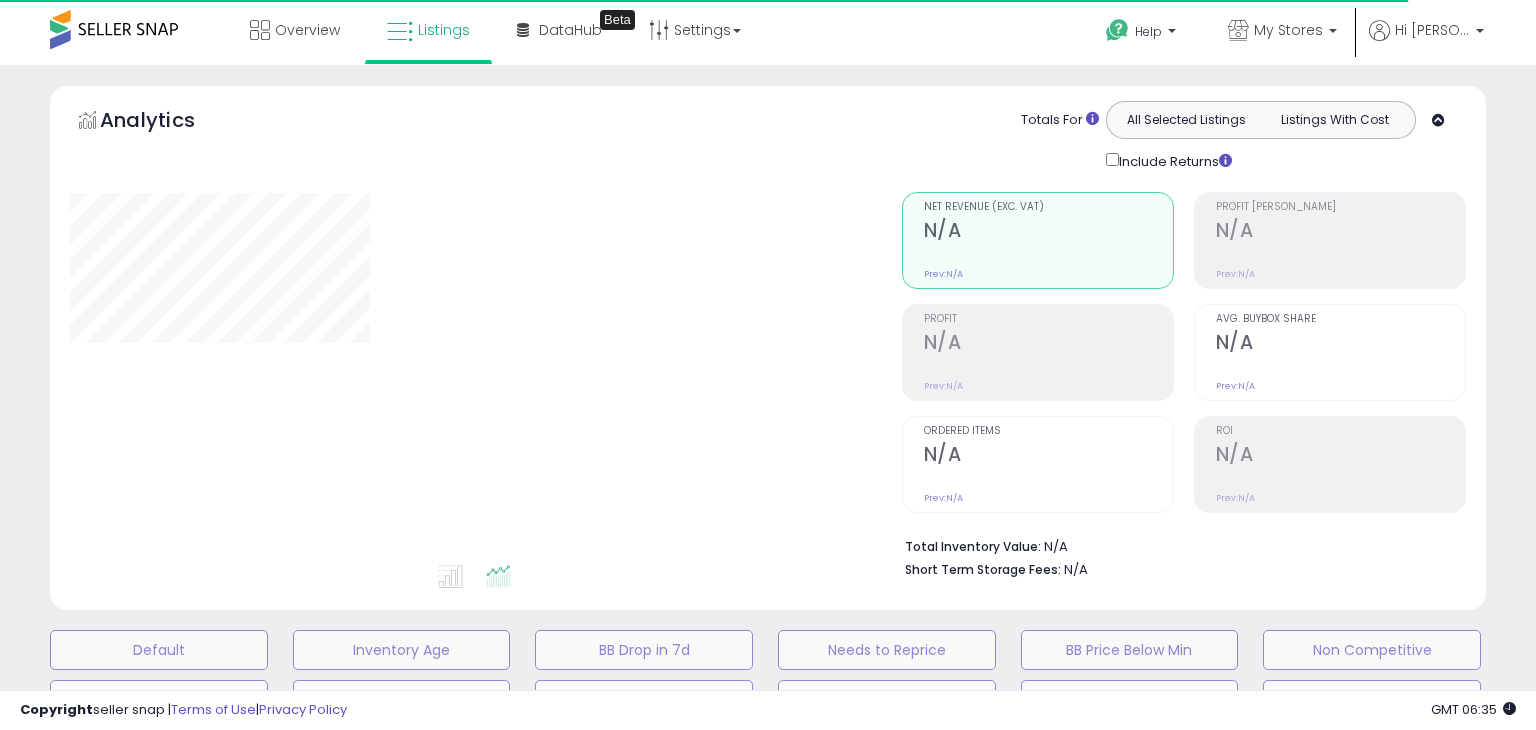 select on "**" 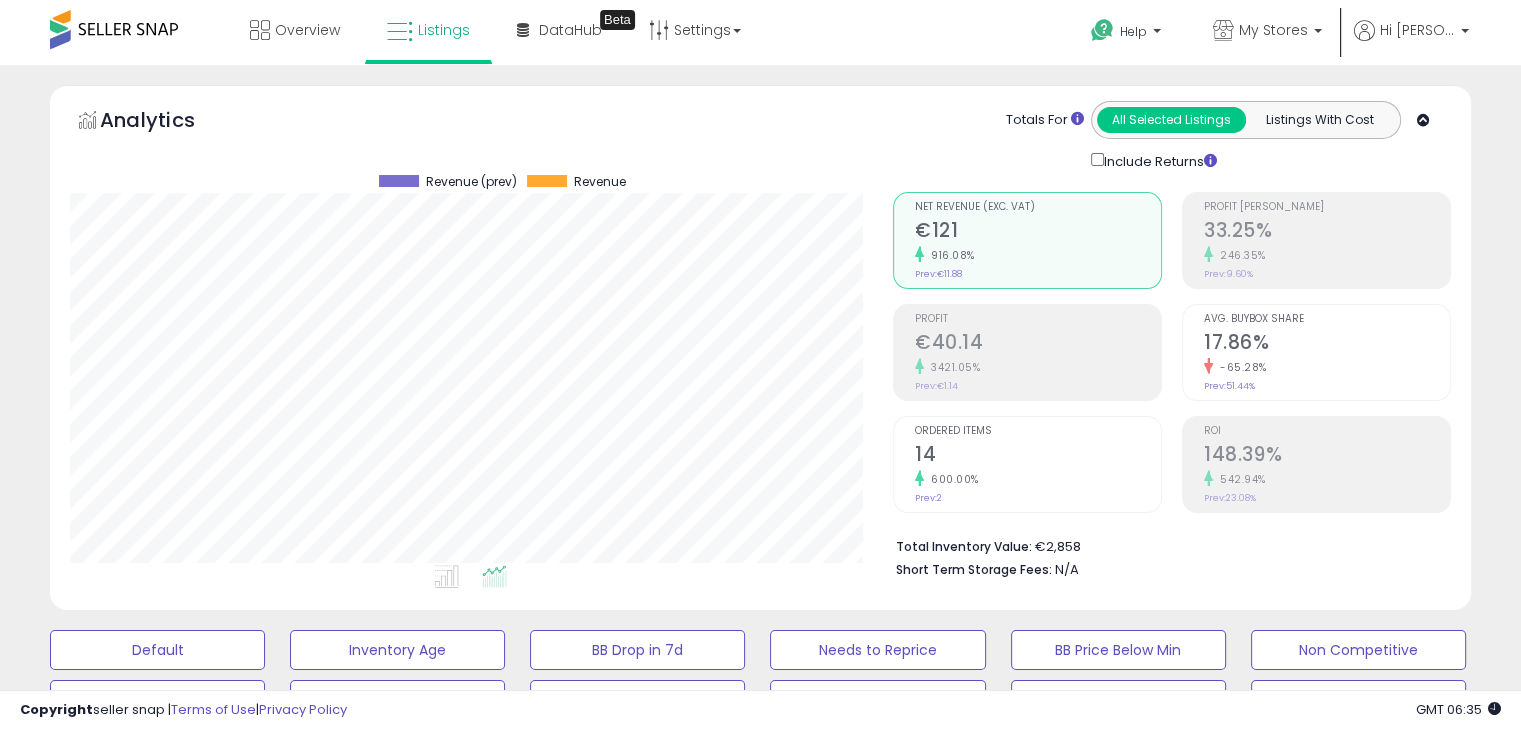 scroll, scrollTop: 999589, scrollLeft: 999176, axis: both 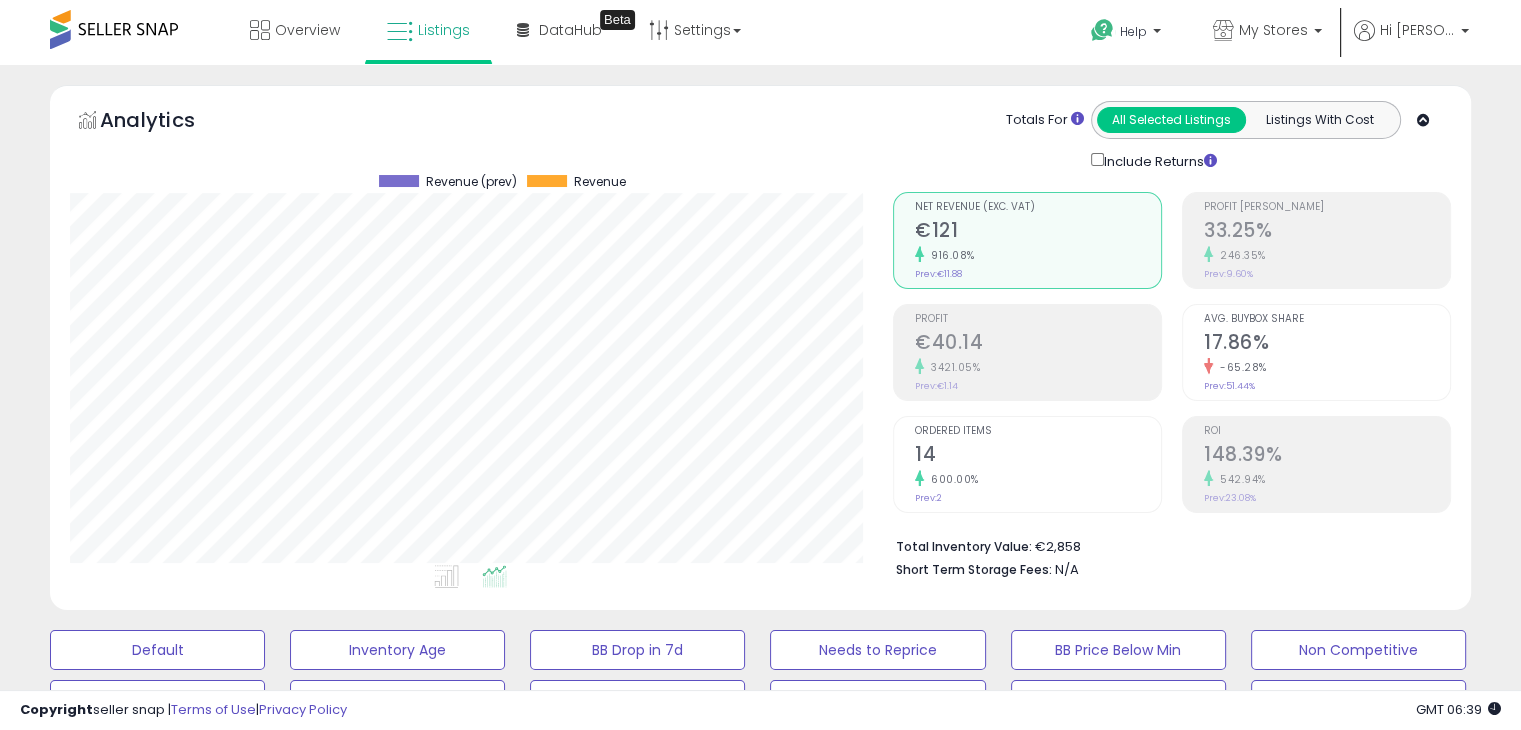 click on "**********" at bounding box center (760, 4605) 